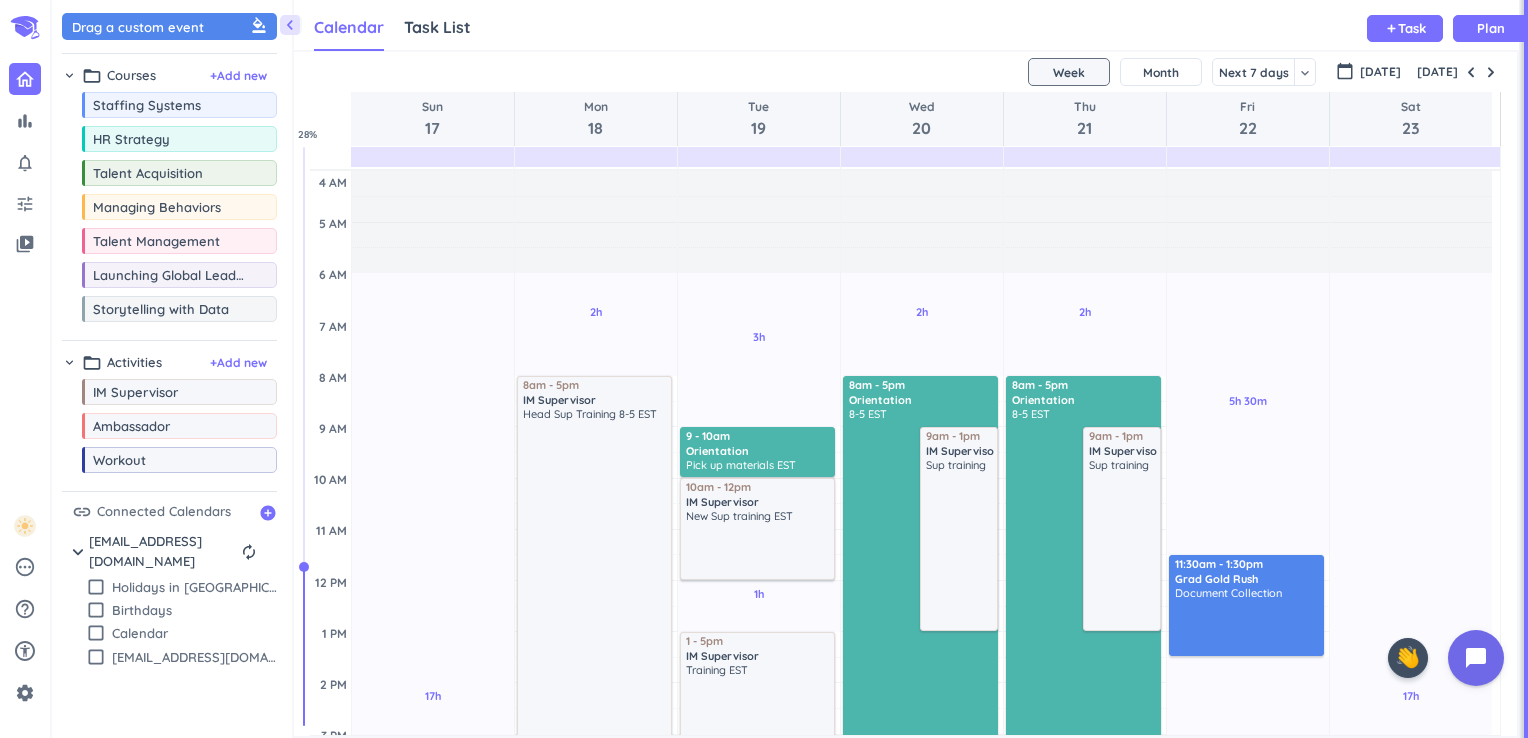 scroll, scrollTop: 0, scrollLeft: 0, axis: both 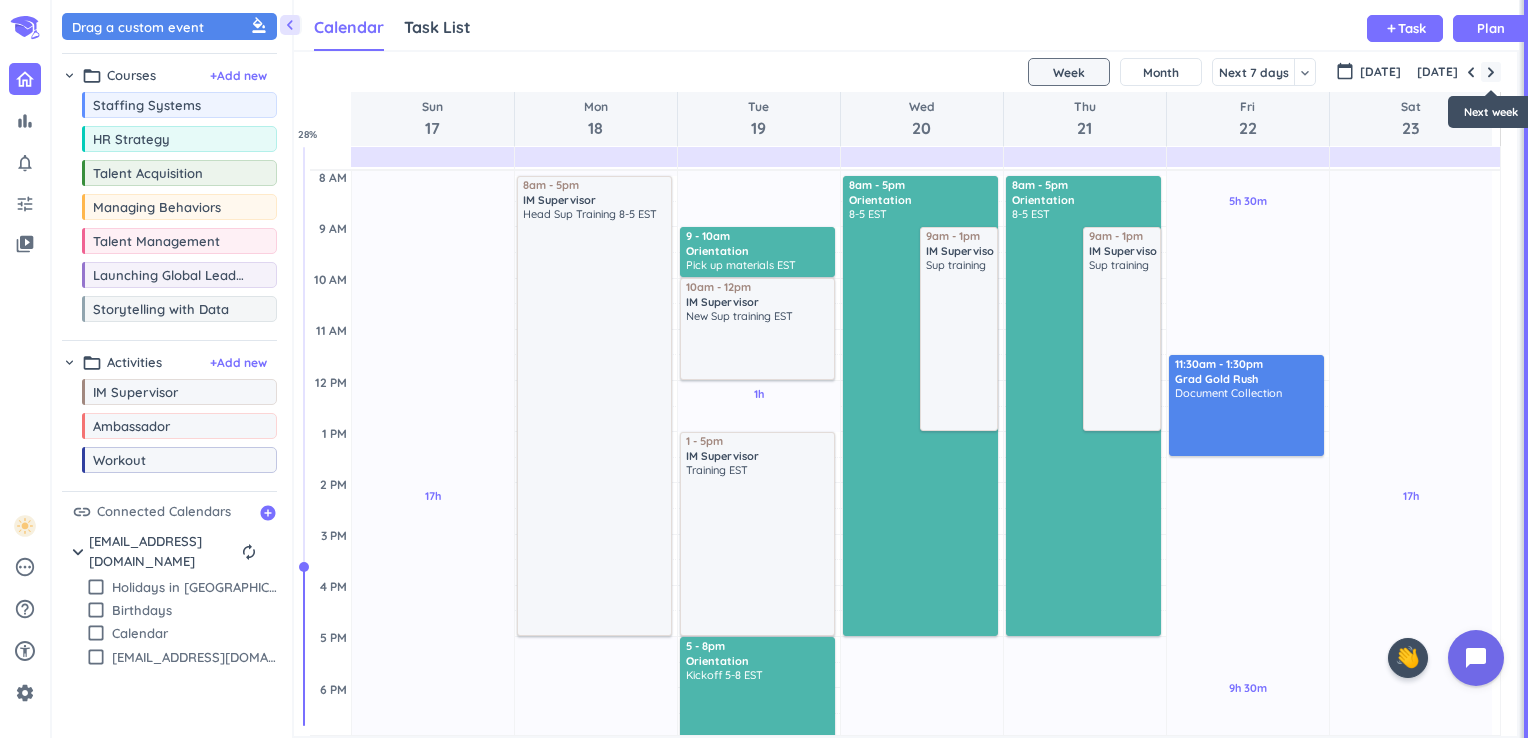 click at bounding box center [1491, 72] 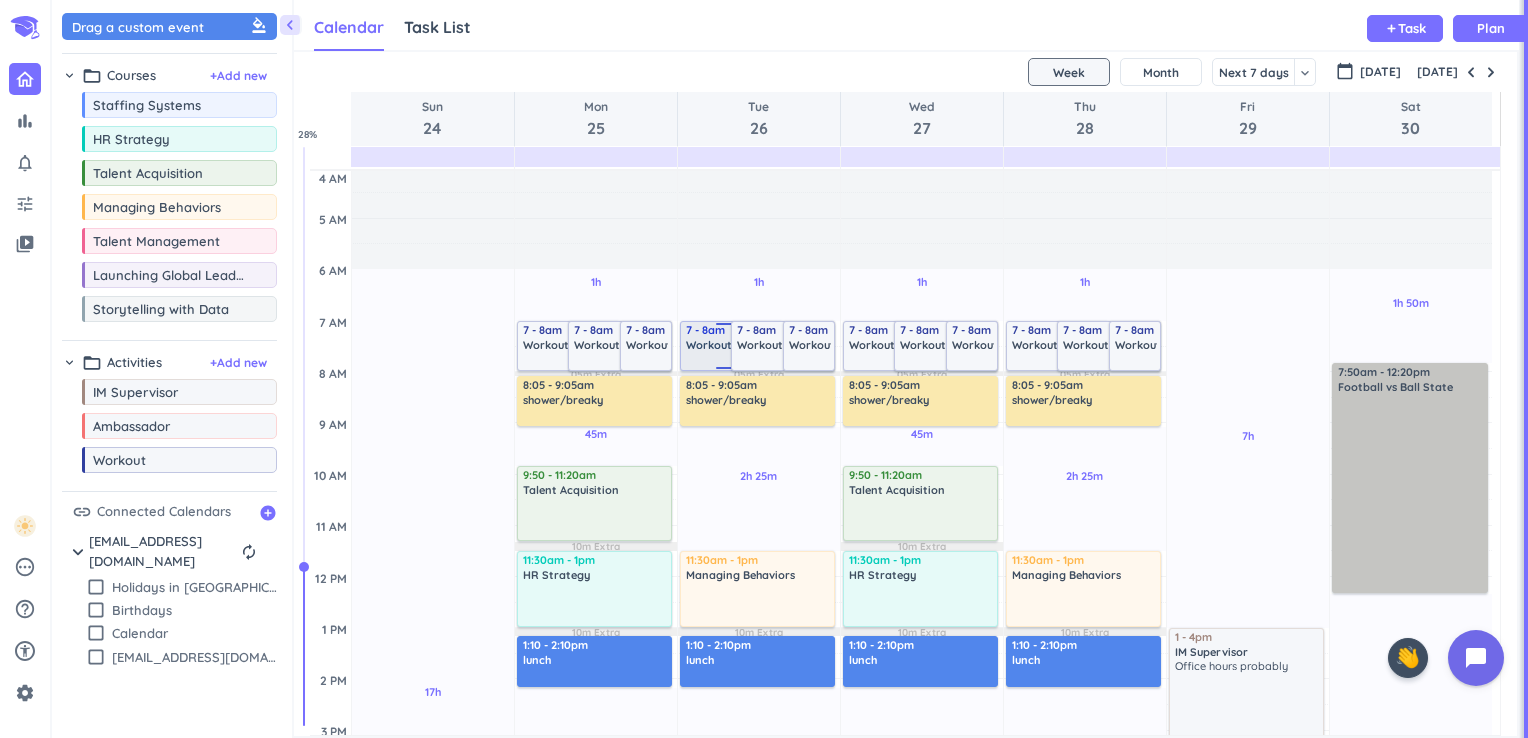 scroll, scrollTop: 0, scrollLeft: 0, axis: both 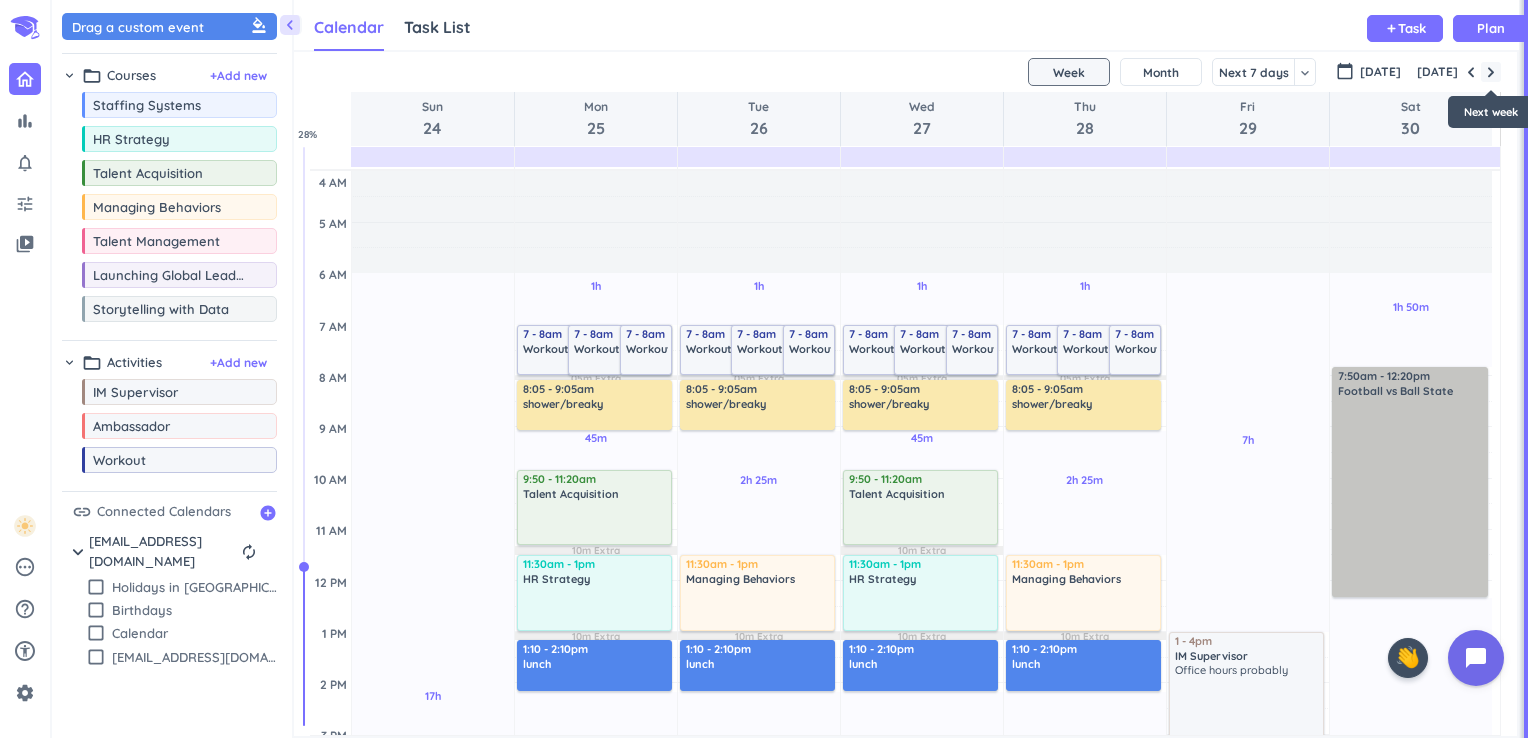 click at bounding box center (1491, 72) 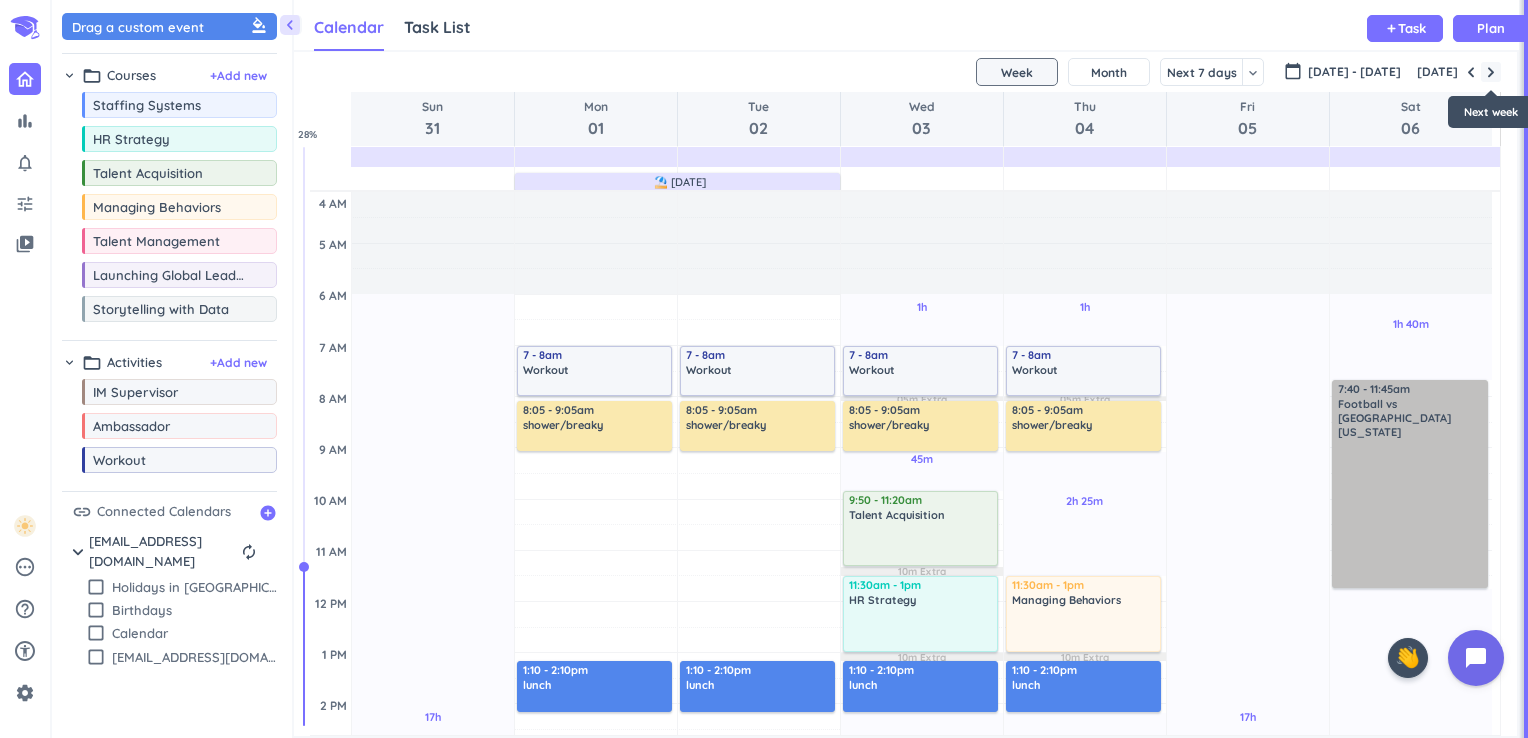 scroll, scrollTop: 104, scrollLeft: 0, axis: vertical 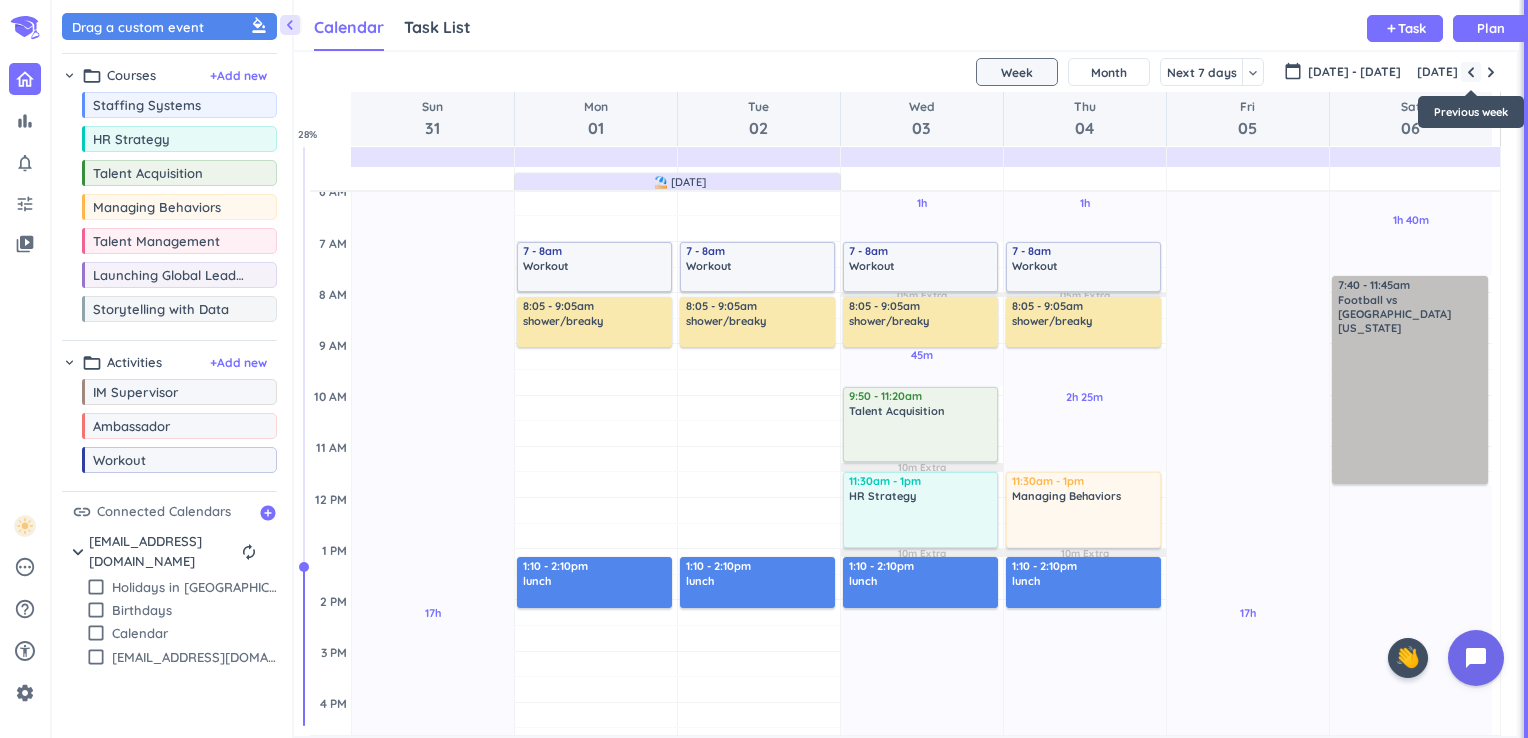 click at bounding box center (1471, 72) 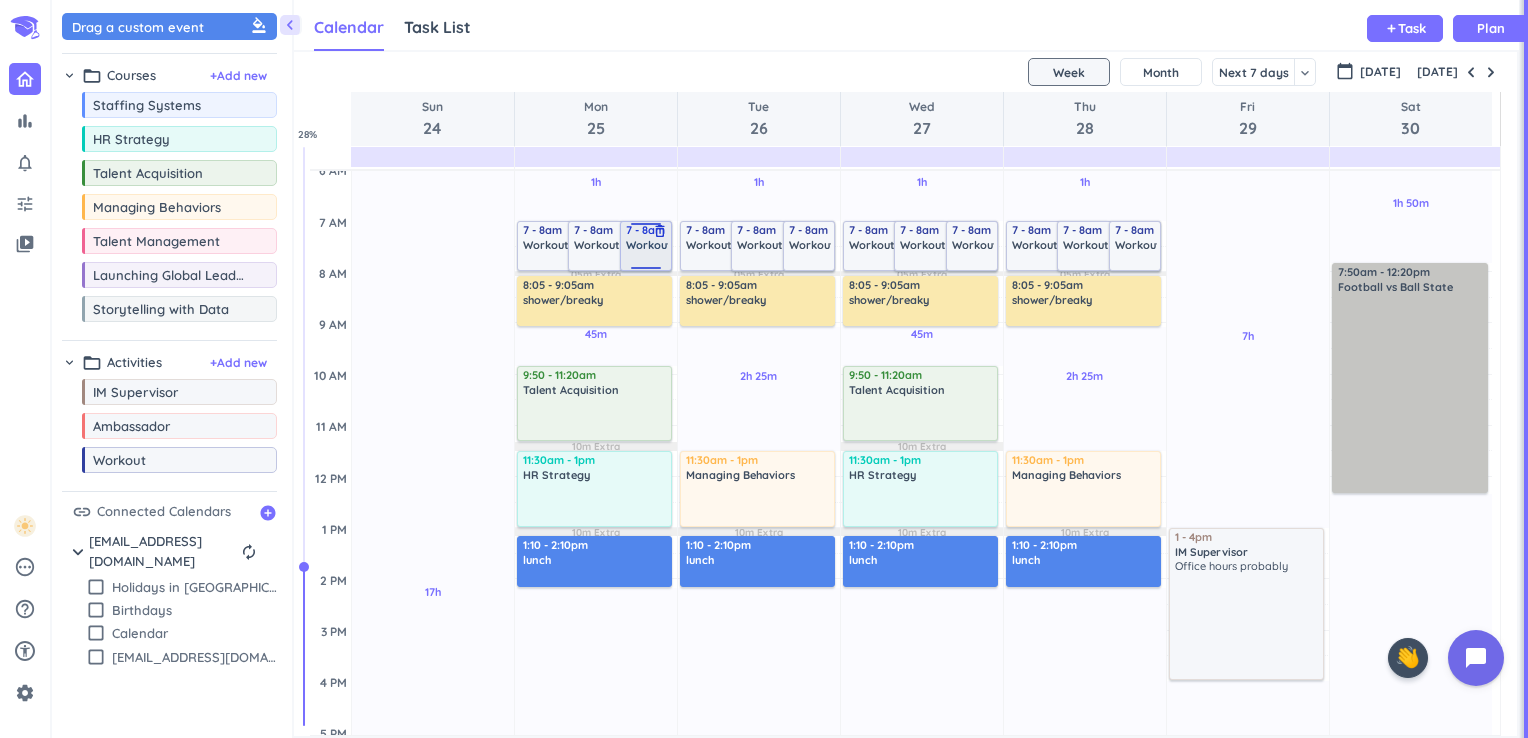 click at bounding box center [646, 227] 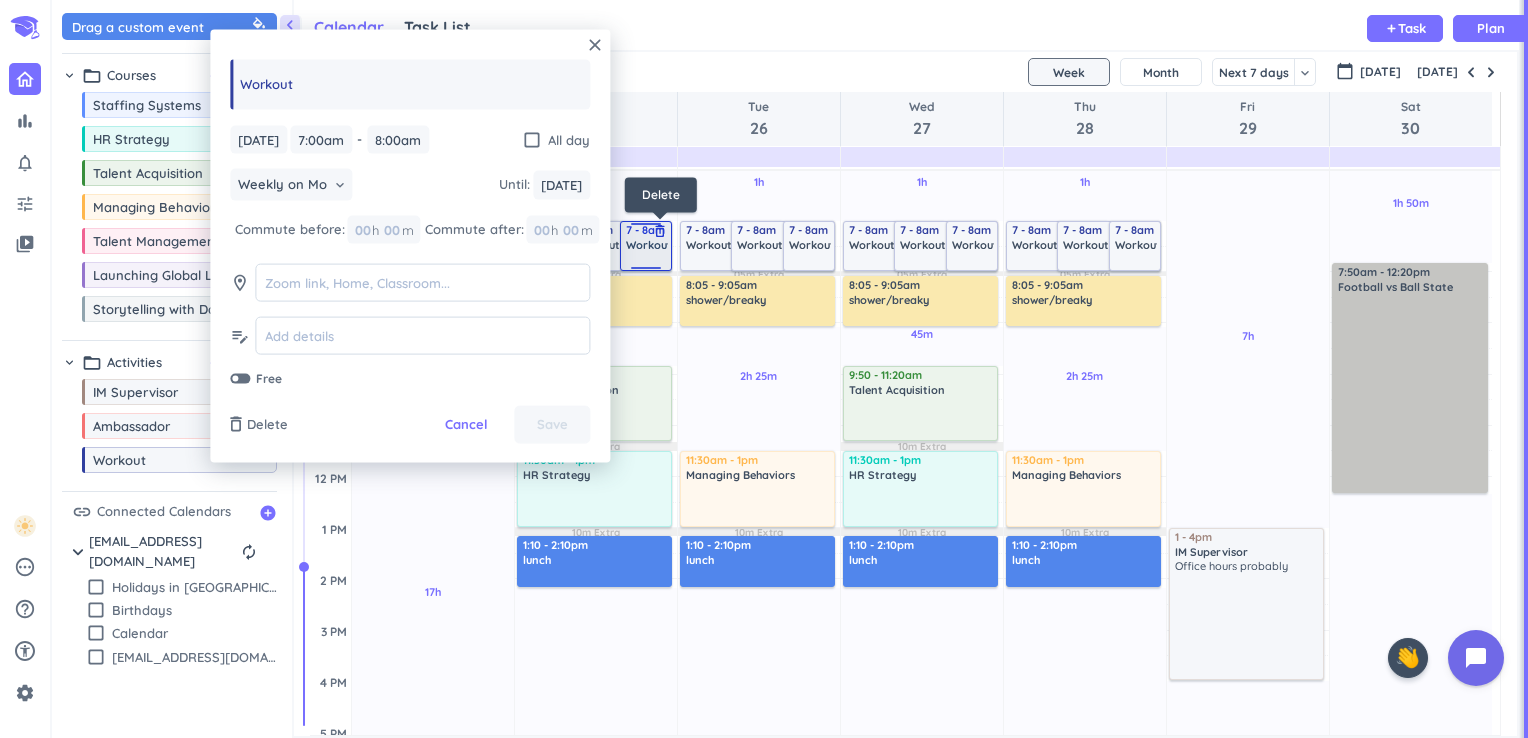 click on "delete_outline" at bounding box center (660, 231) 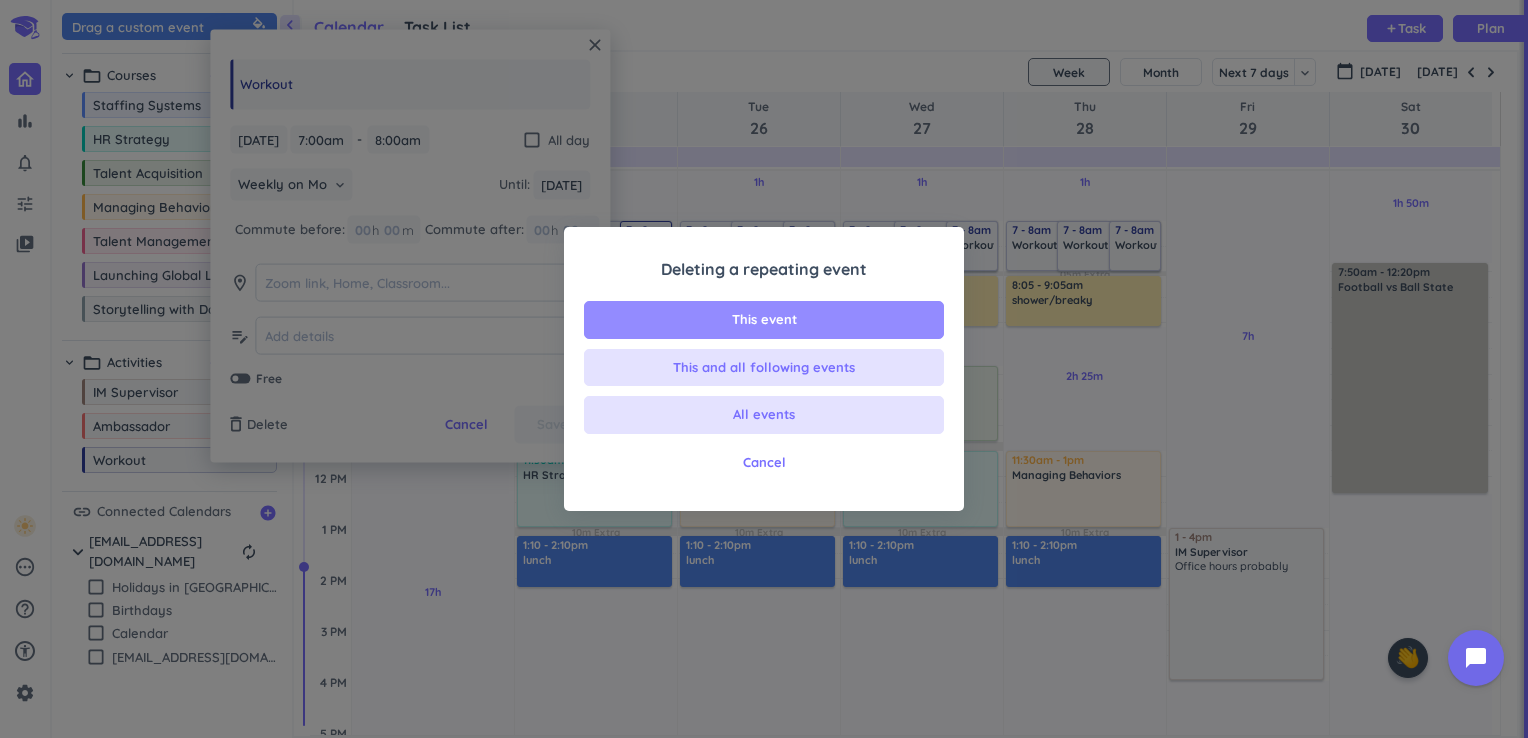 click on "This event" at bounding box center [764, 320] 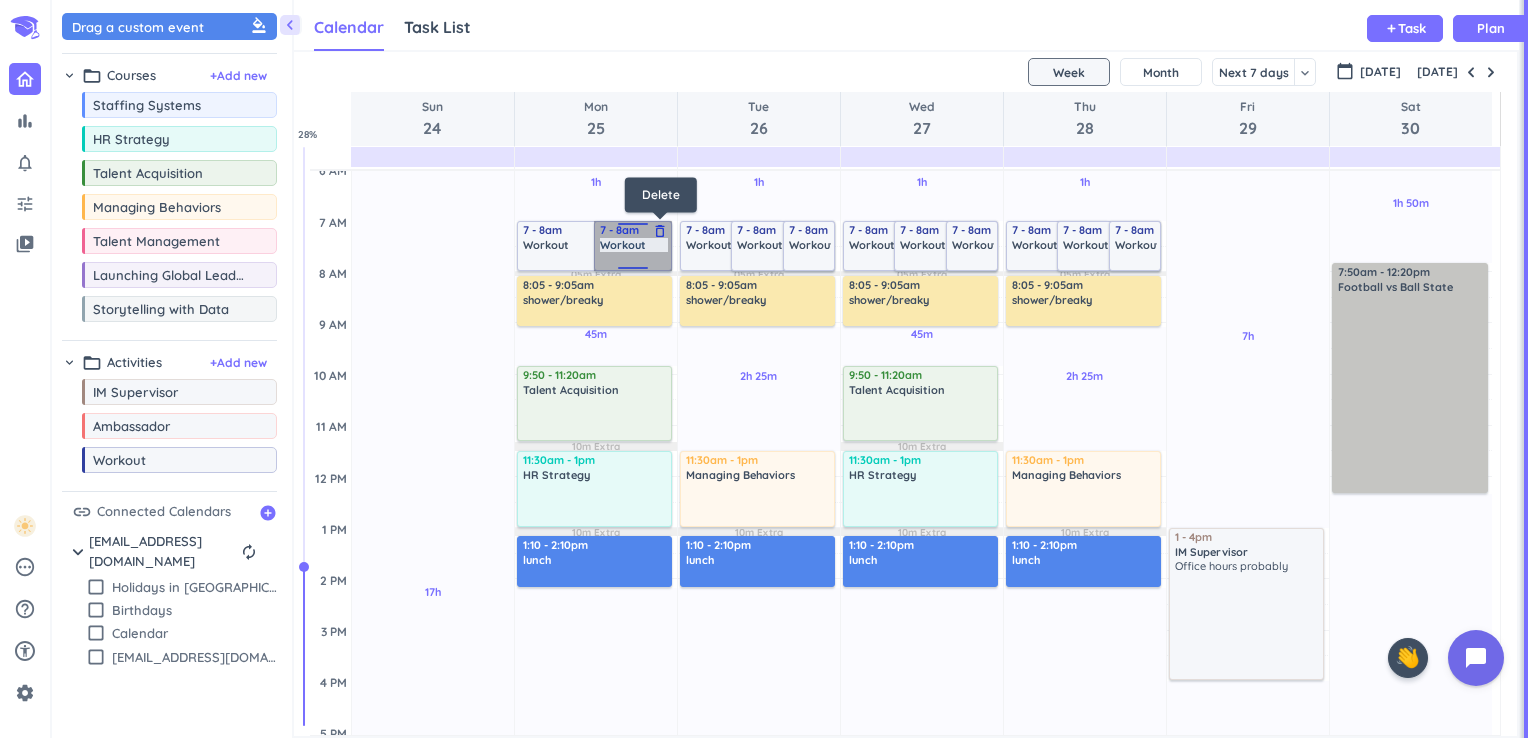 click on "7 - 8am Workout delete_outline" at bounding box center [633, 246] 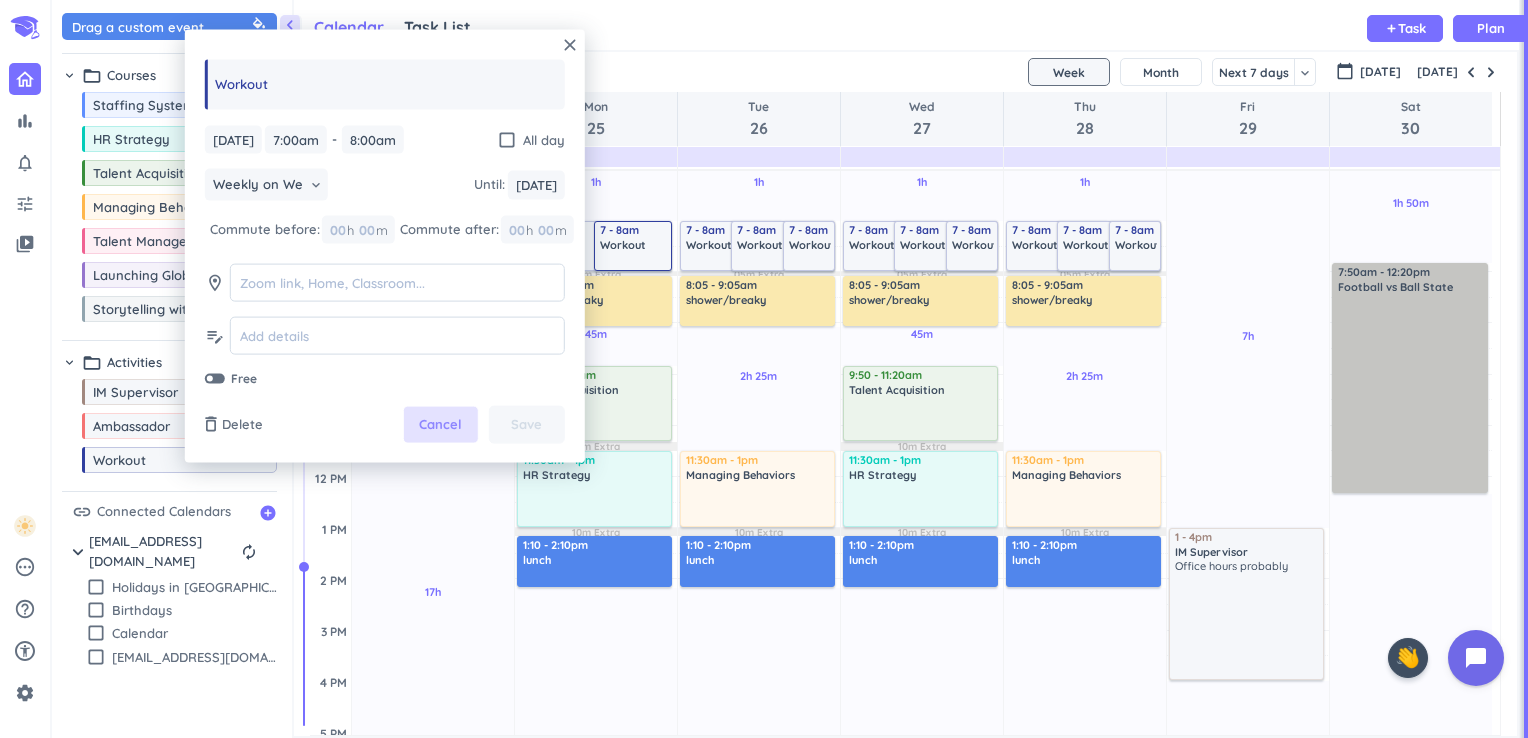 click on "Cancel" at bounding box center [440, 425] 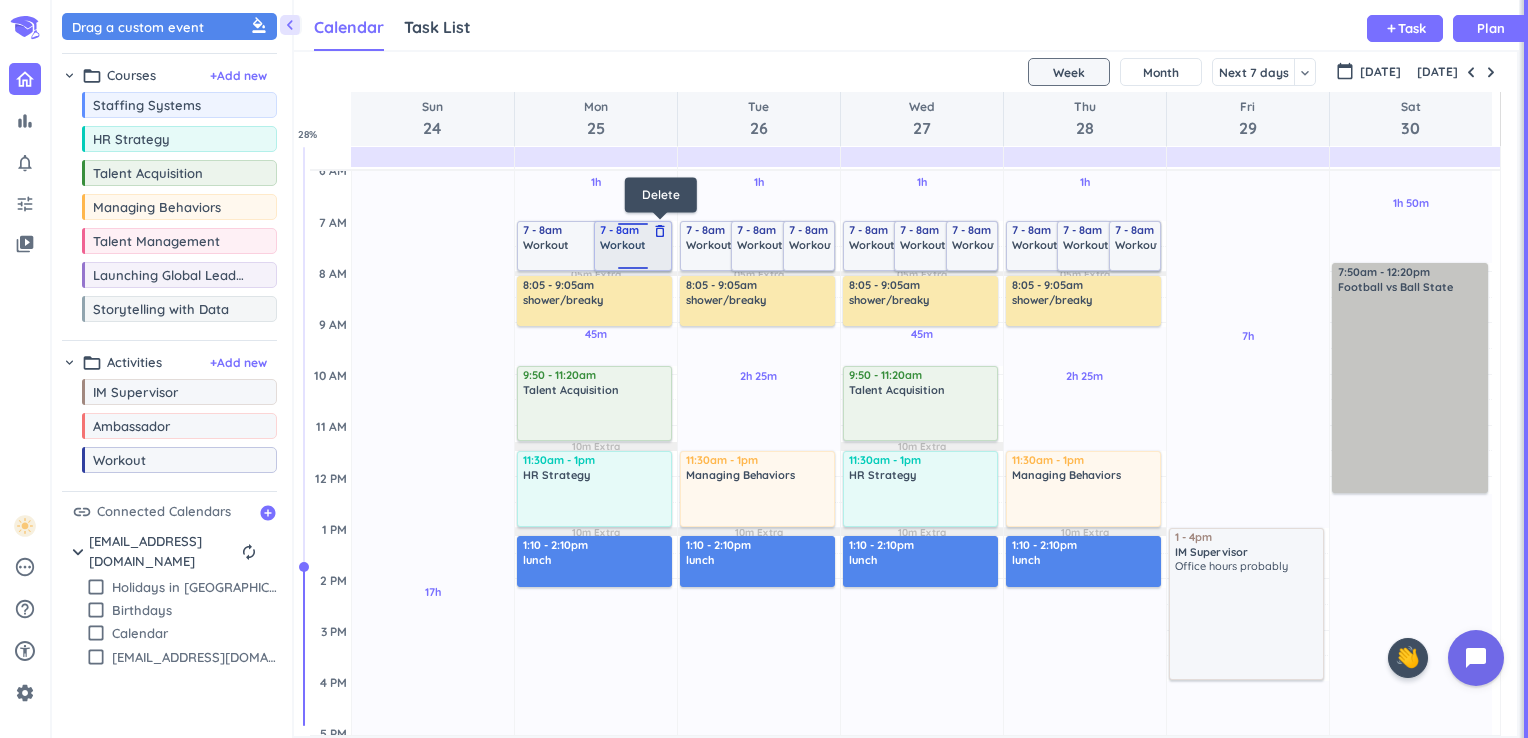 click on "delete_outline" at bounding box center [660, 231] 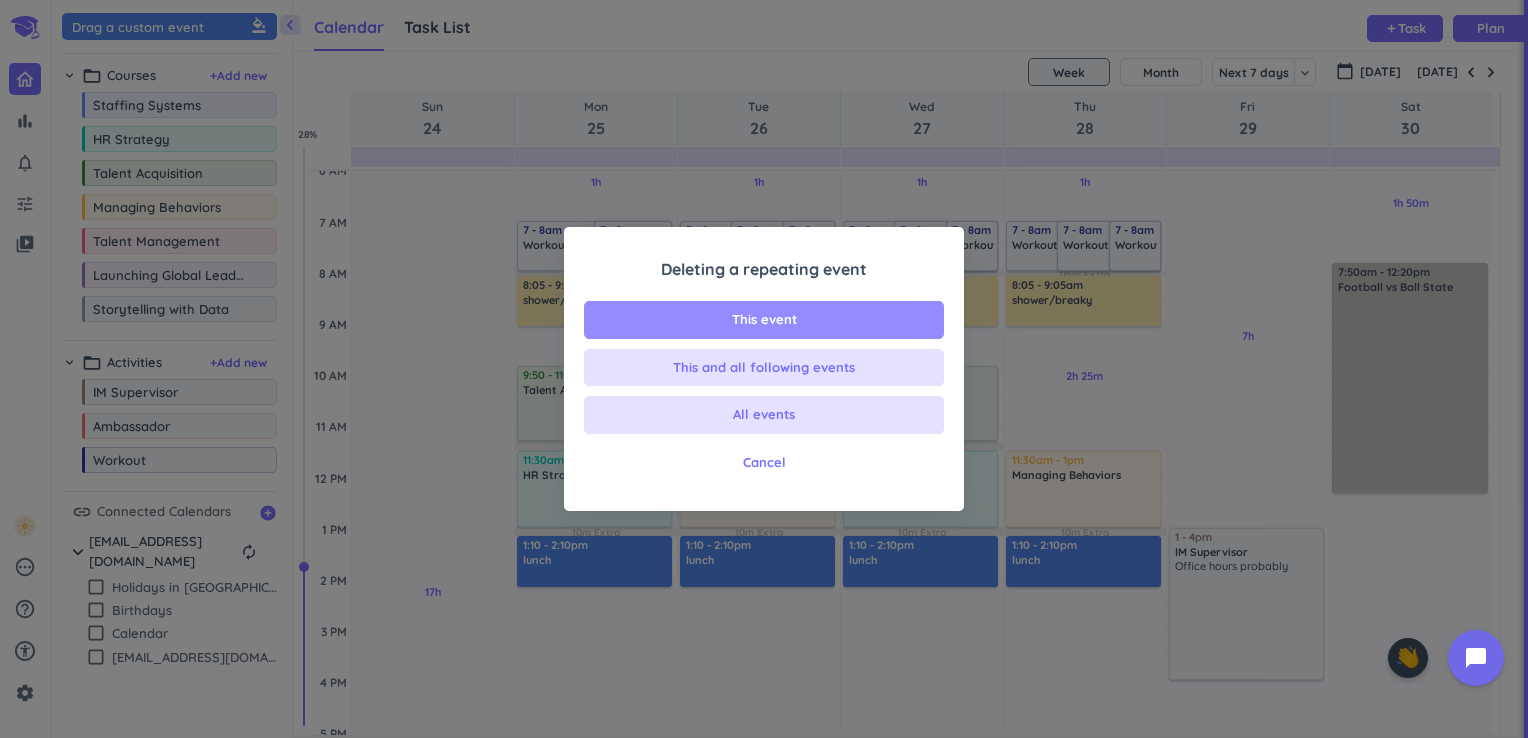 click on "This event" at bounding box center [764, 320] 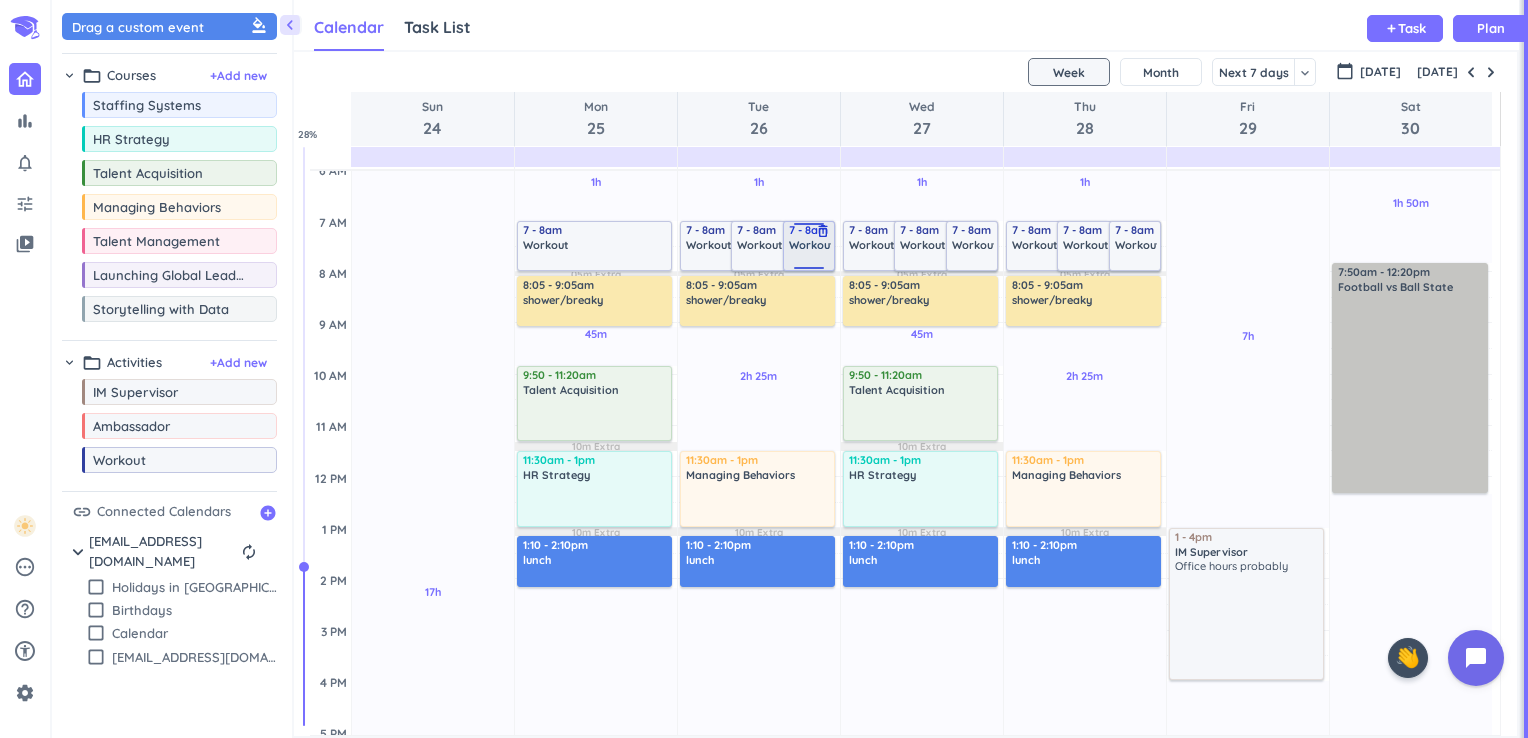 click on "delete_outline" at bounding box center [823, 231] 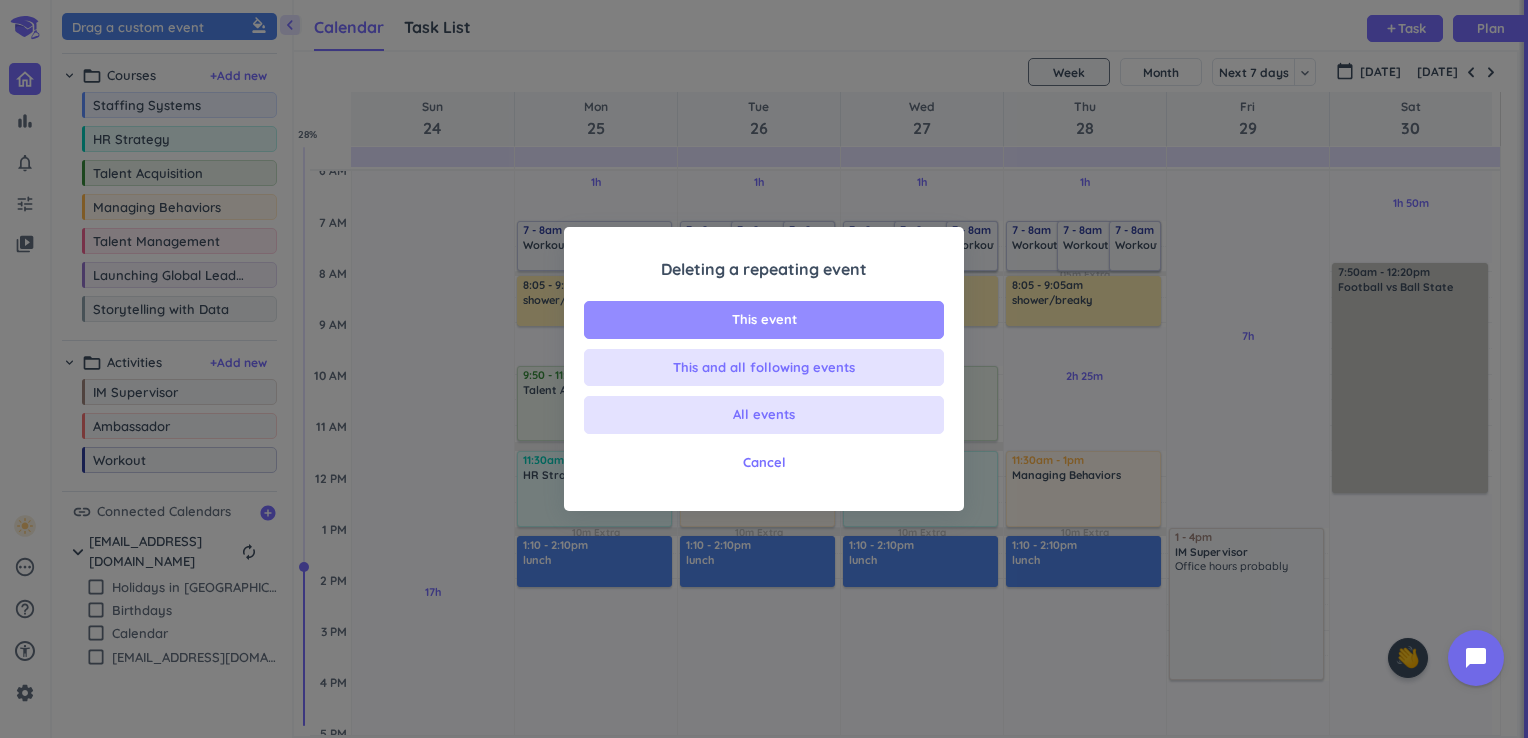 click on "This event" at bounding box center [764, 320] 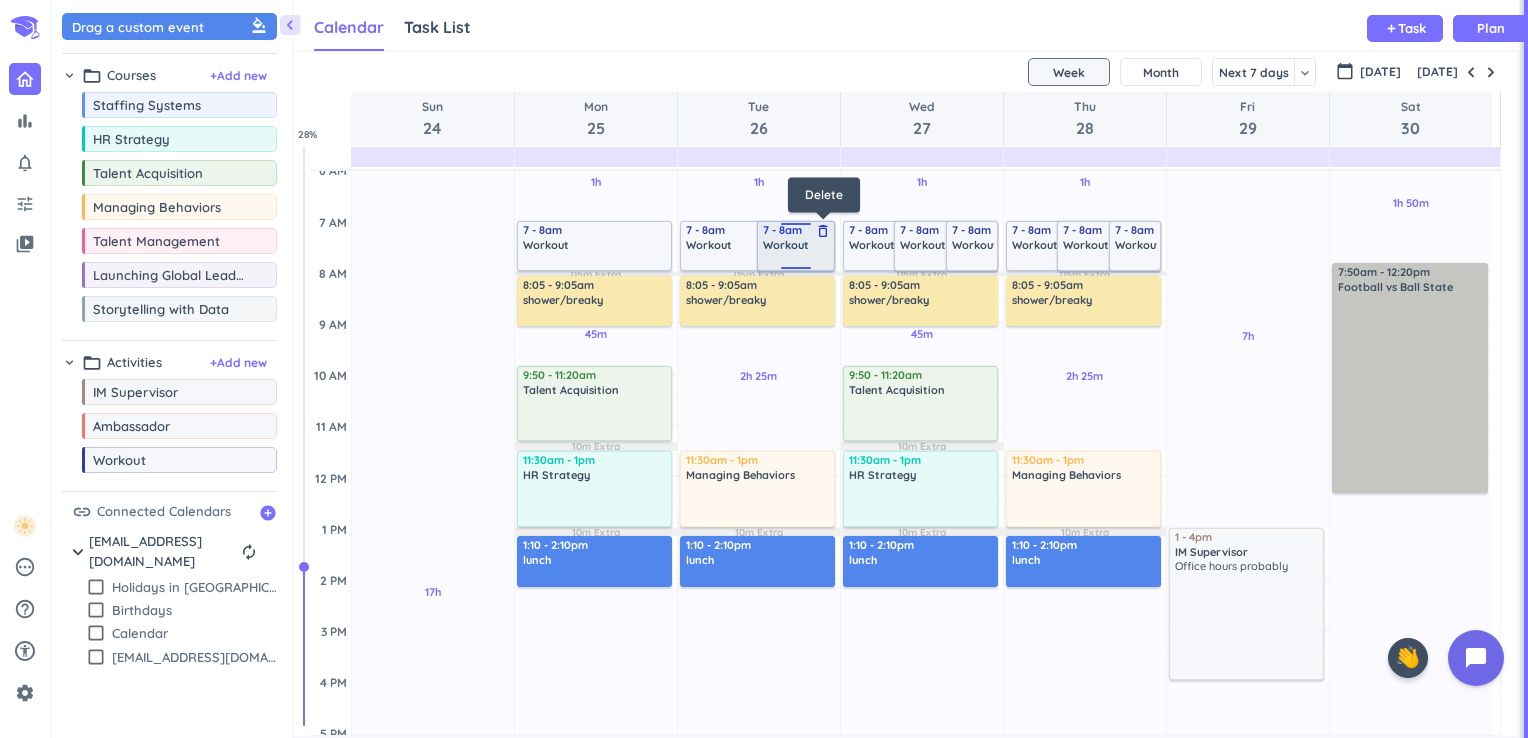 click on "delete_outline" at bounding box center [823, 231] 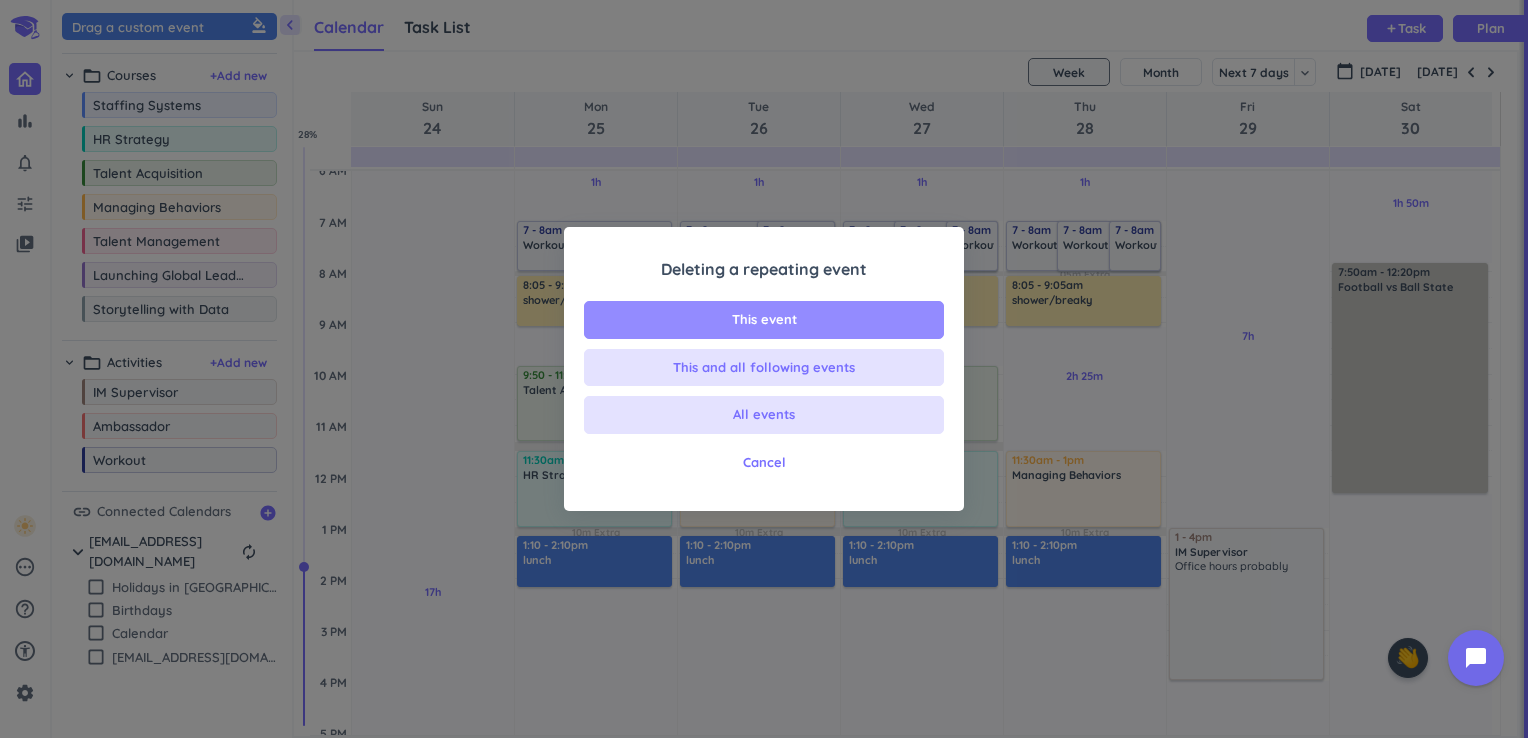 click on "This event" at bounding box center (764, 320) 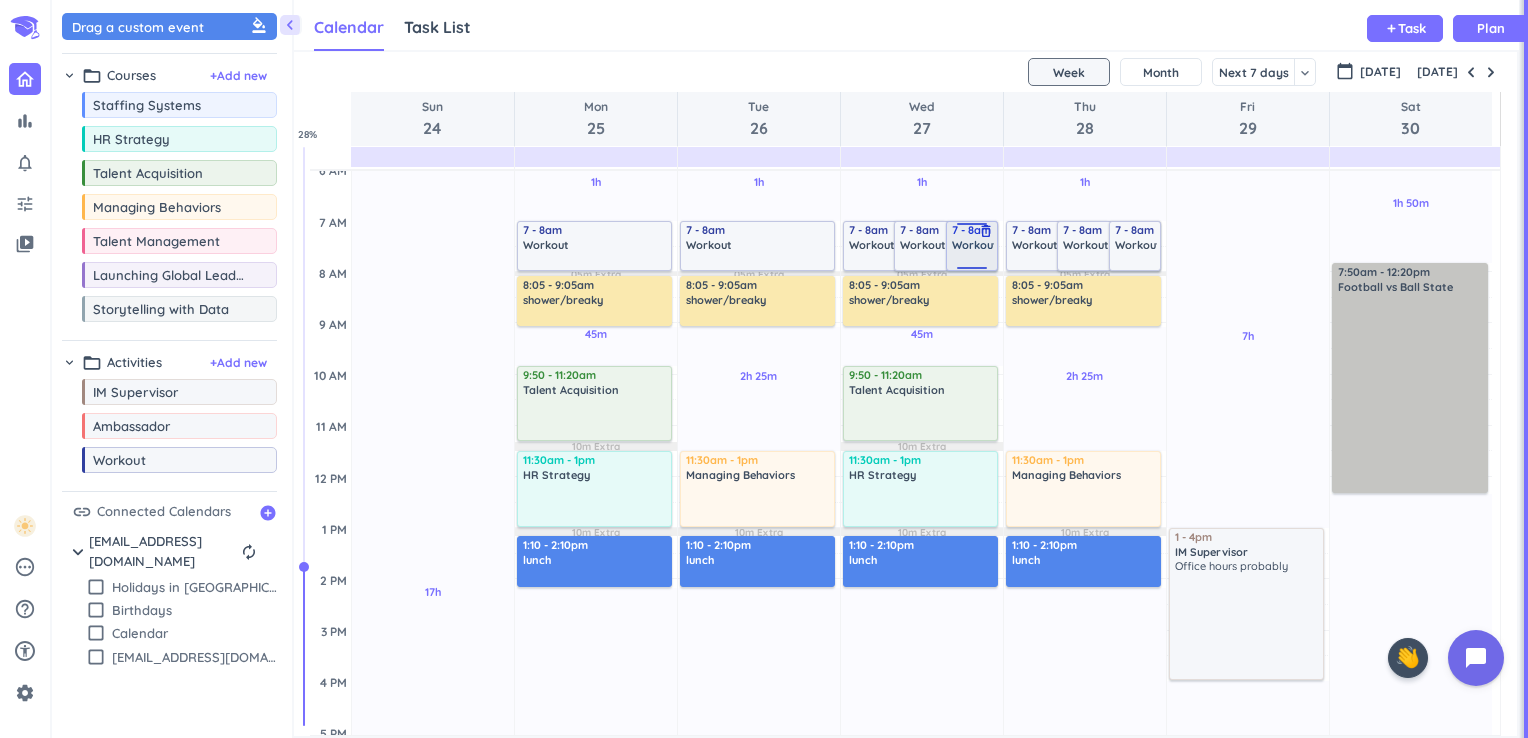 click on "delete_outline" at bounding box center [986, 231] 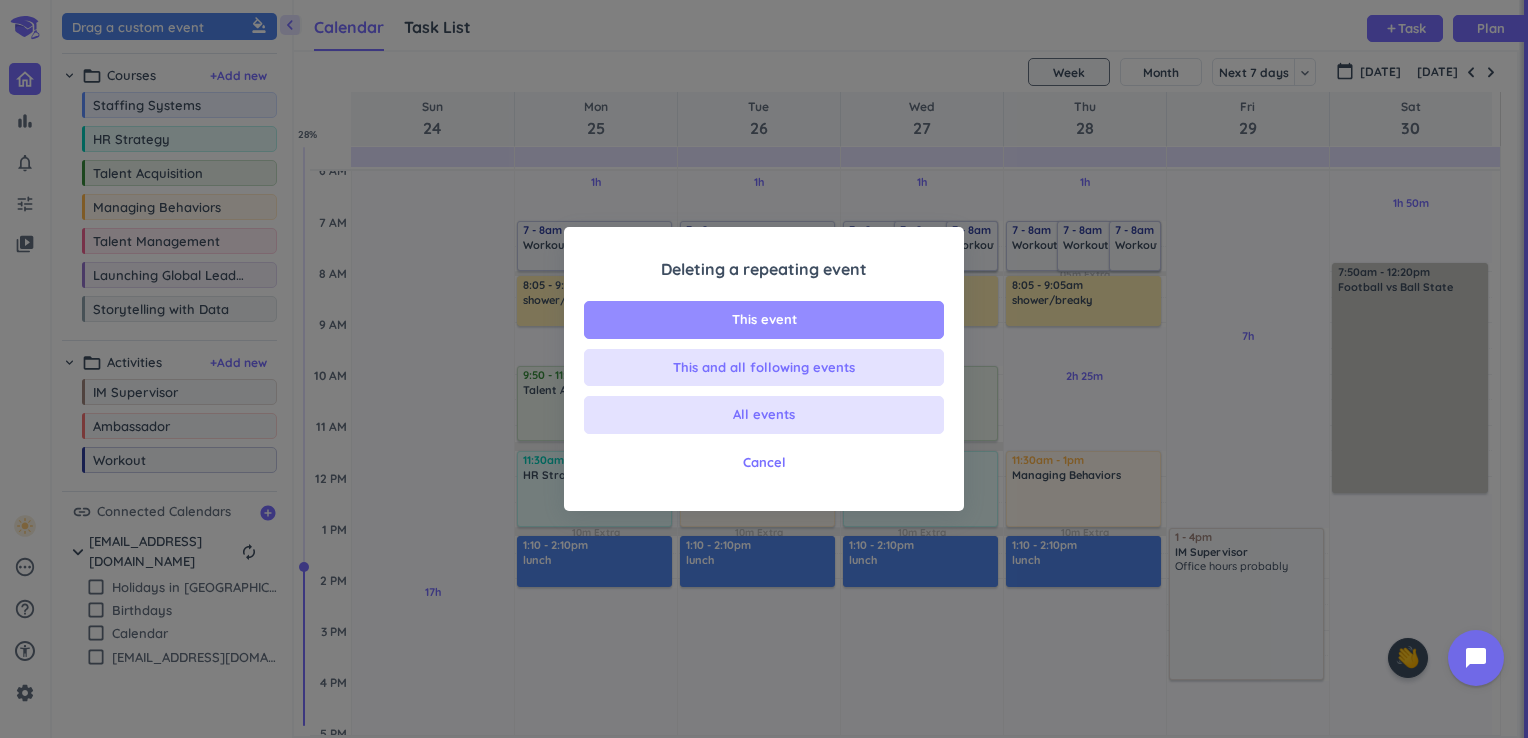 click on "This event" at bounding box center (764, 320) 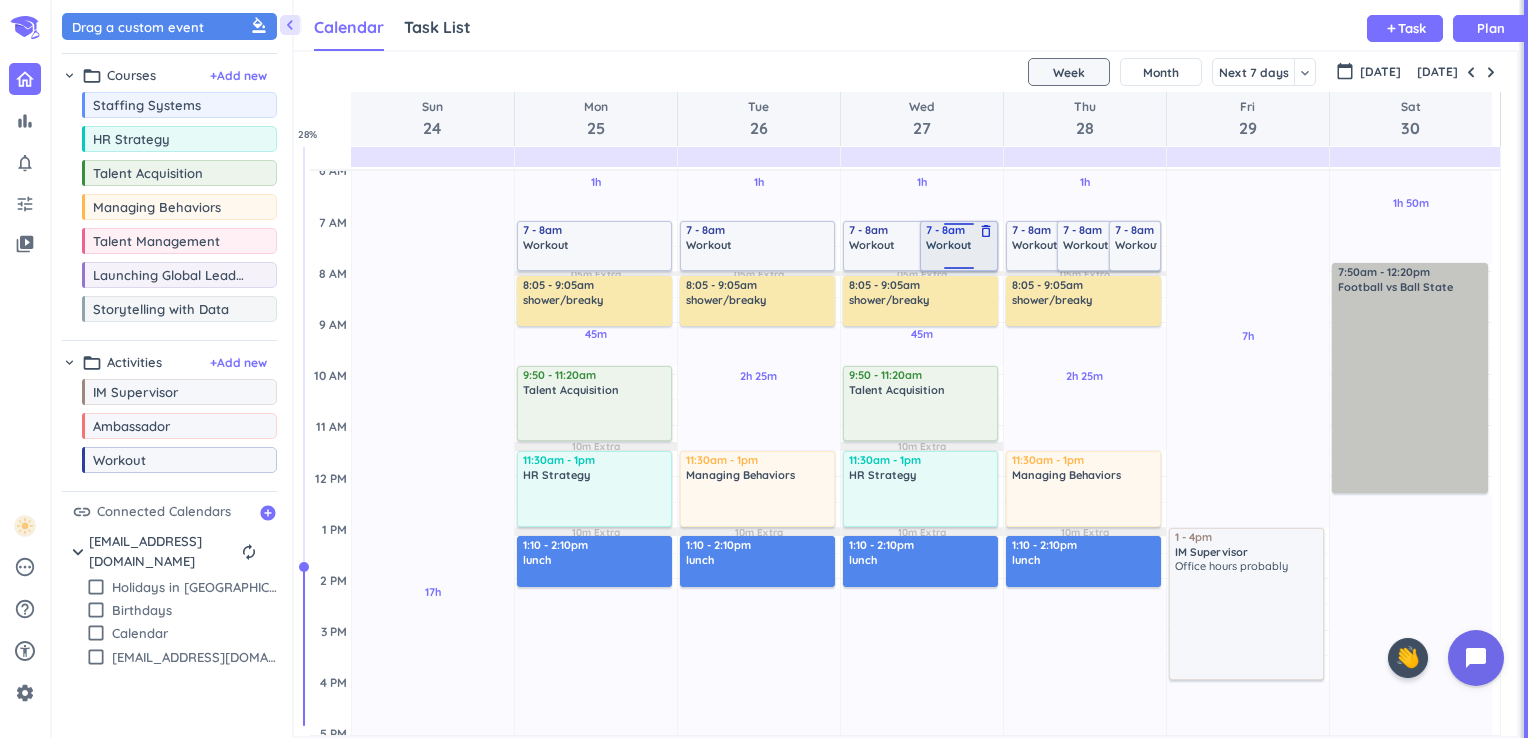 click on "delete_outline" at bounding box center [986, 231] 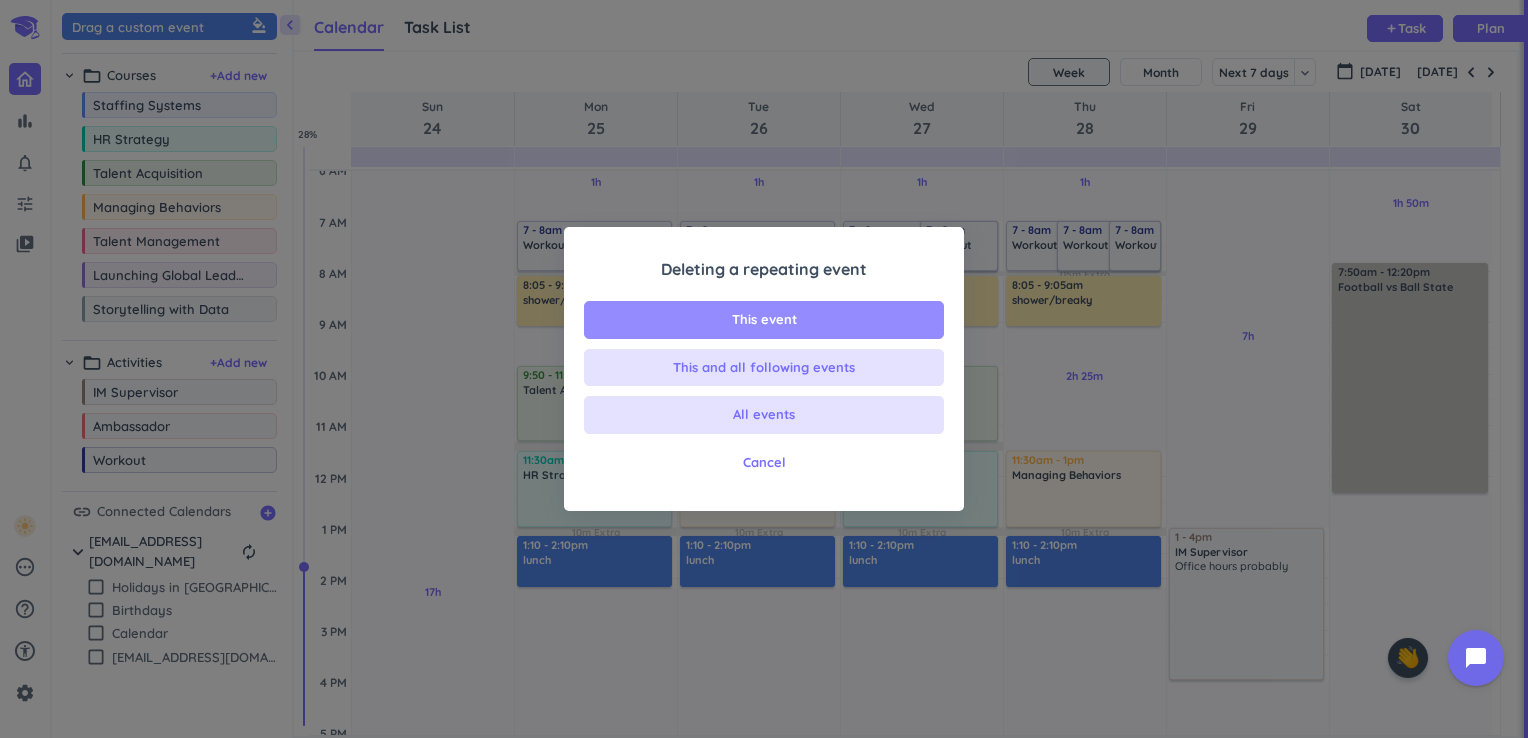 click on "This event" at bounding box center [764, 320] 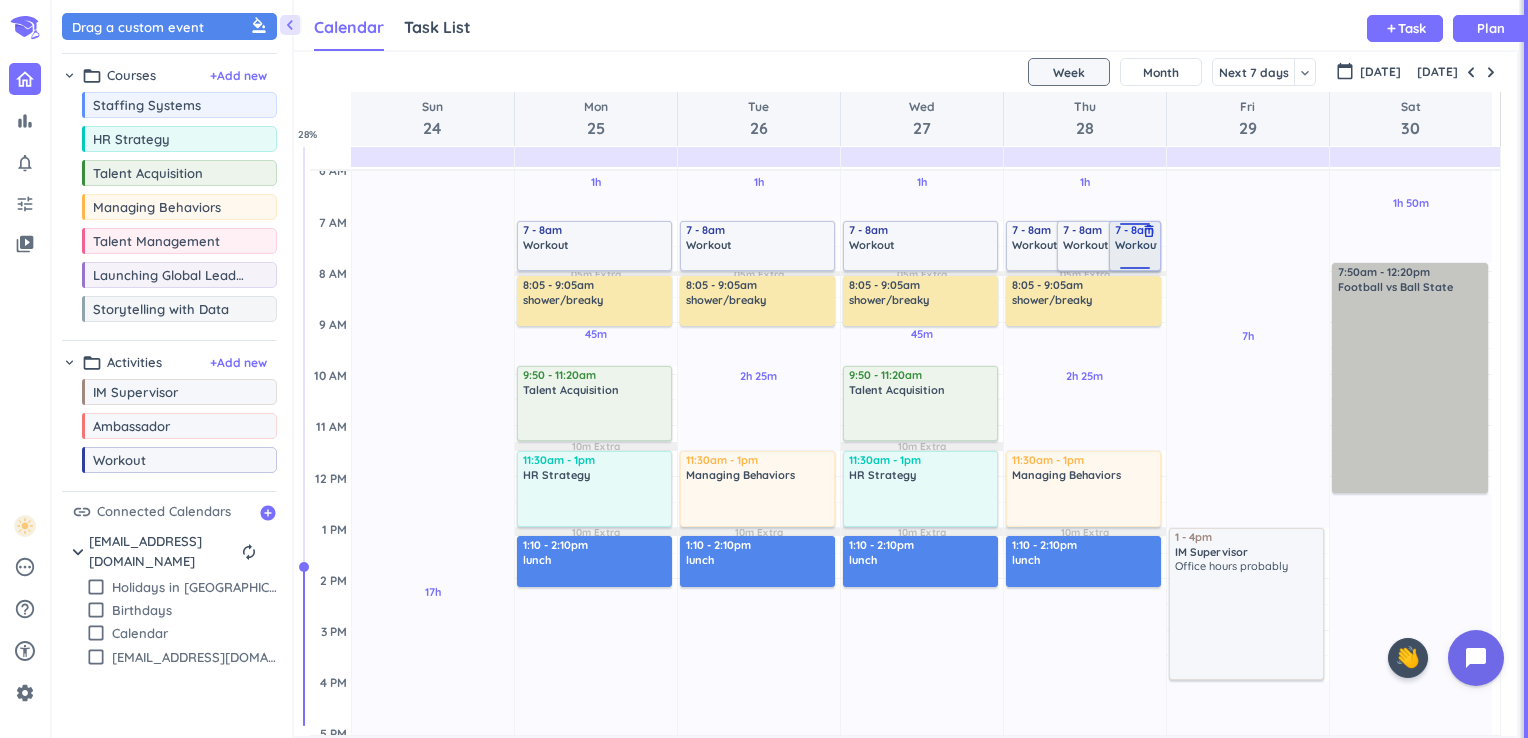 click on "delete_outline" at bounding box center [1149, 231] 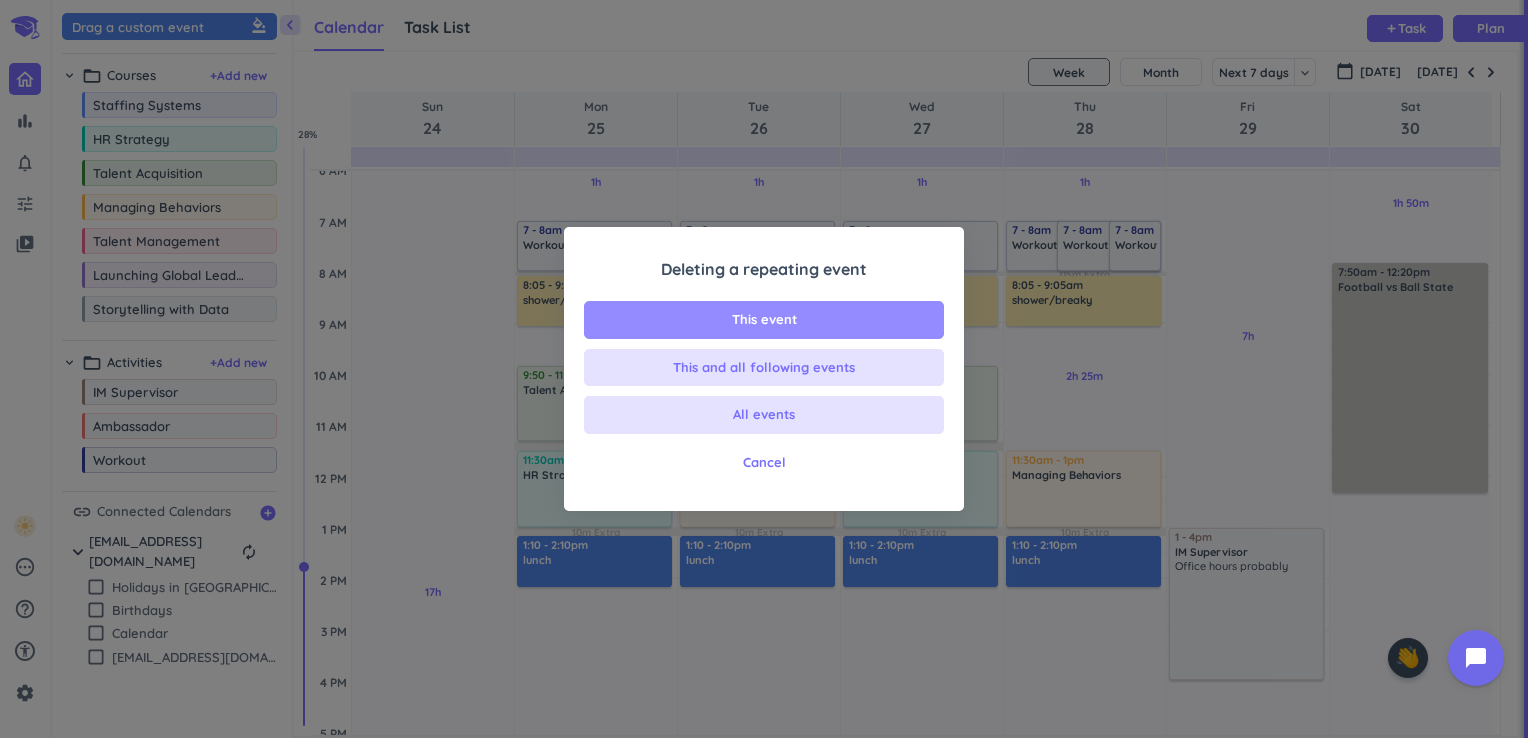 click on "This event" at bounding box center (764, 320) 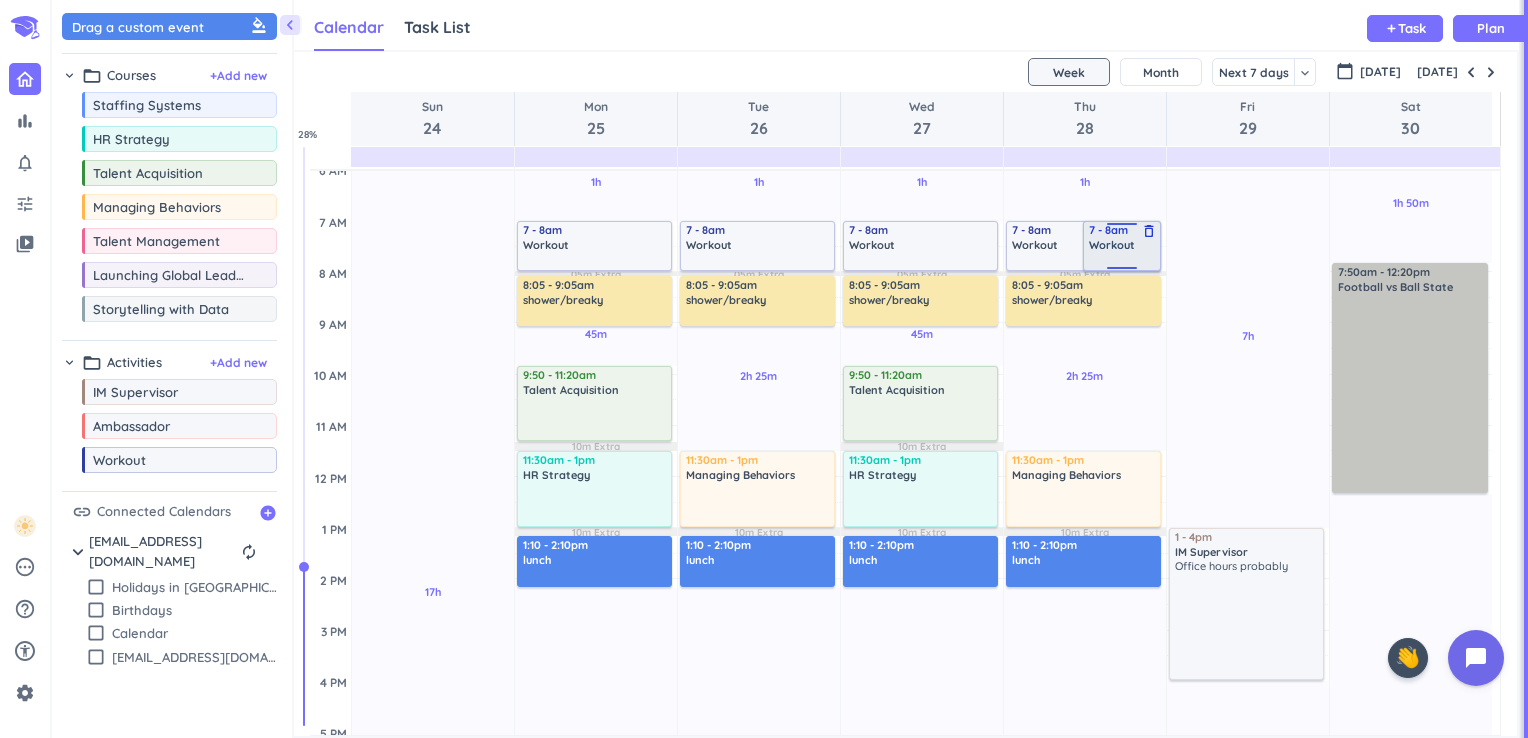 click on "delete_outline" at bounding box center (1149, 231) 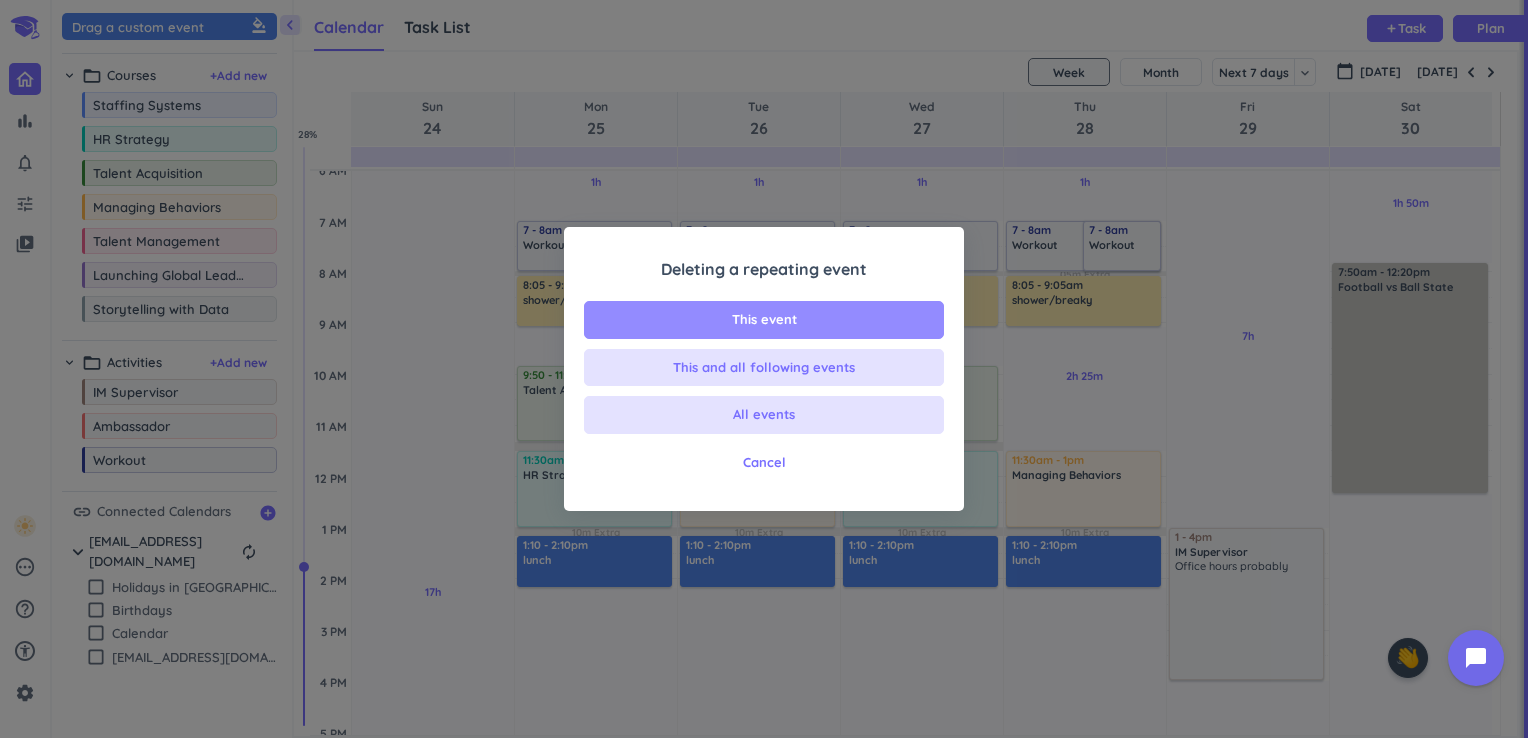 click on "This event" at bounding box center (764, 320) 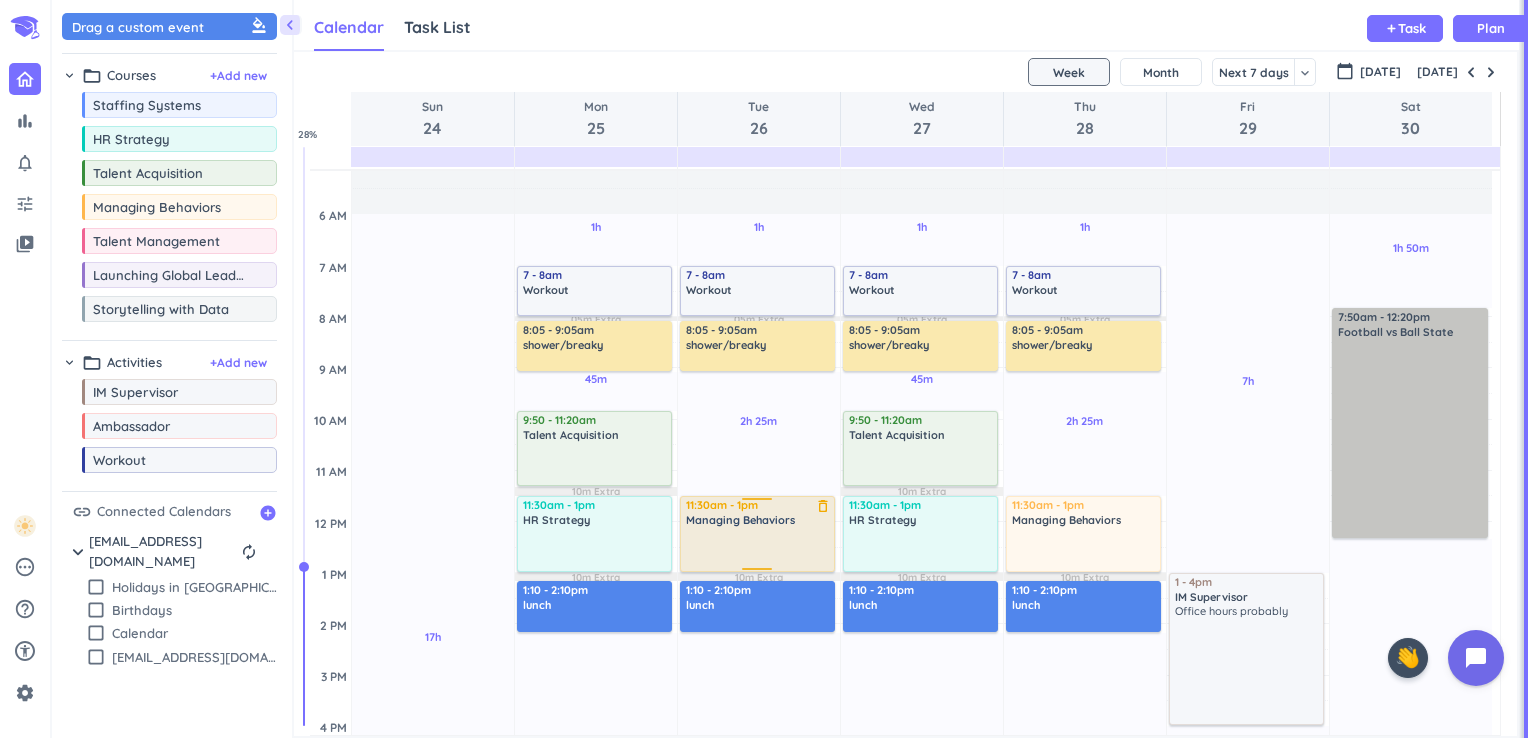 scroll, scrollTop: 62, scrollLeft: 0, axis: vertical 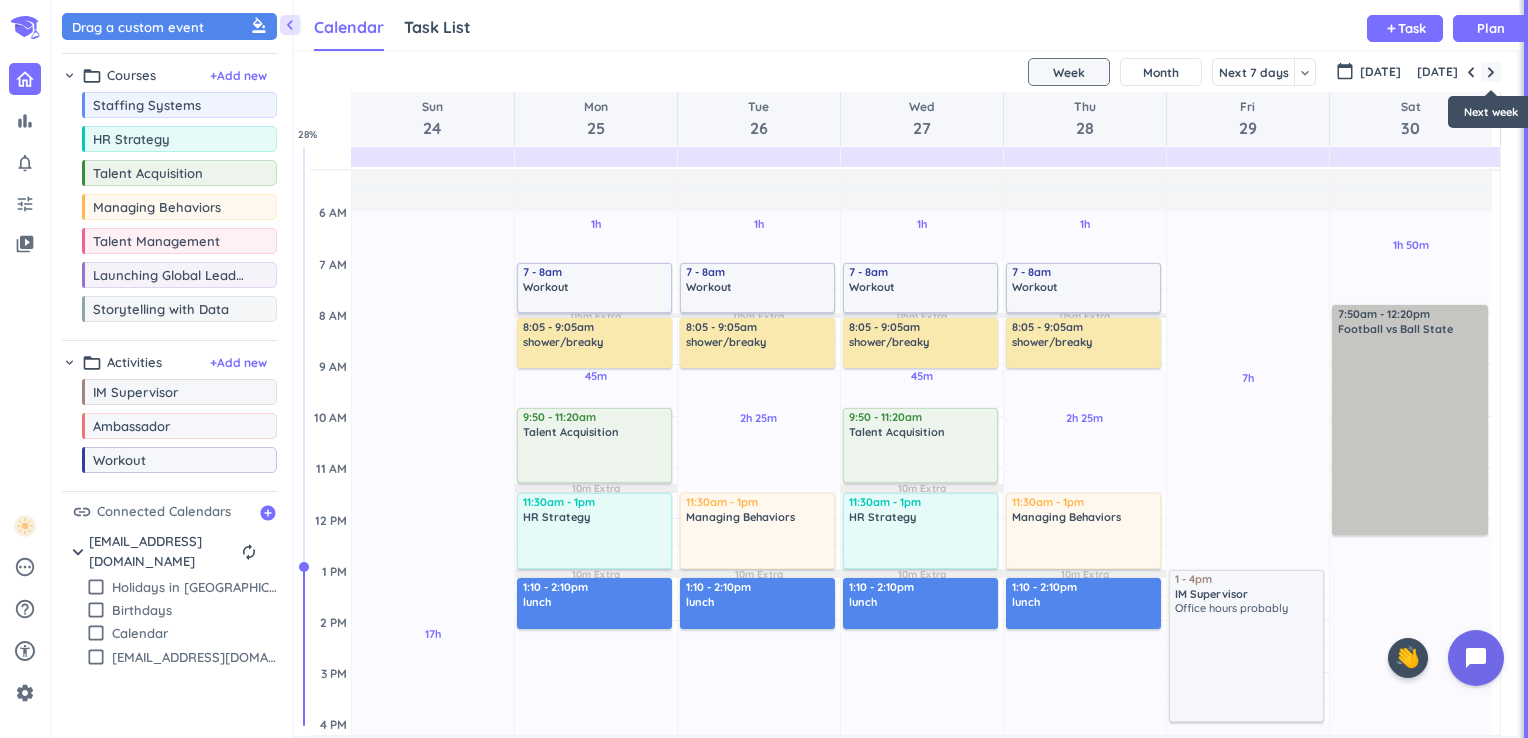 click at bounding box center (1491, 72) 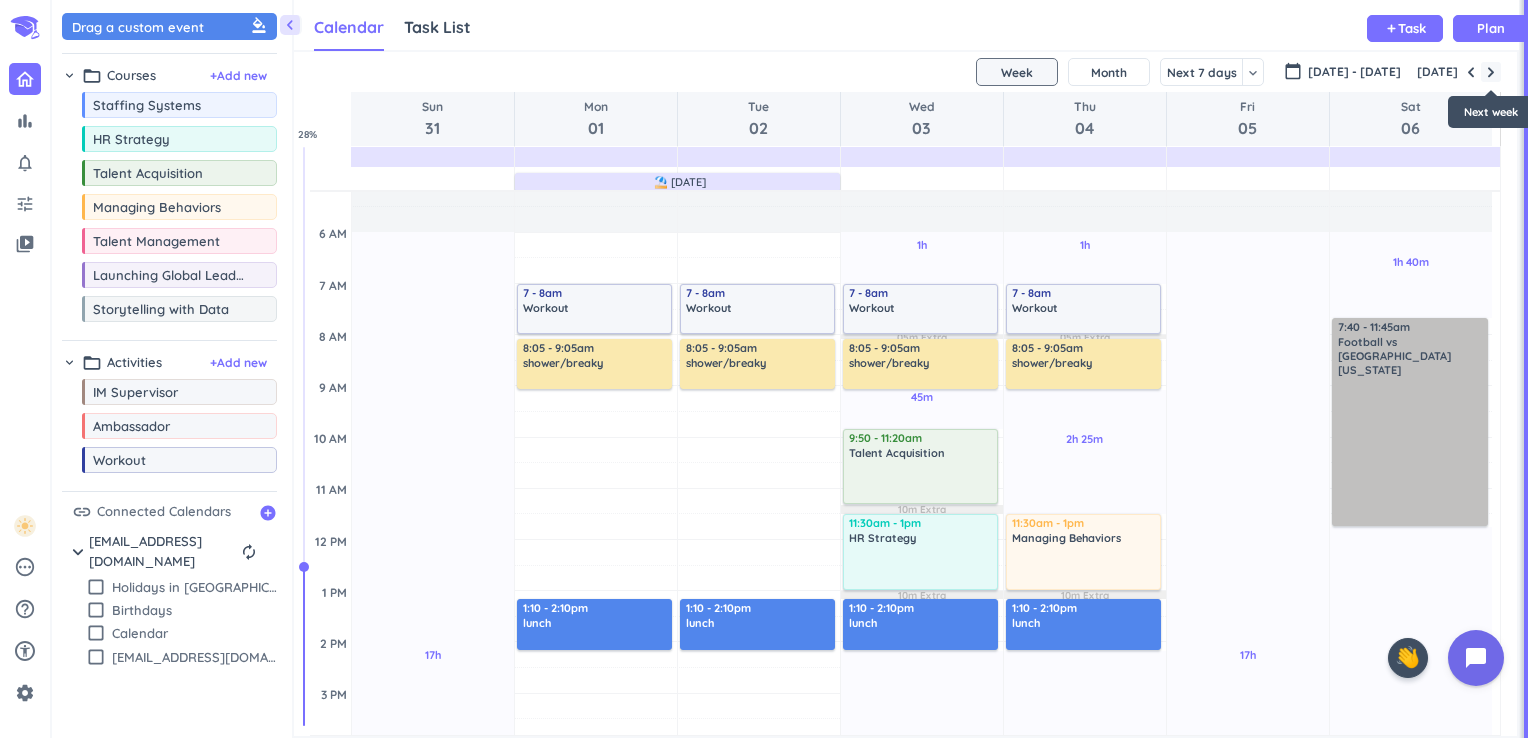scroll, scrollTop: 104, scrollLeft: 0, axis: vertical 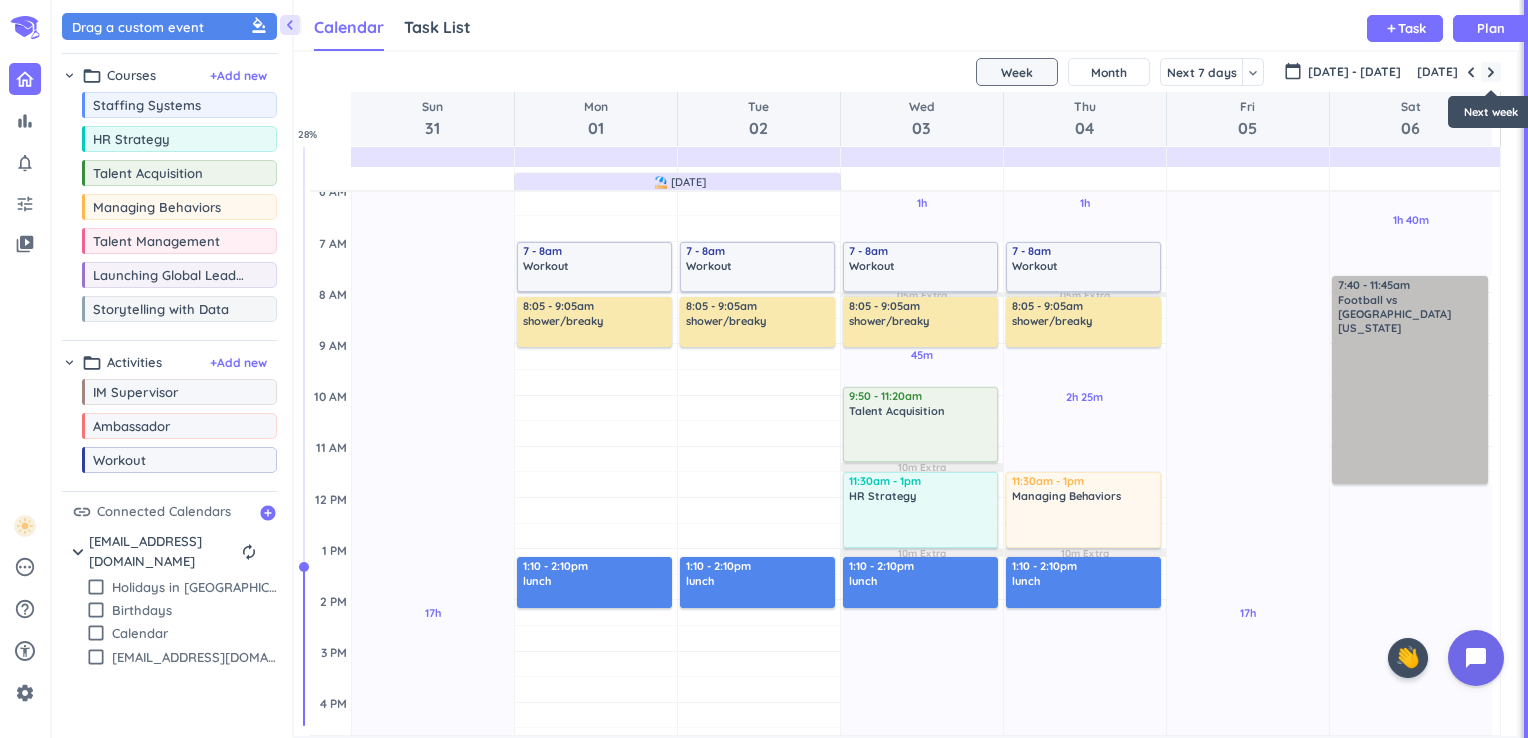 click at bounding box center [1491, 72] 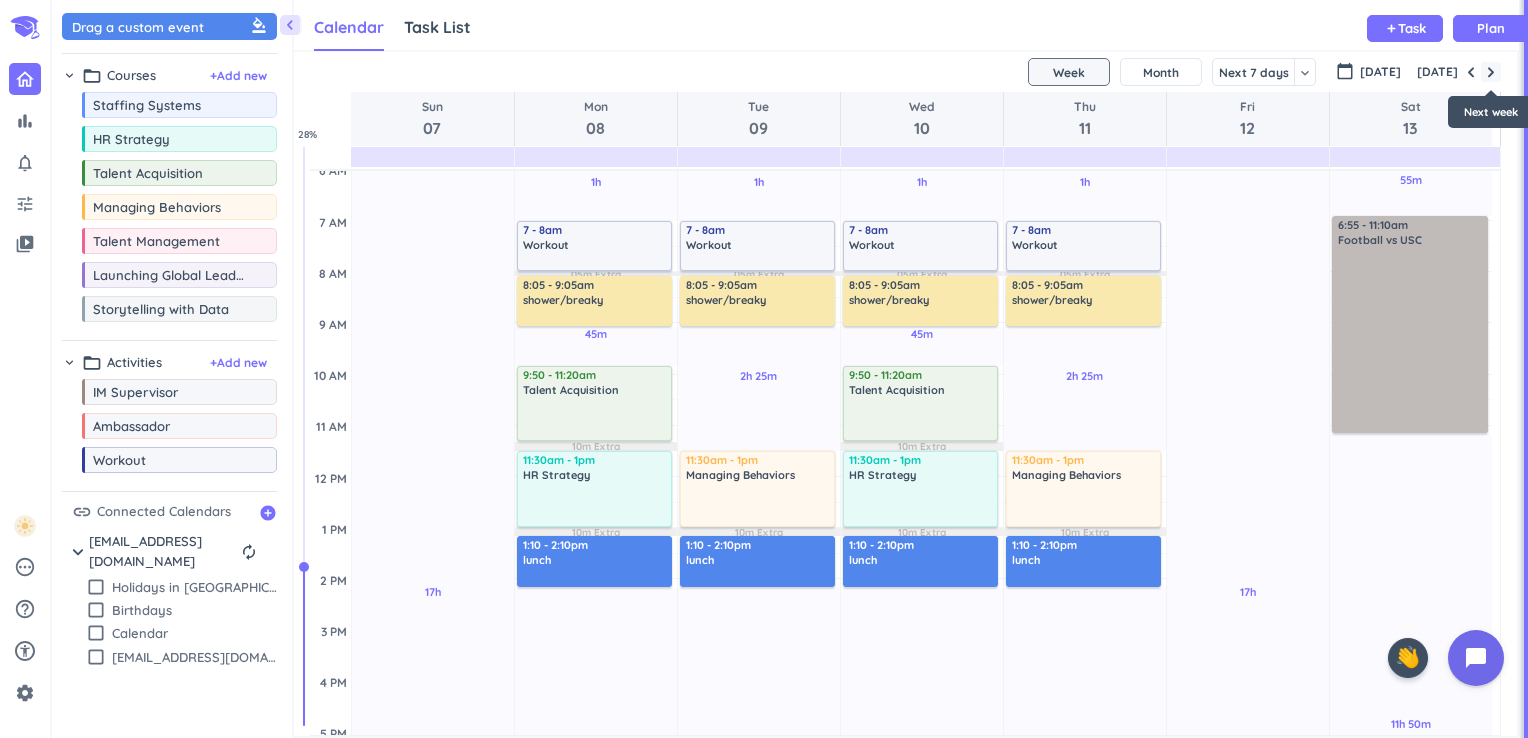 click at bounding box center (1491, 72) 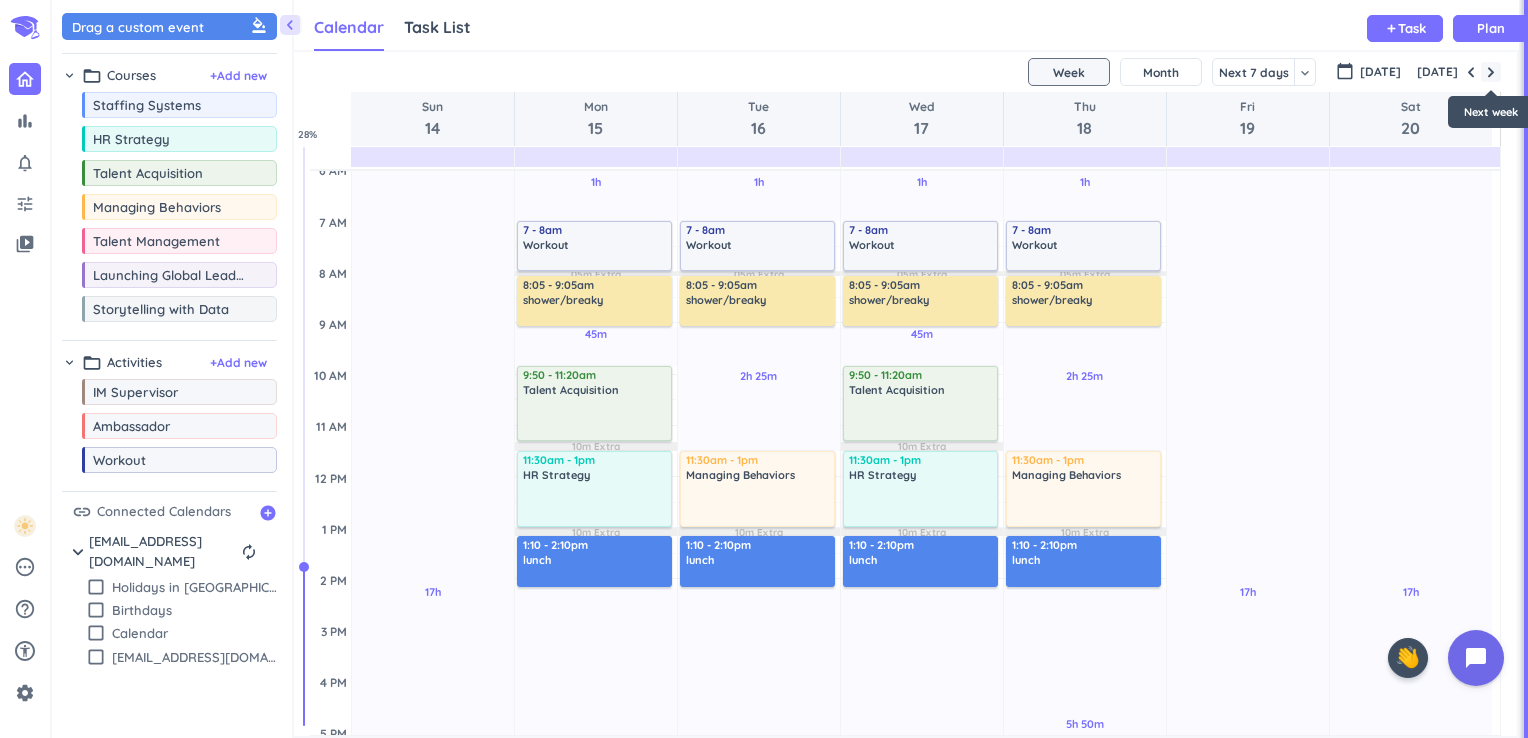 click at bounding box center [1491, 72] 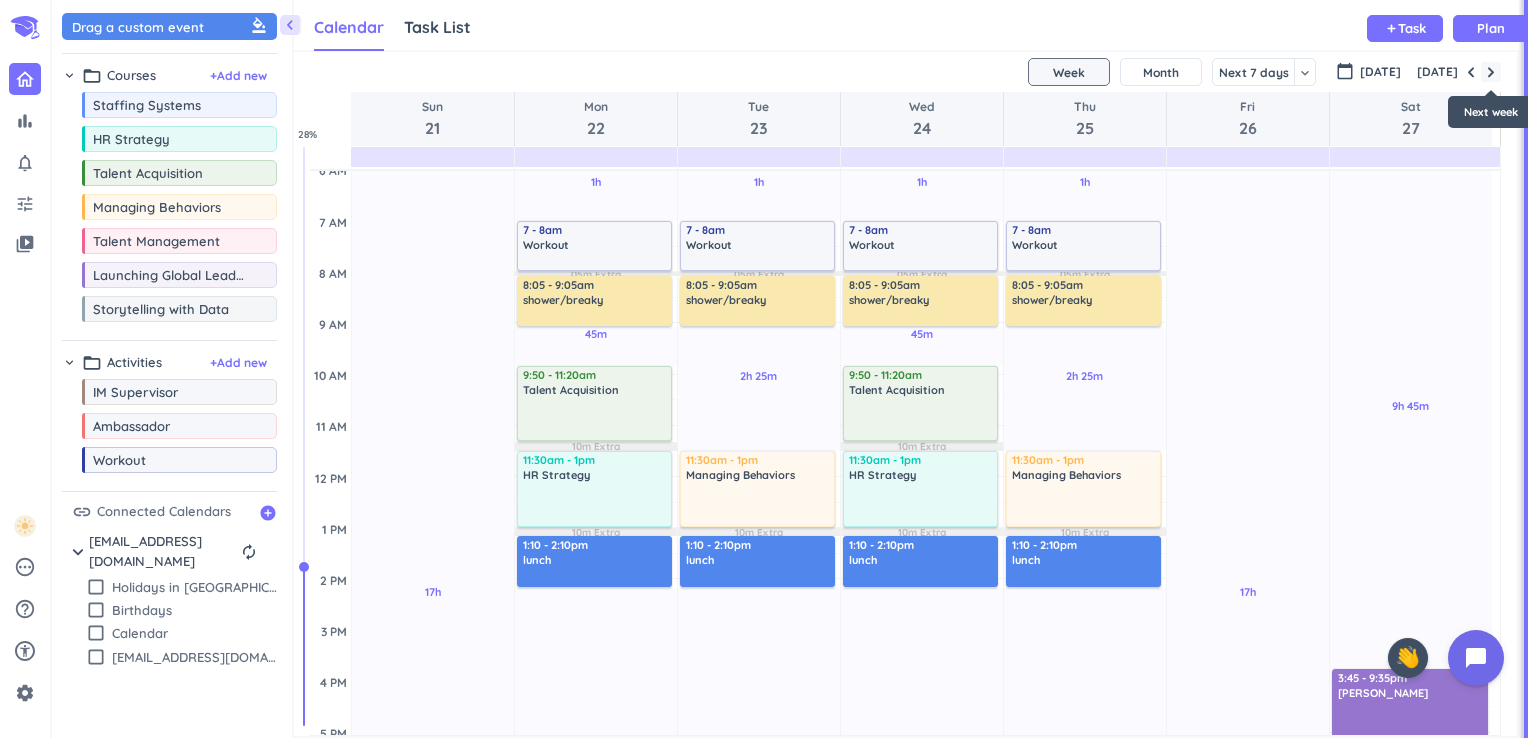 click at bounding box center (1491, 72) 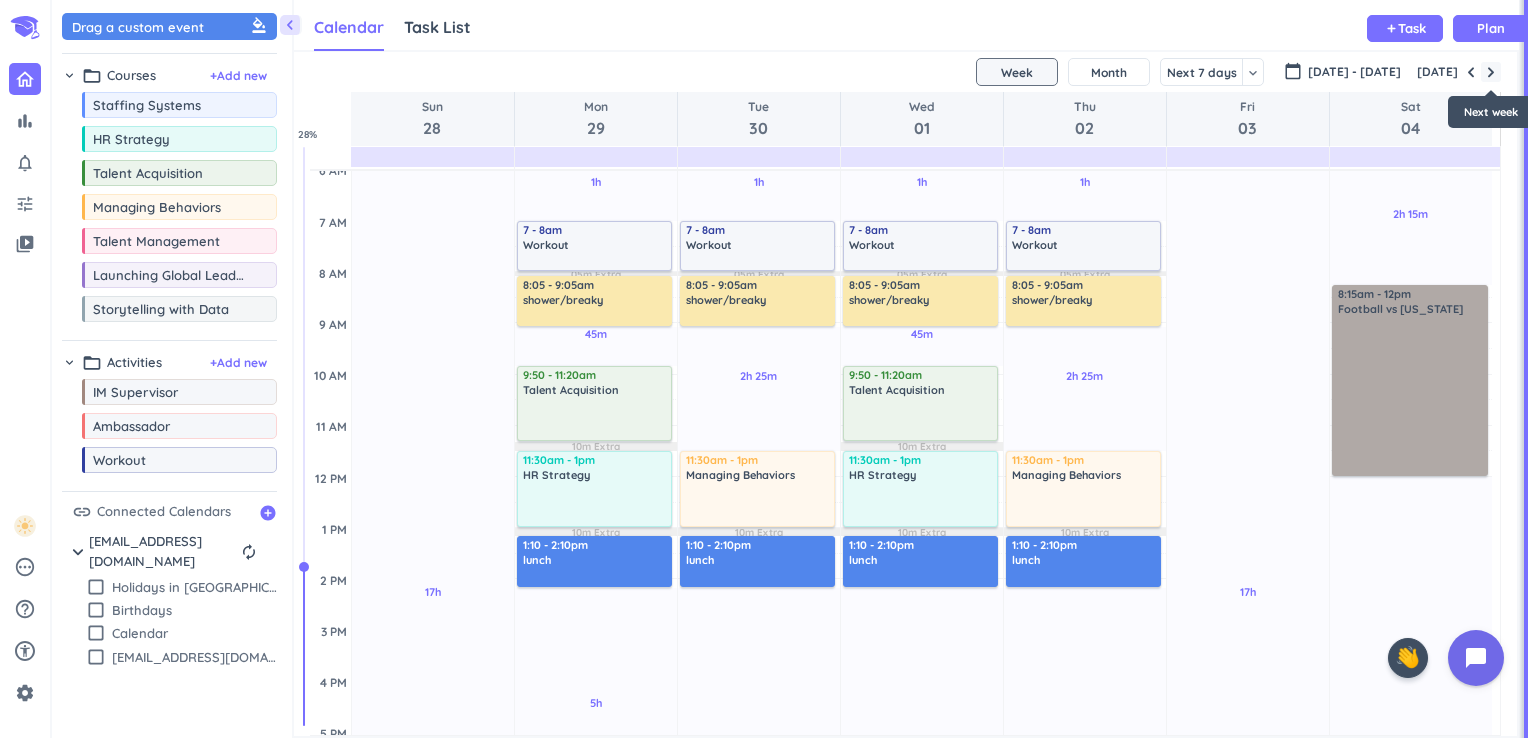 click at bounding box center (1491, 72) 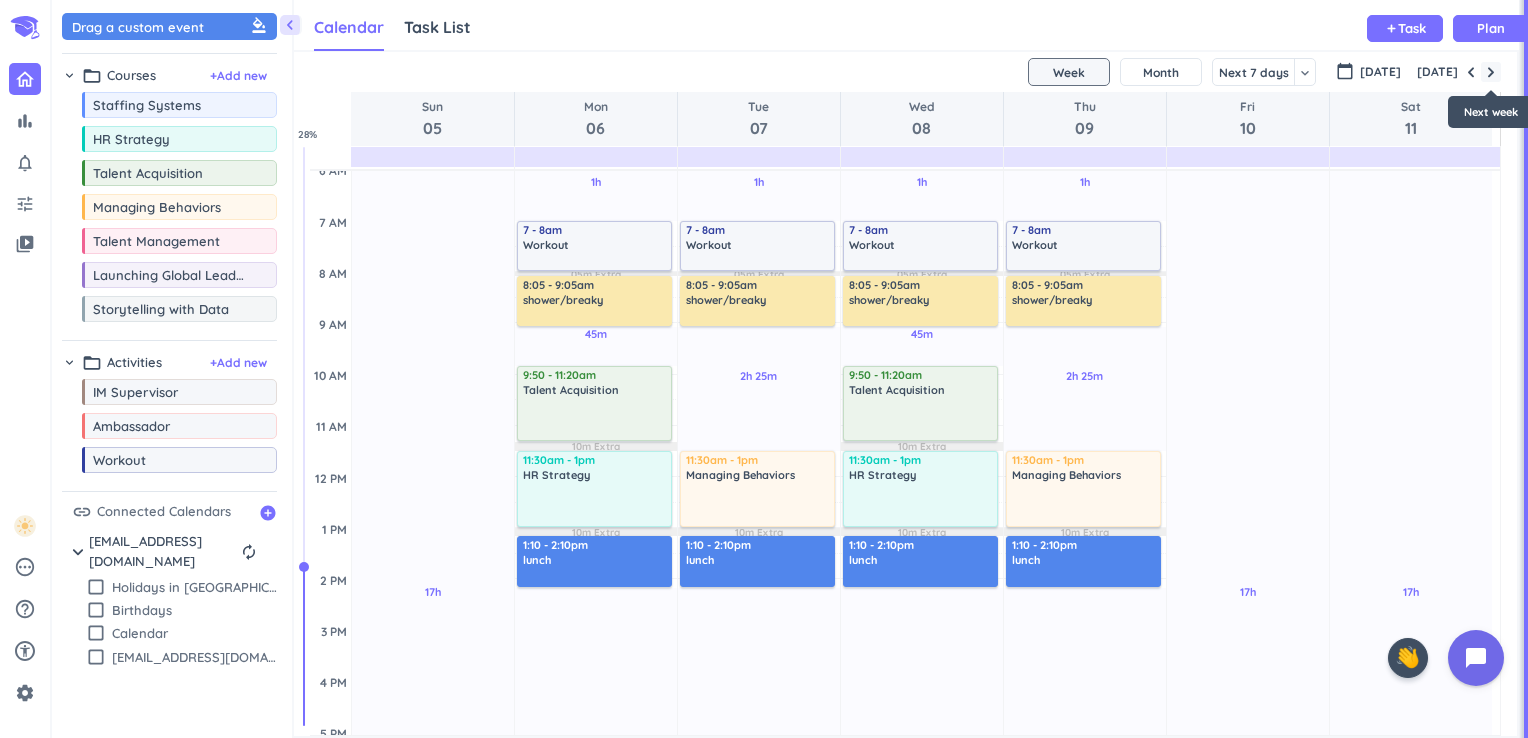 click at bounding box center [1491, 72] 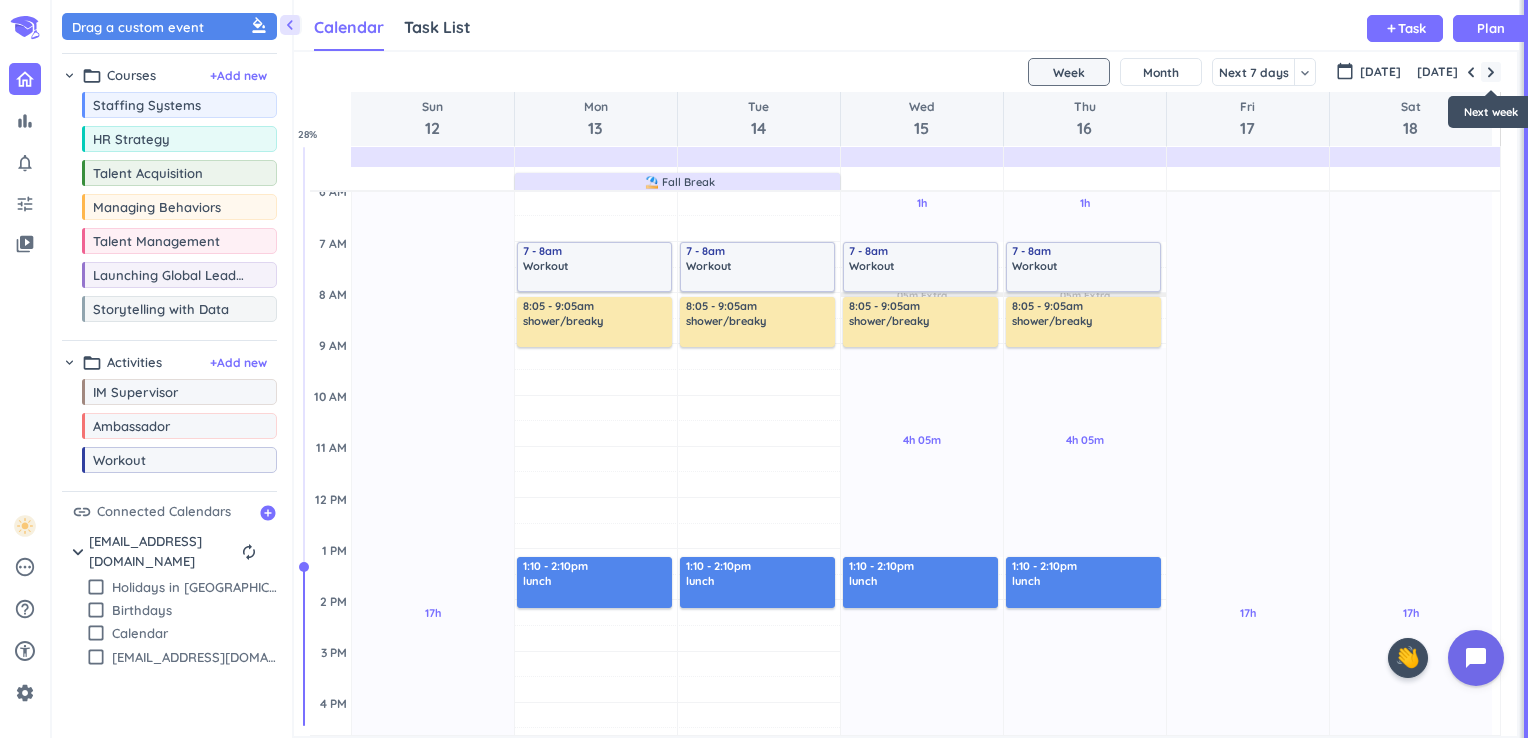 click at bounding box center [1491, 72] 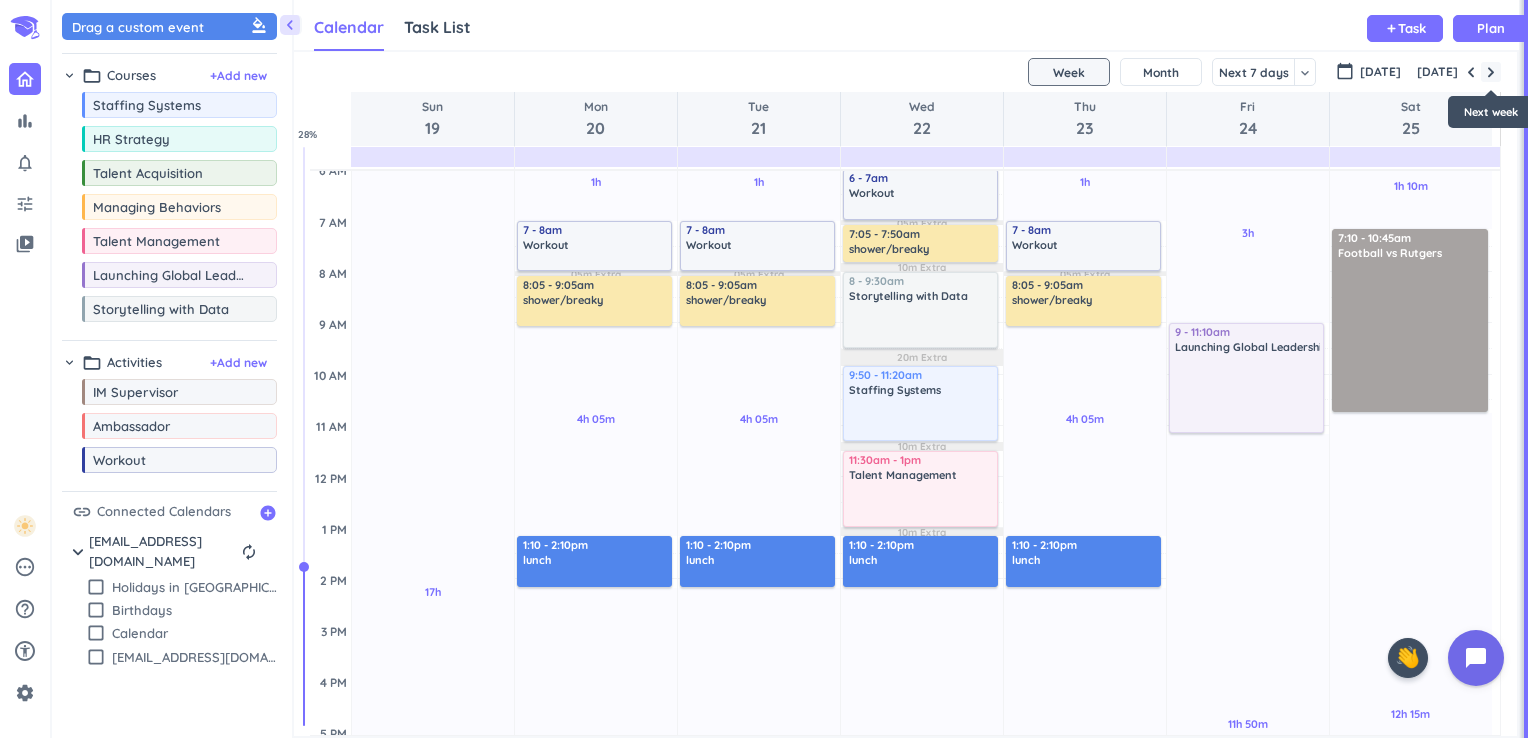 click at bounding box center (1491, 72) 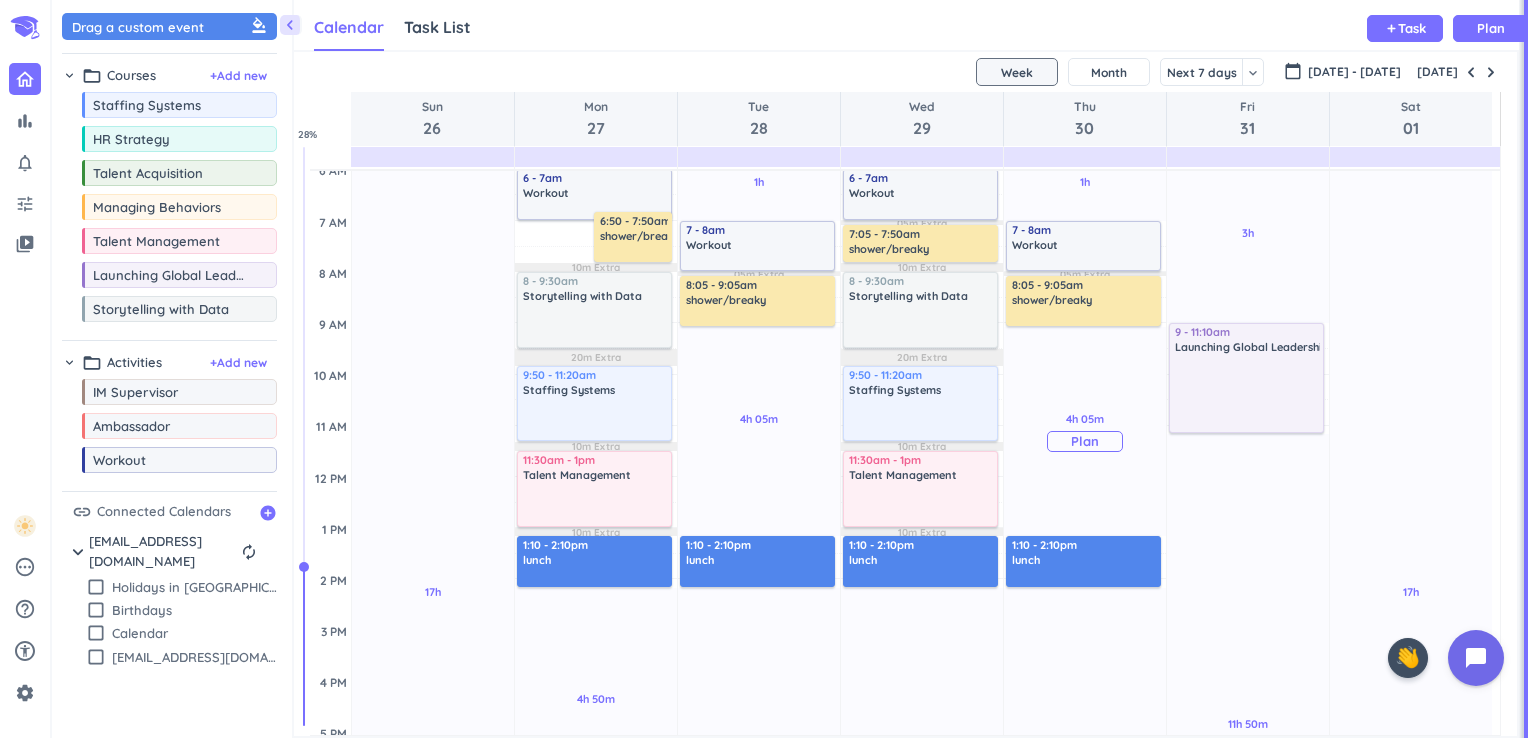 scroll, scrollTop: 92, scrollLeft: 0, axis: vertical 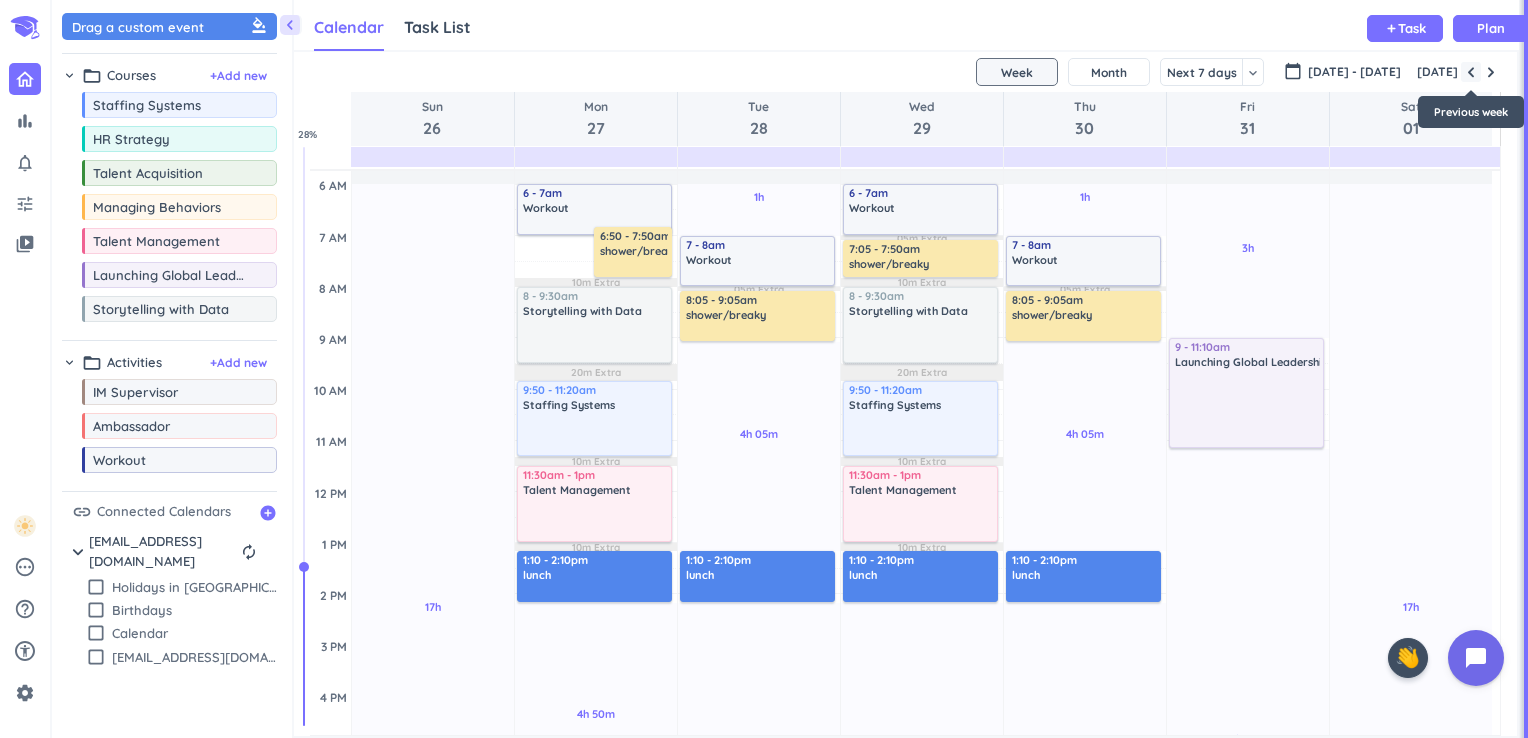 click at bounding box center (1471, 72) 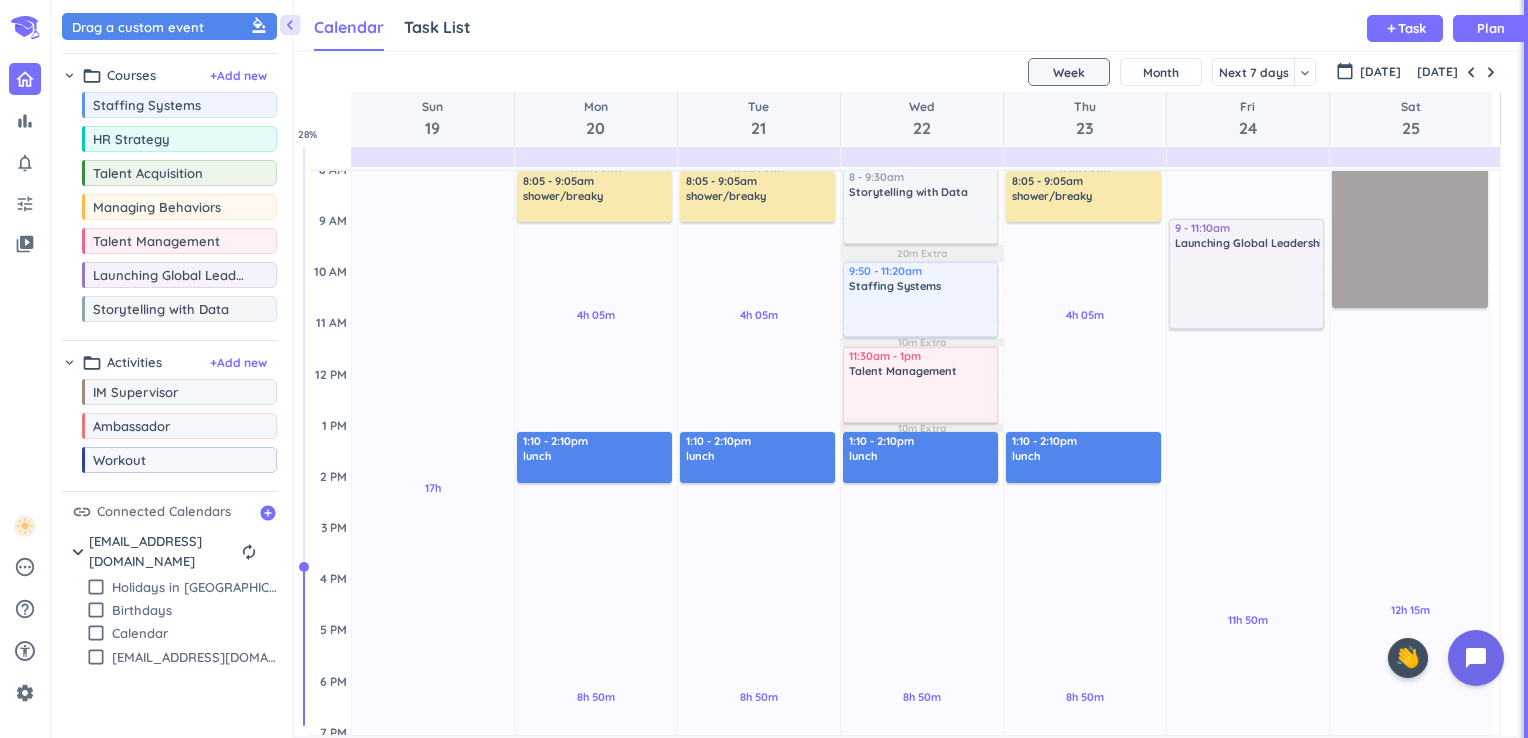 scroll, scrollTop: 208, scrollLeft: 0, axis: vertical 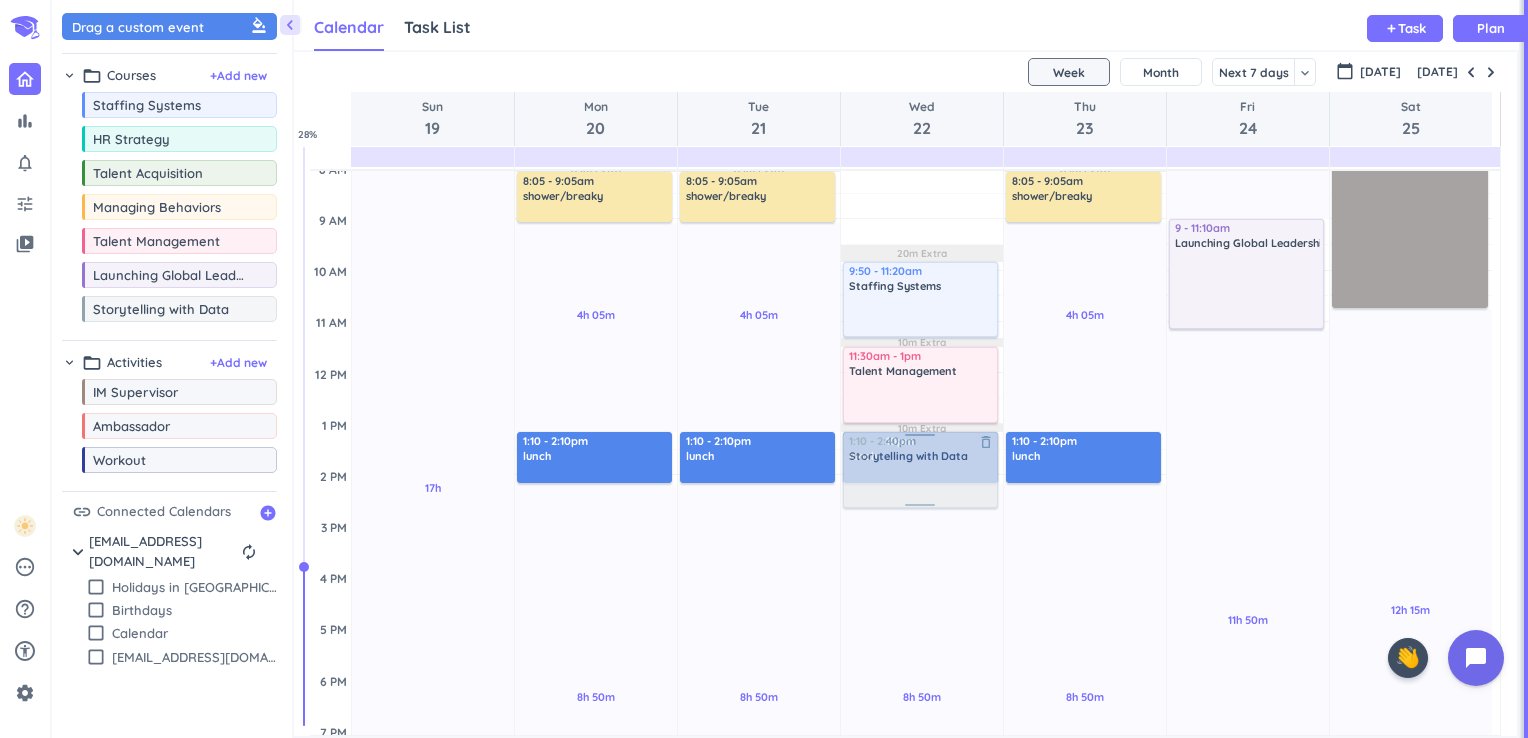 drag, startPoint x: 902, startPoint y: 204, endPoint x: 887, endPoint y: 466, distance: 262.42905 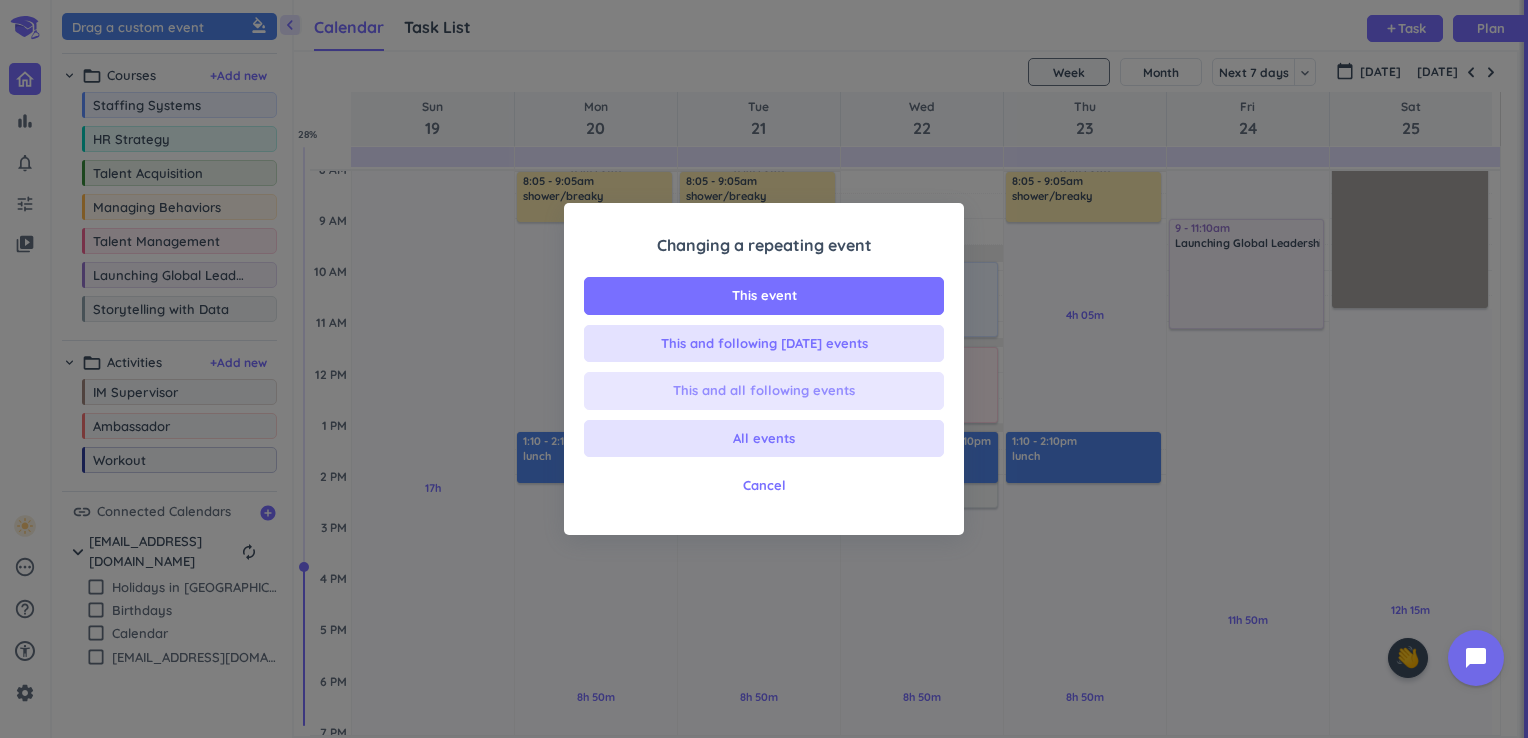 click on "This and all following events" at bounding box center [764, 391] 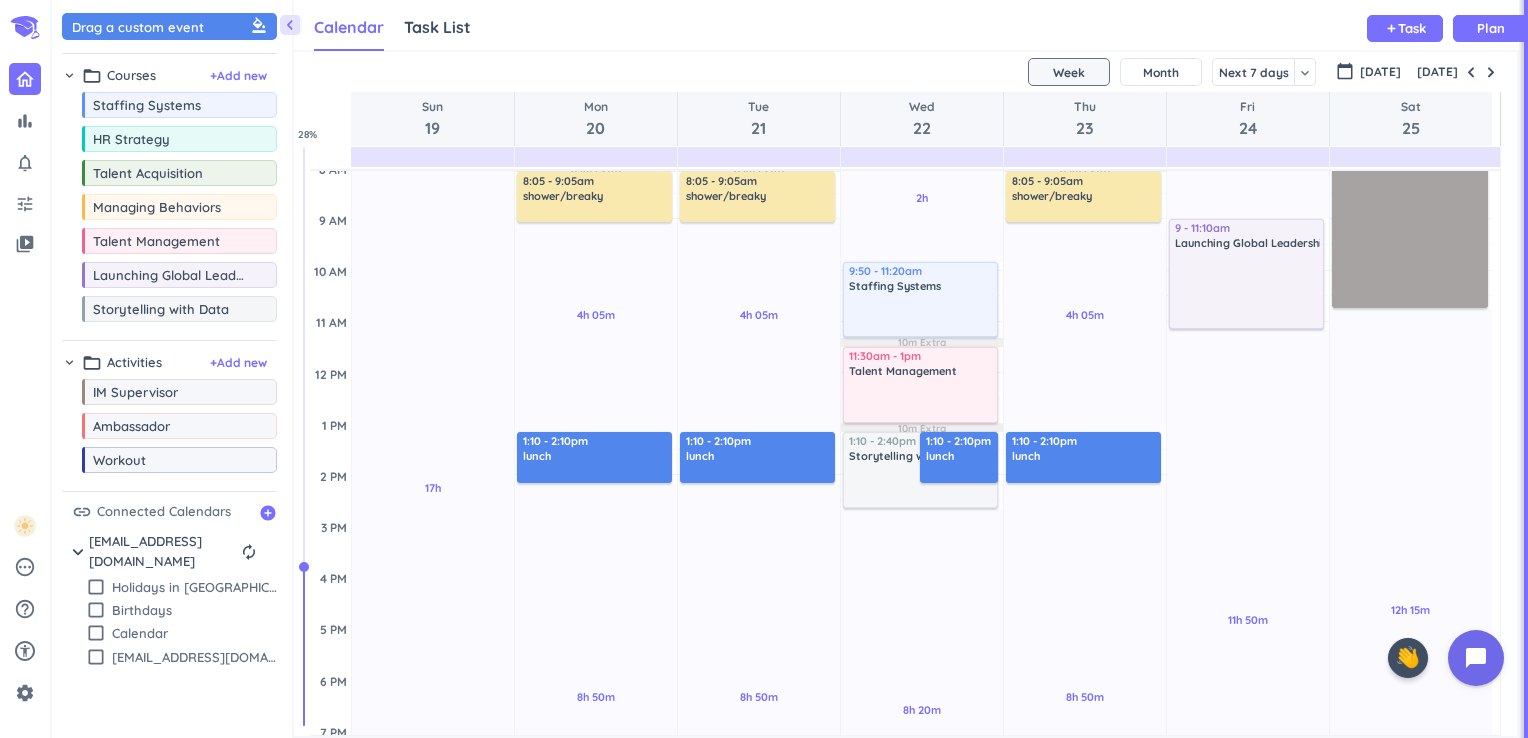 scroll, scrollTop: 150, scrollLeft: 0, axis: vertical 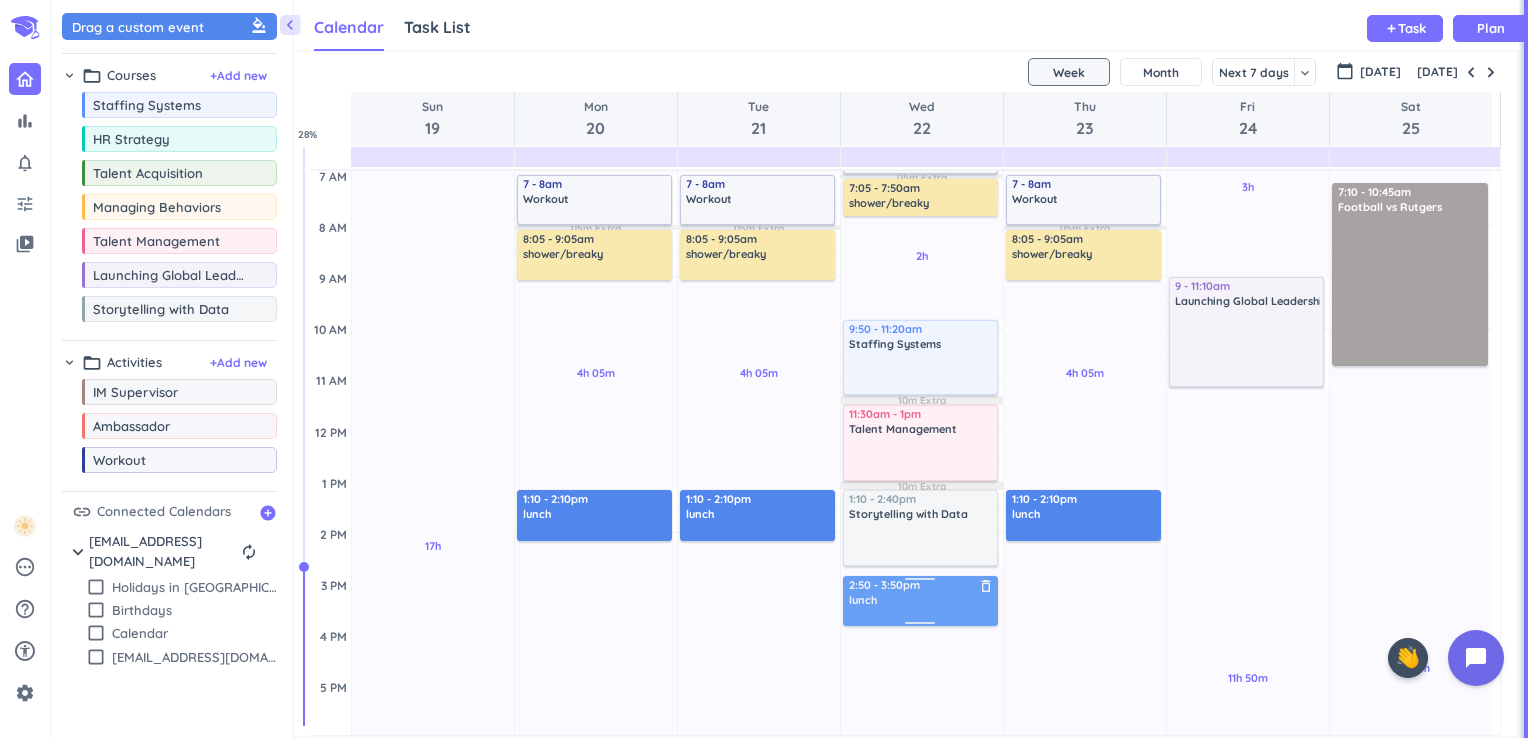drag, startPoint x: 948, startPoint y: 517, endPoint x: 945, endPoint y: 601, distance: 84.05355 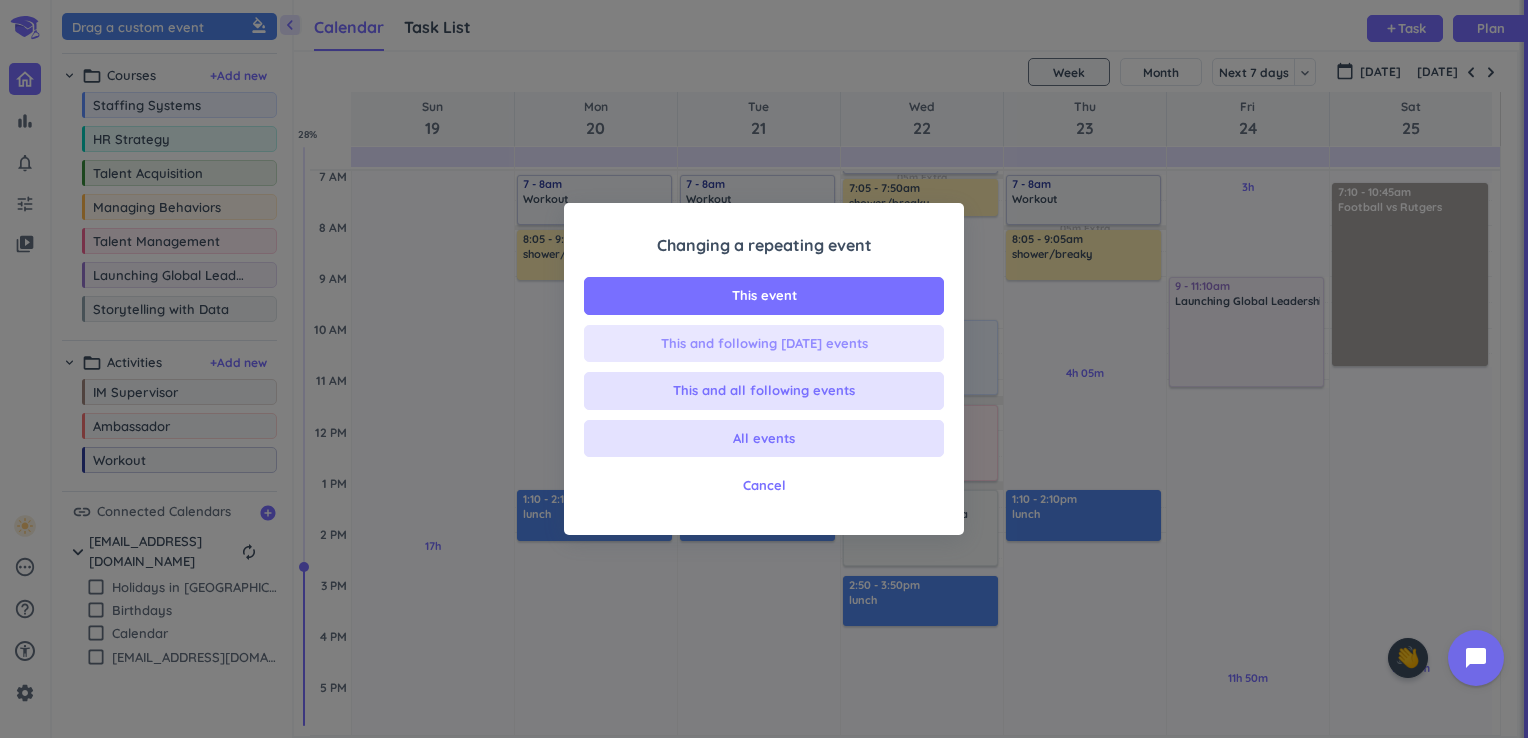 click on "This and following [DATE] events" at bounding box center [764, 344] 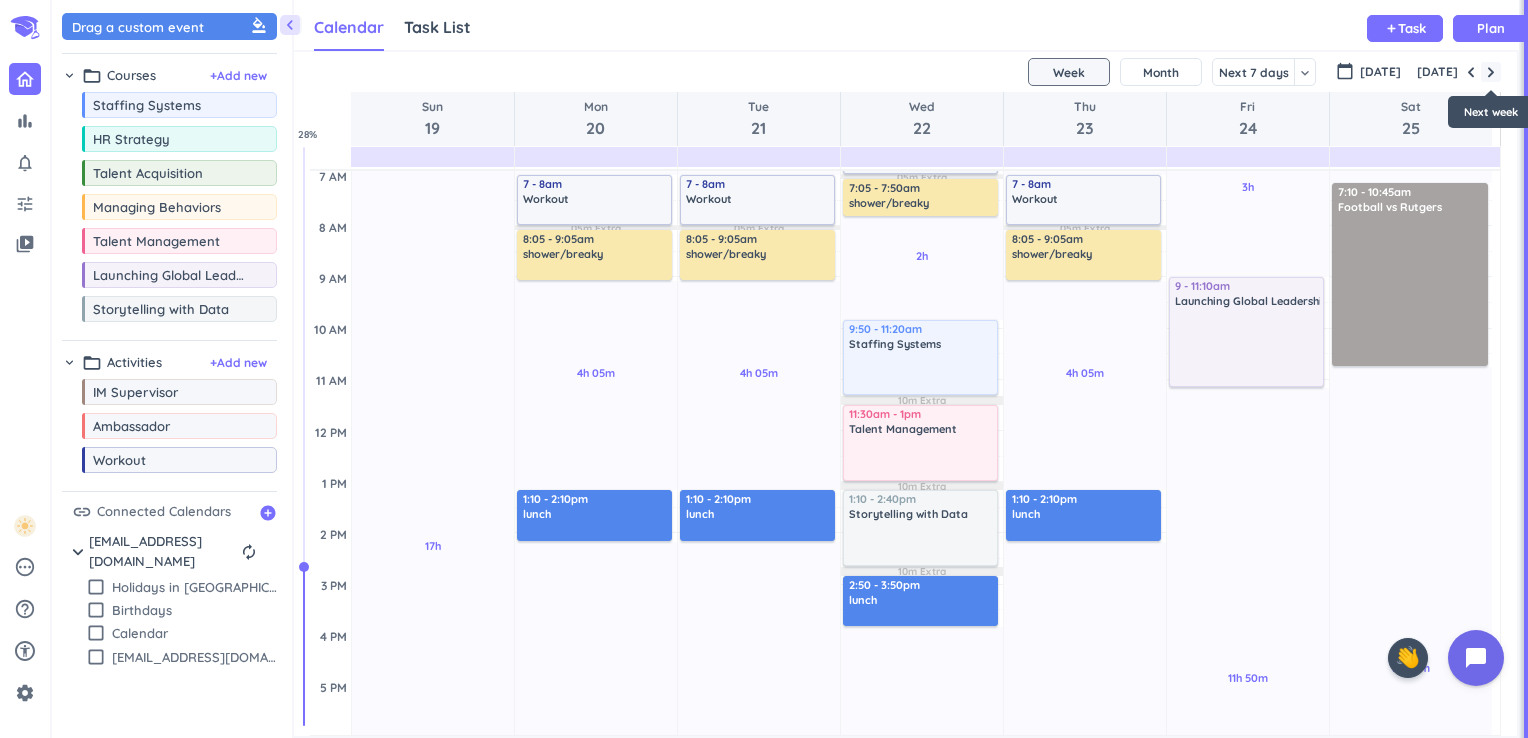 click at bounding box center (1491, 72) 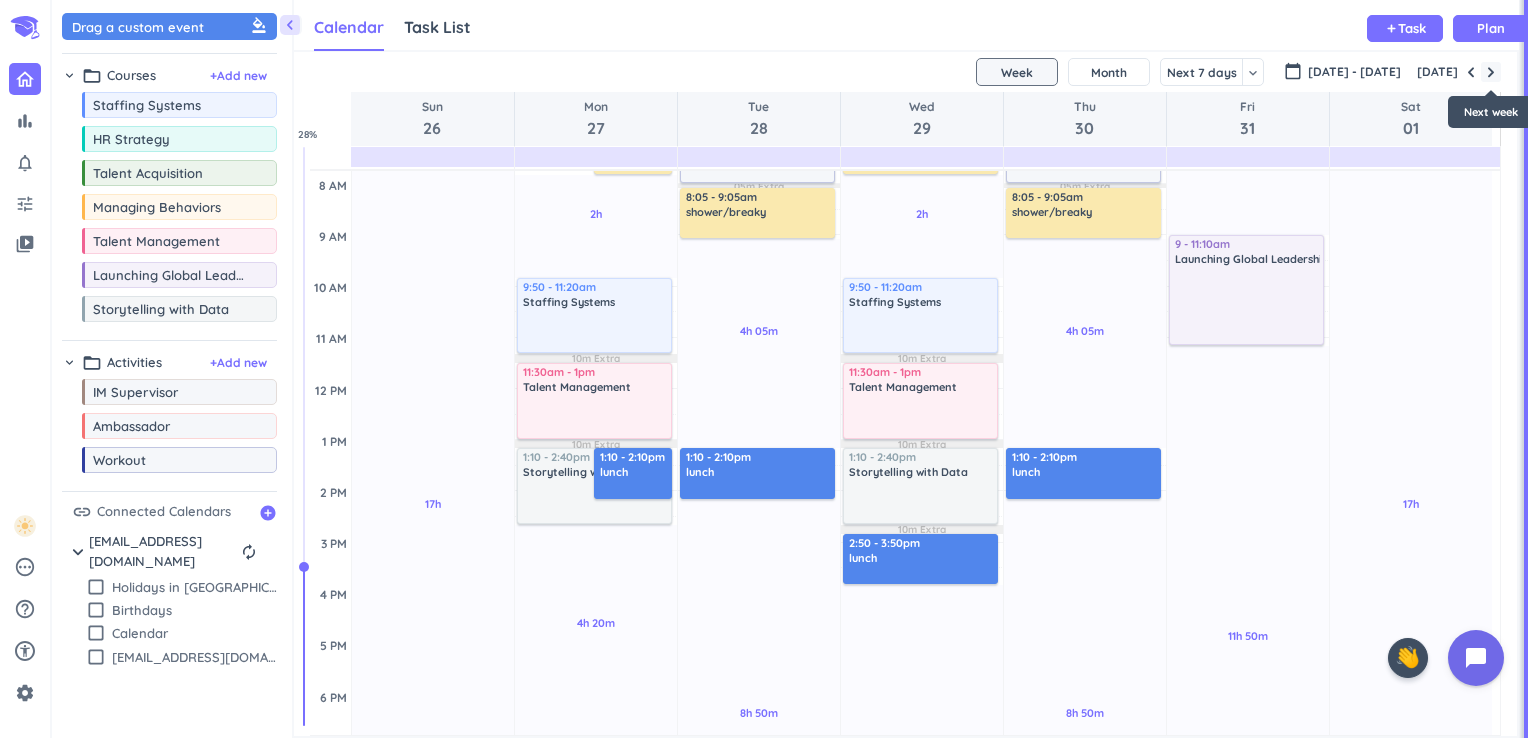 scroll, scrollTop: 198, scrollLeft: 0, axis: vertical 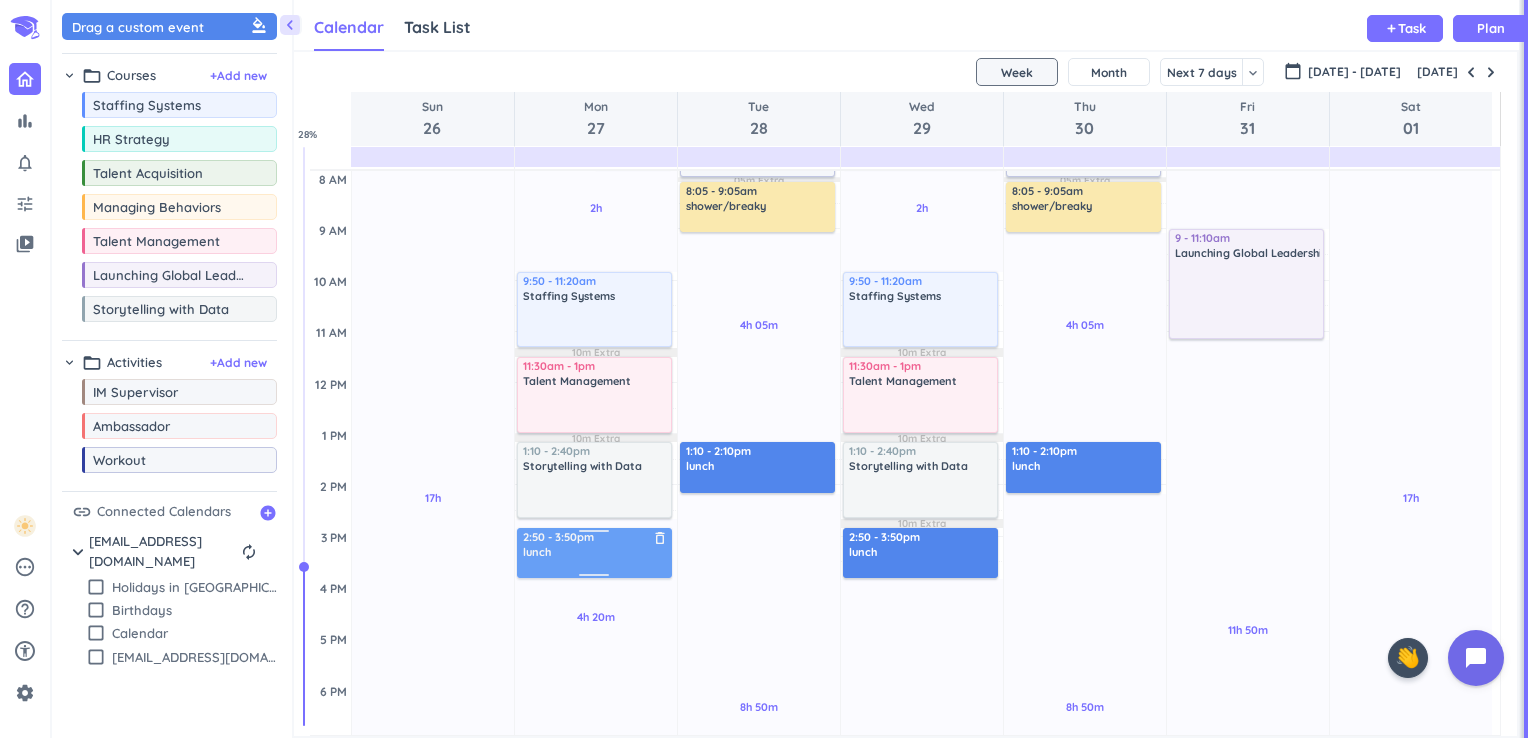 drag, startPoint x: 639, startPoint y: 462, endPoint x: 627, endPoint y: 537, distance: 75.95393 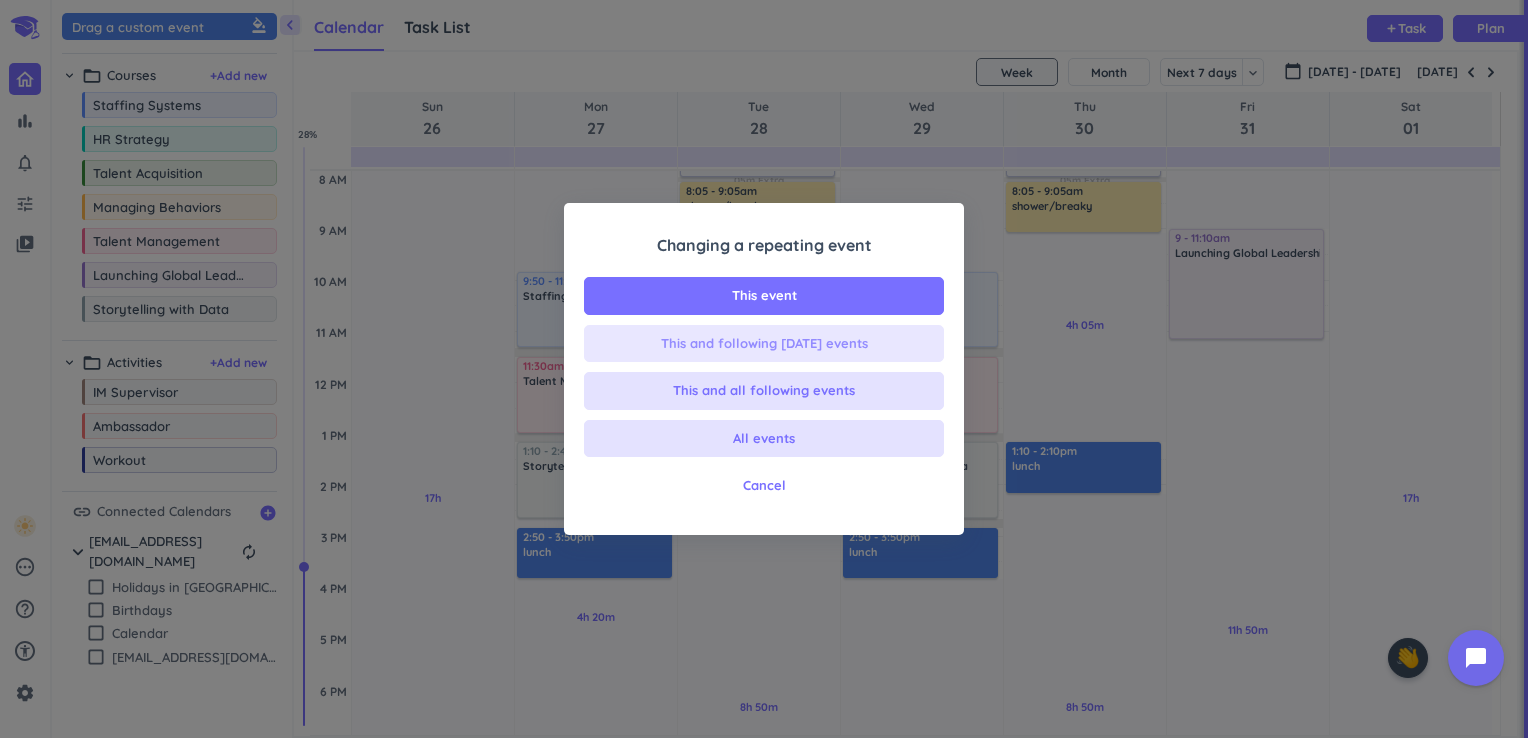 click on "This and following [DATE] events" at bounding box center [764, 344] 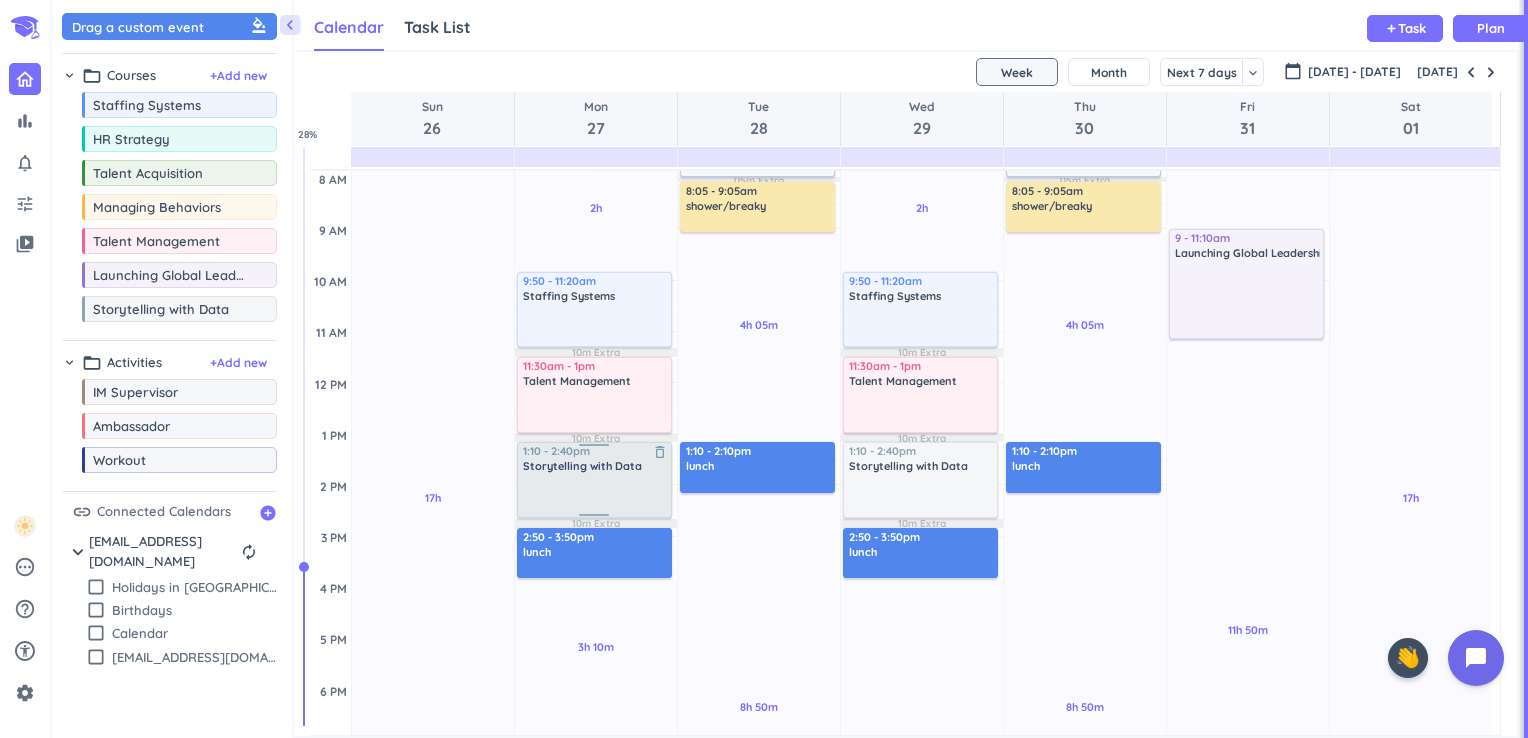 click at bounding box center [596, 494] 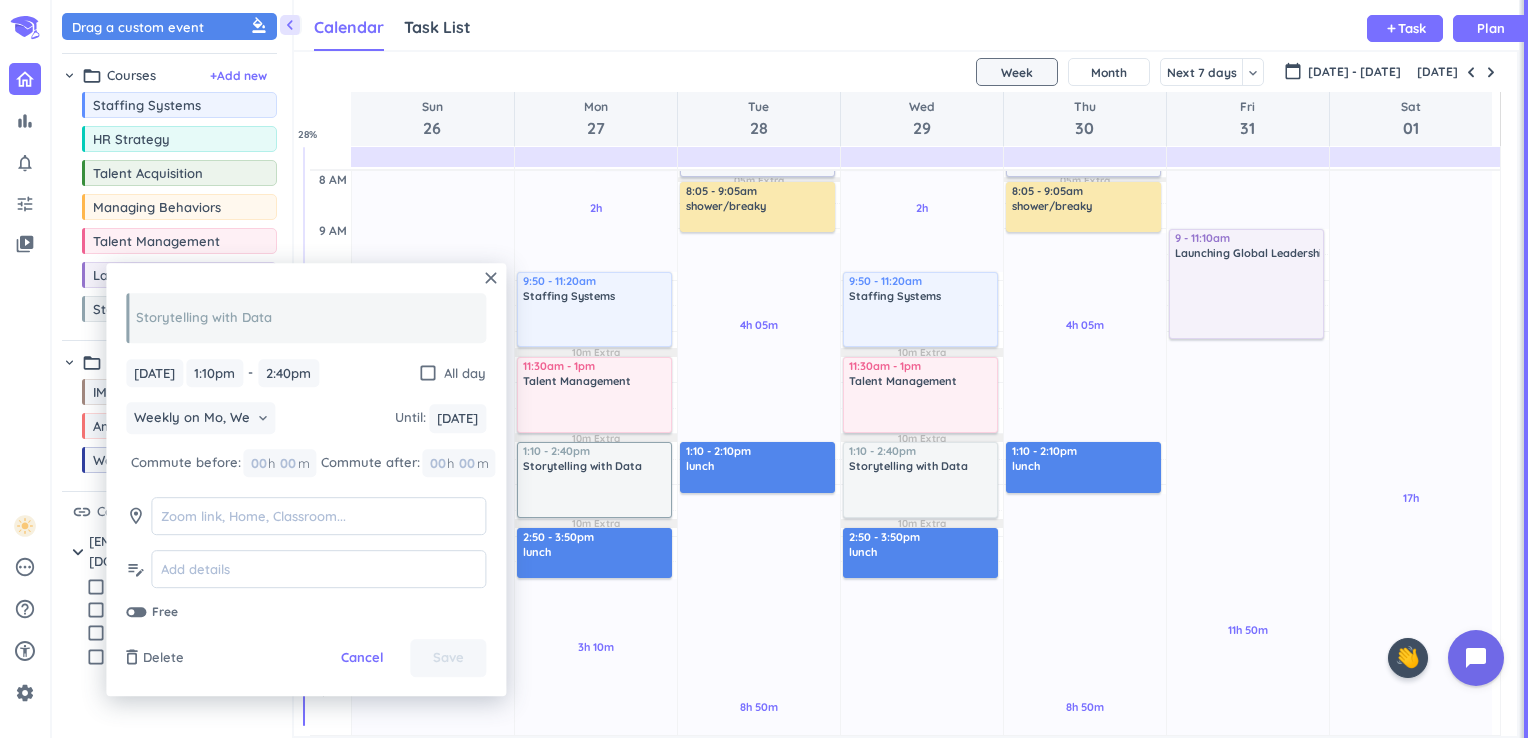 click on "bar_chart notifications_none tune video_library pending help_outline settings" at bounding box center (25, 381) 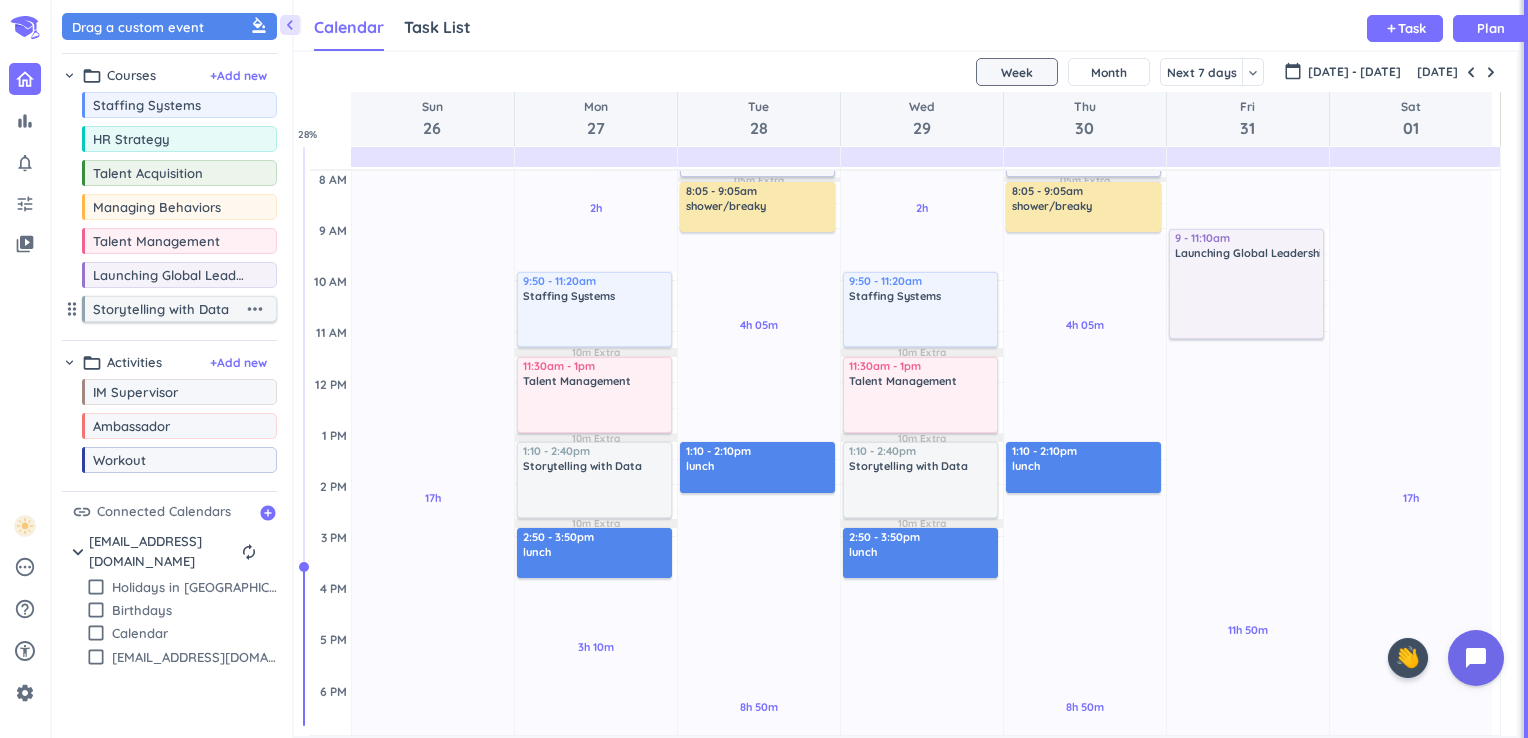 click on "Storytelling with Data" at bounding box center [168, 309] 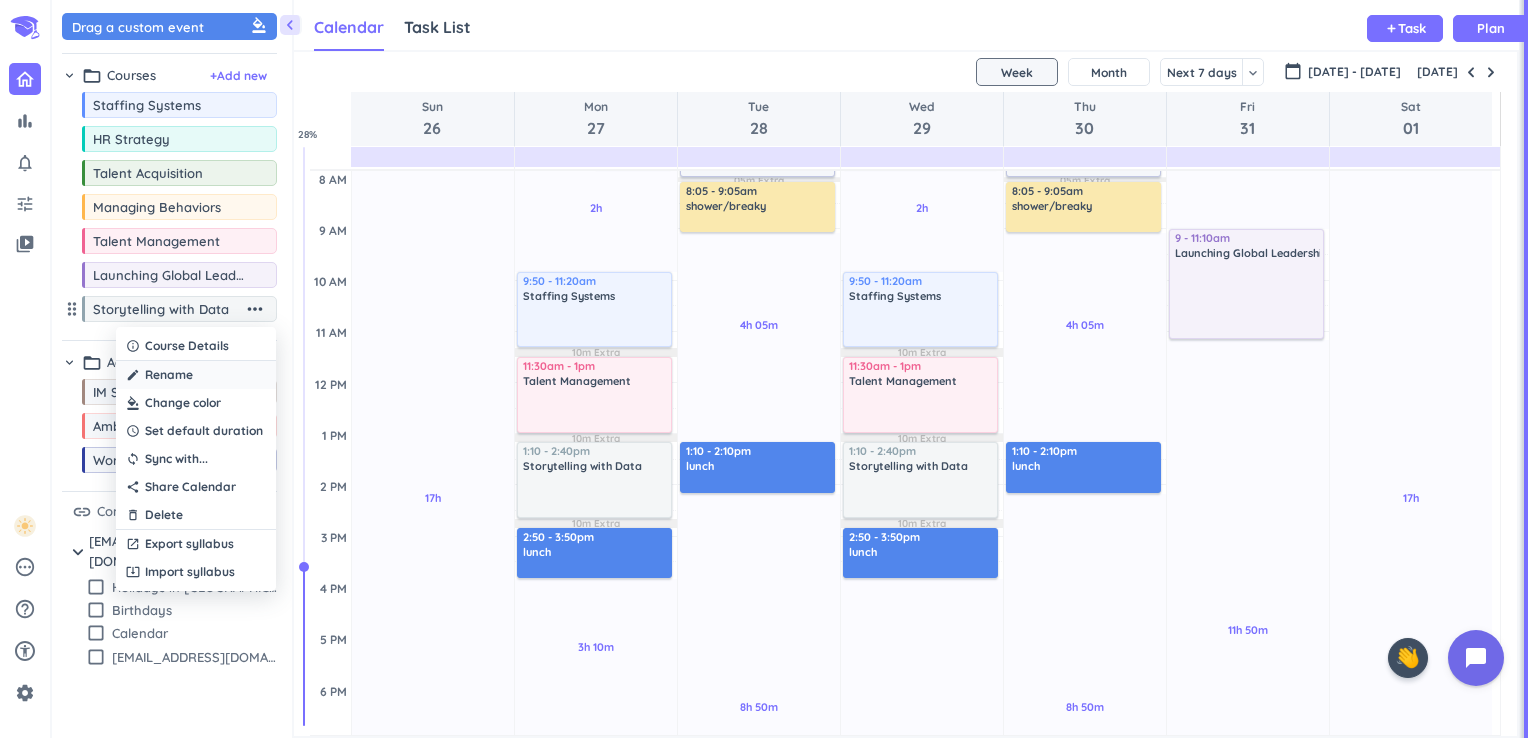 click on "Rename" at bounding box center (169, 375) 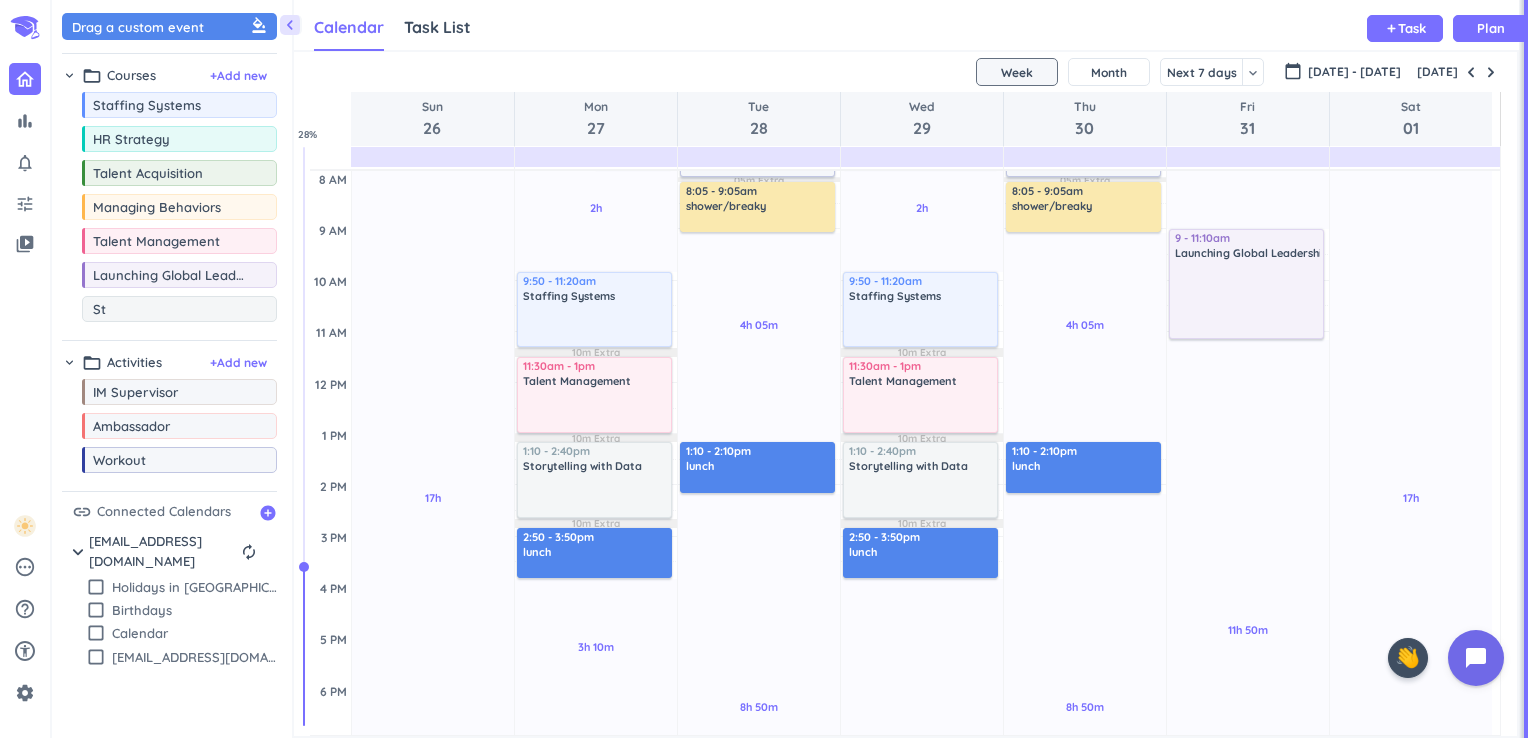 type on "S" 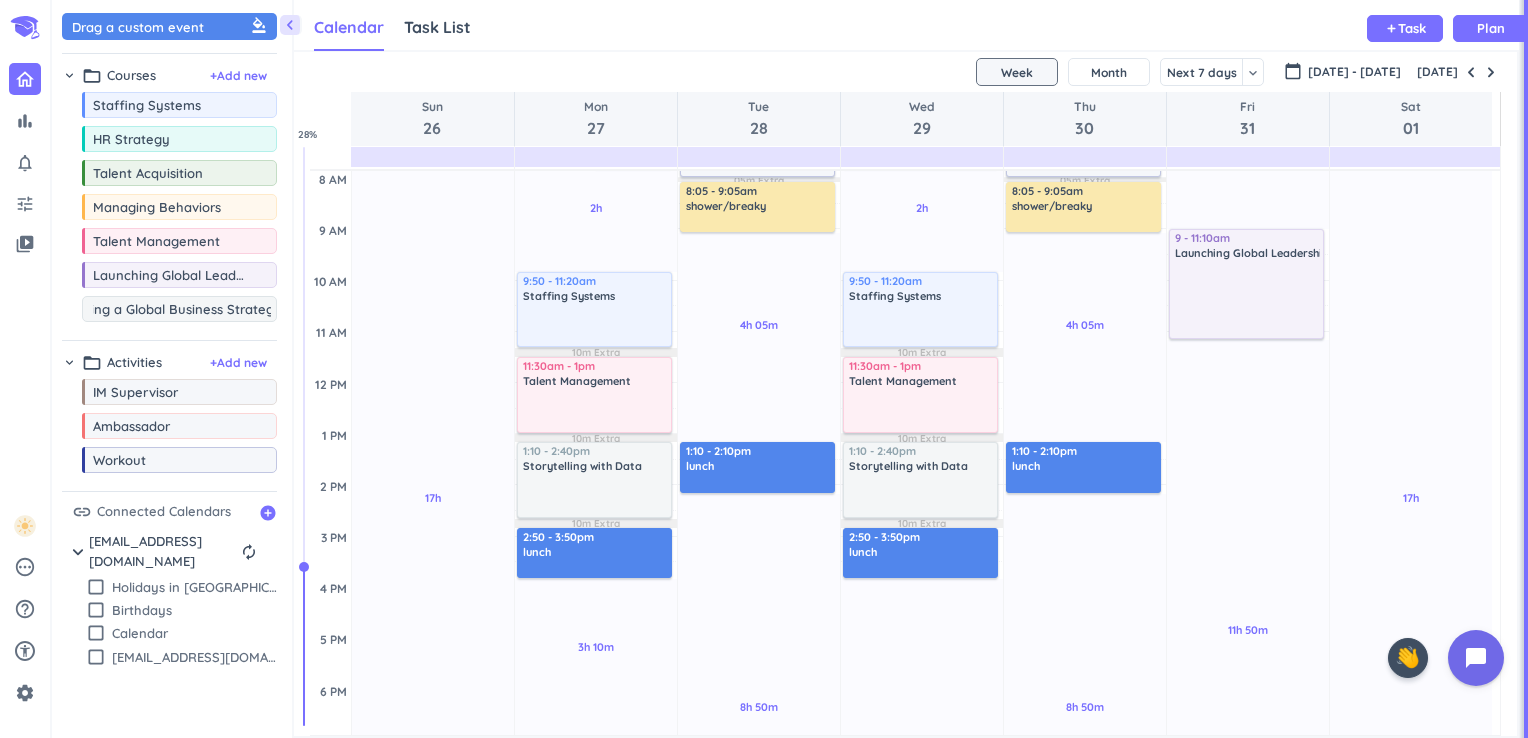 type on "Developing a Global Business Strategy" 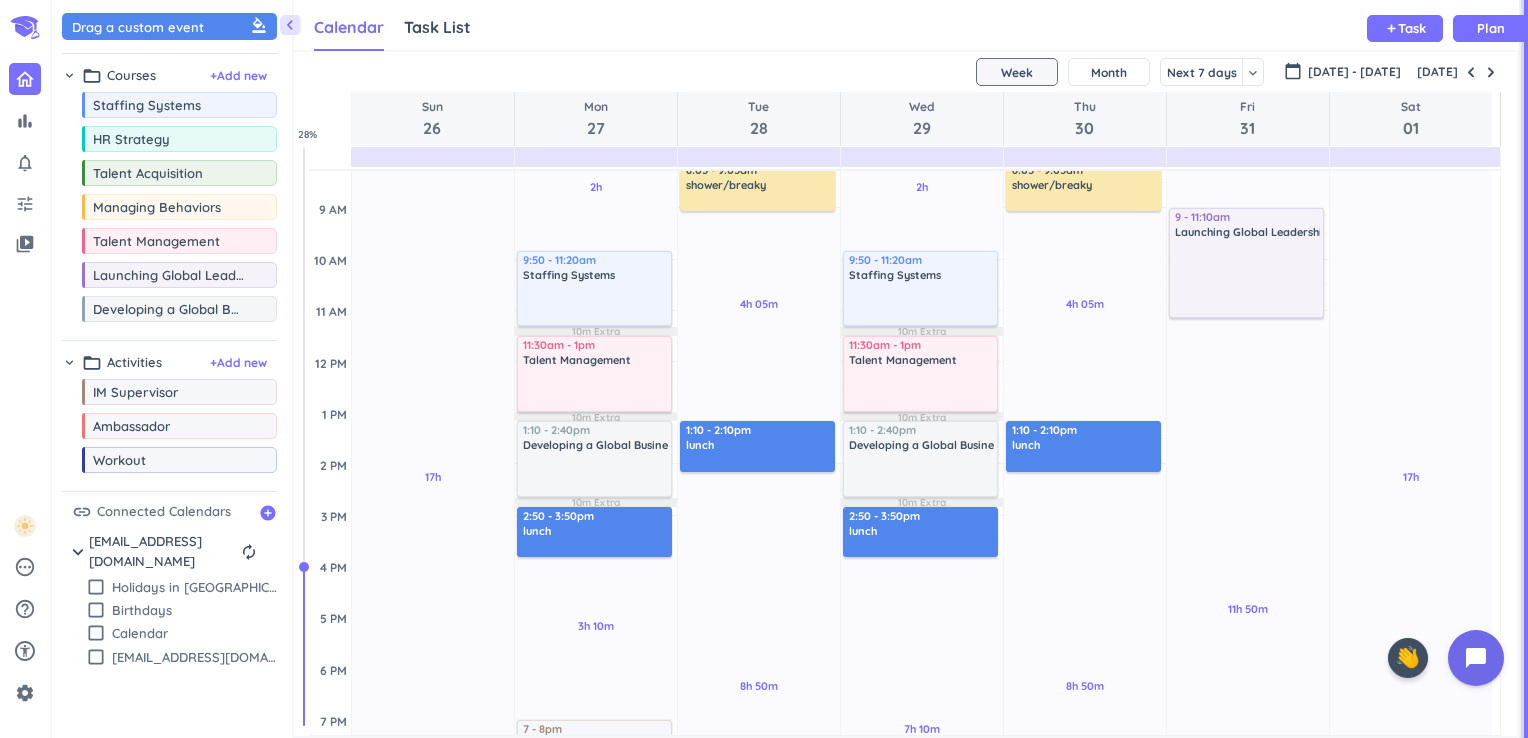 scroll, scrollTop: 232, scrollLeft: 0, axis: vertical 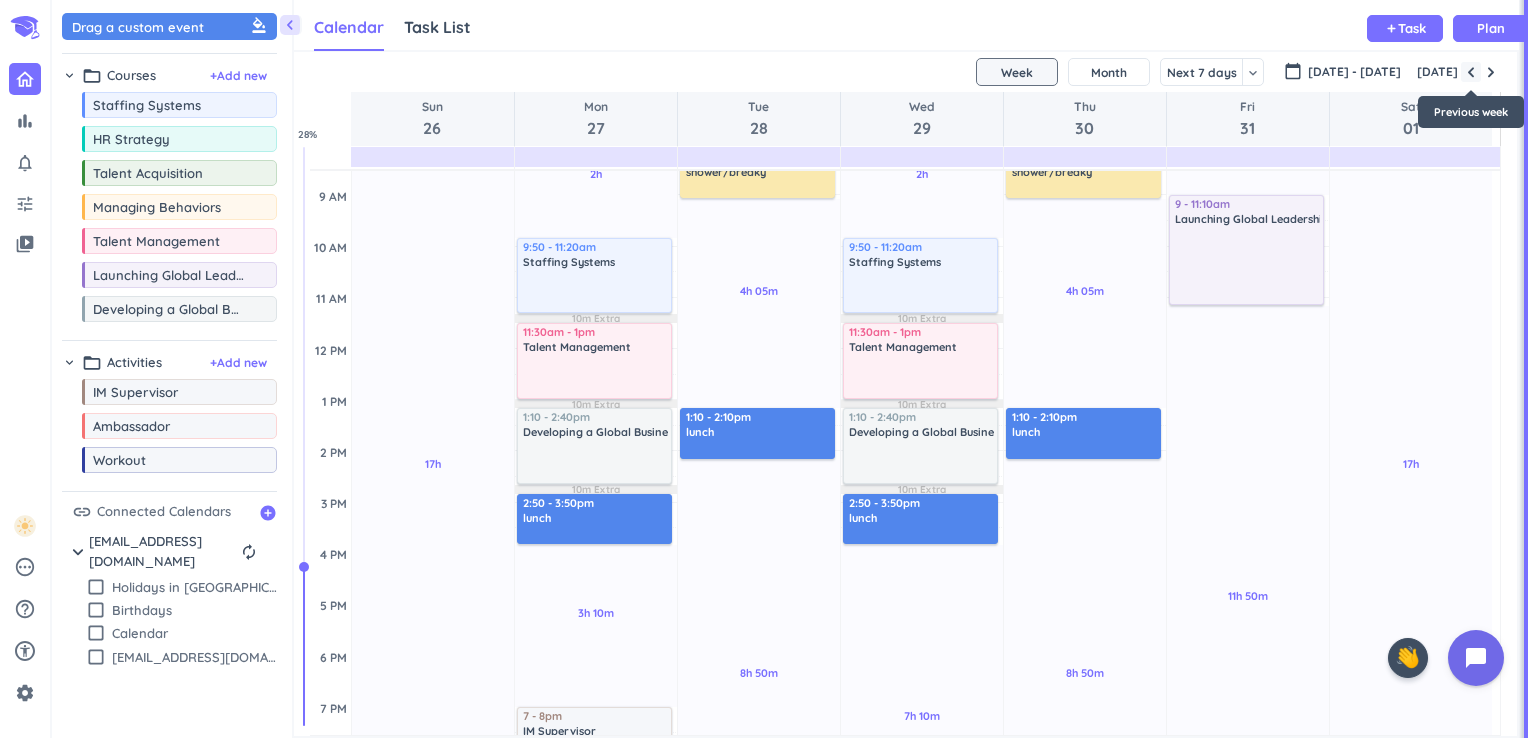 click at bounding box center [1471, 72] 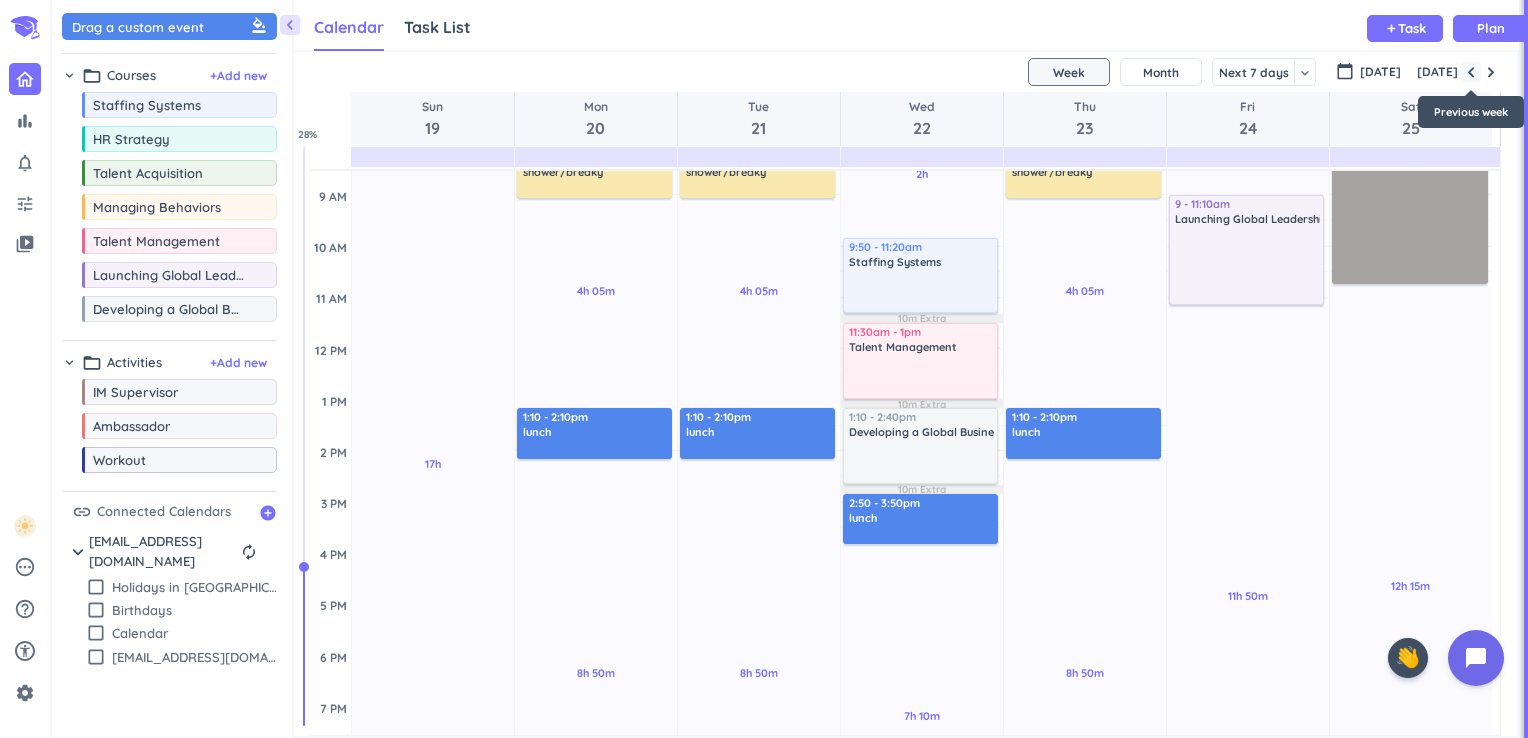 scroll, scrollTop: 104, scrollLeft: 0, axis: vertical 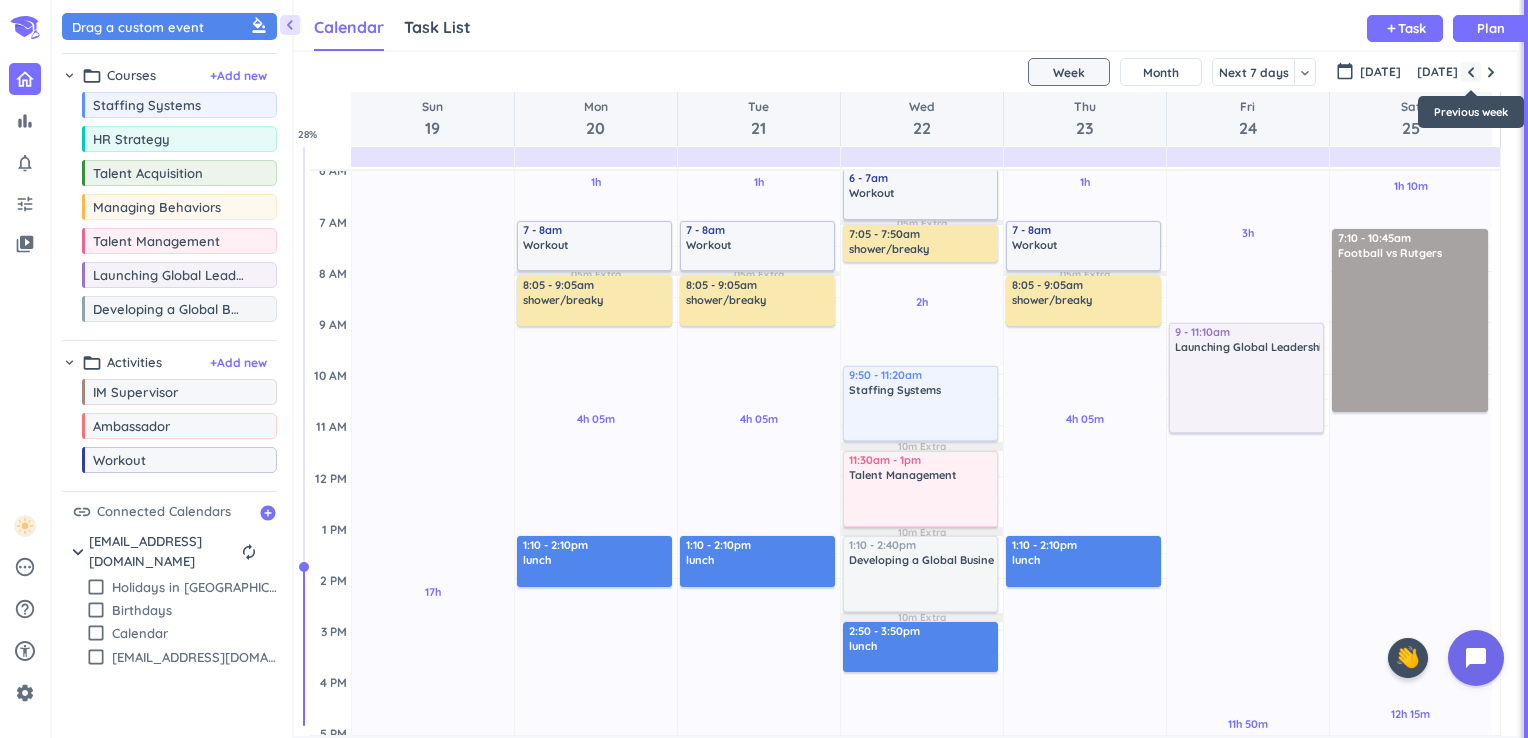 click at bounding box center (1471, 72) 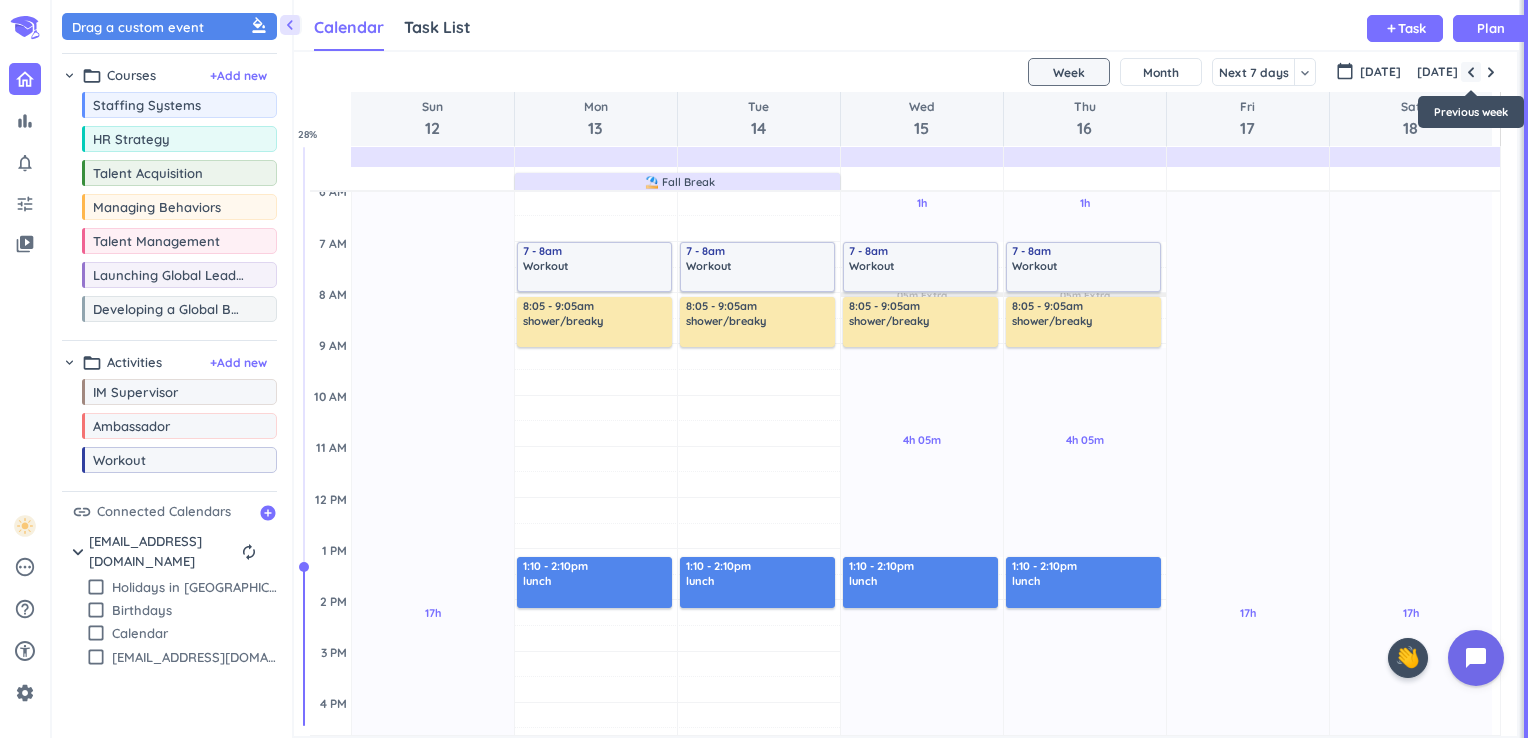 click at bounding box center (1471, 72) 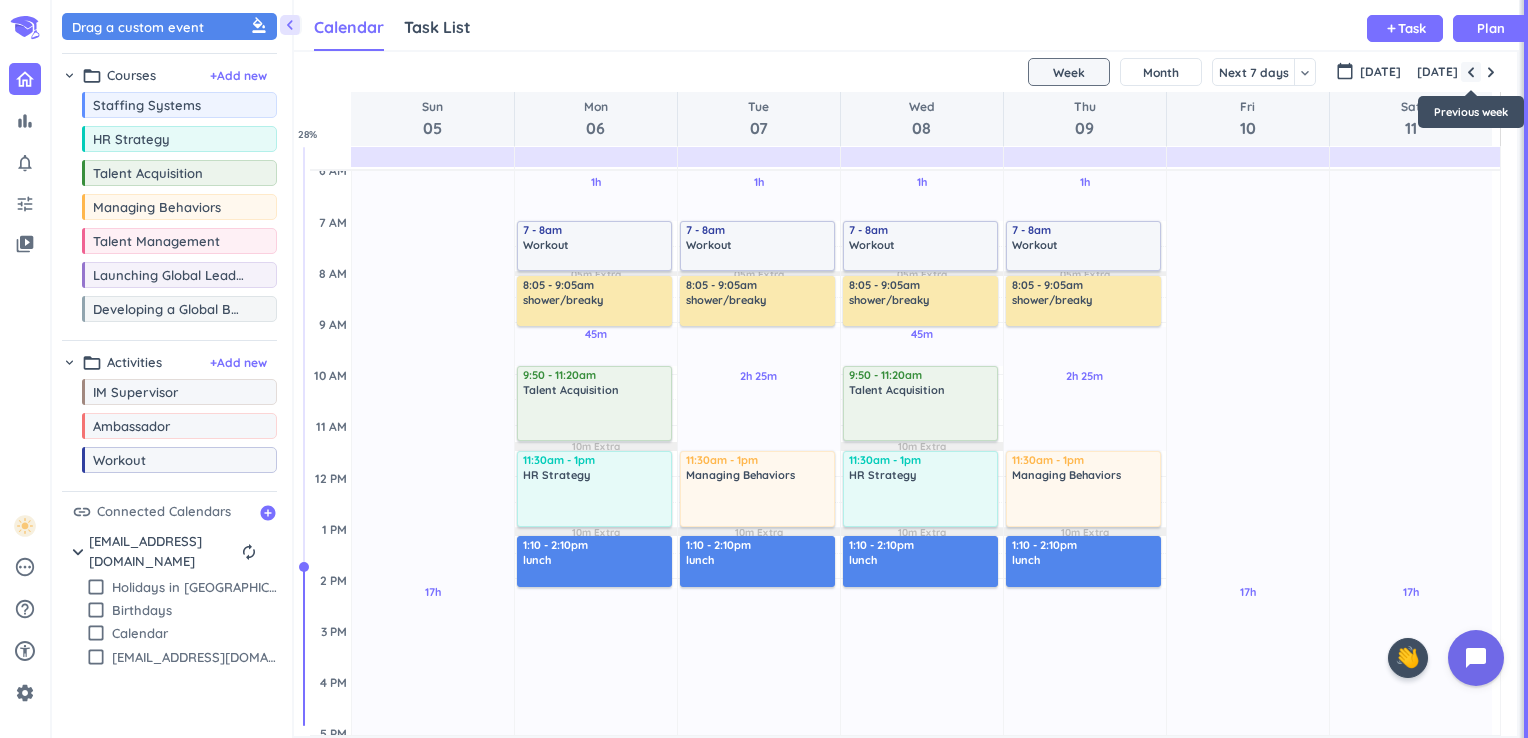 click at bounding box center (1471, 72) 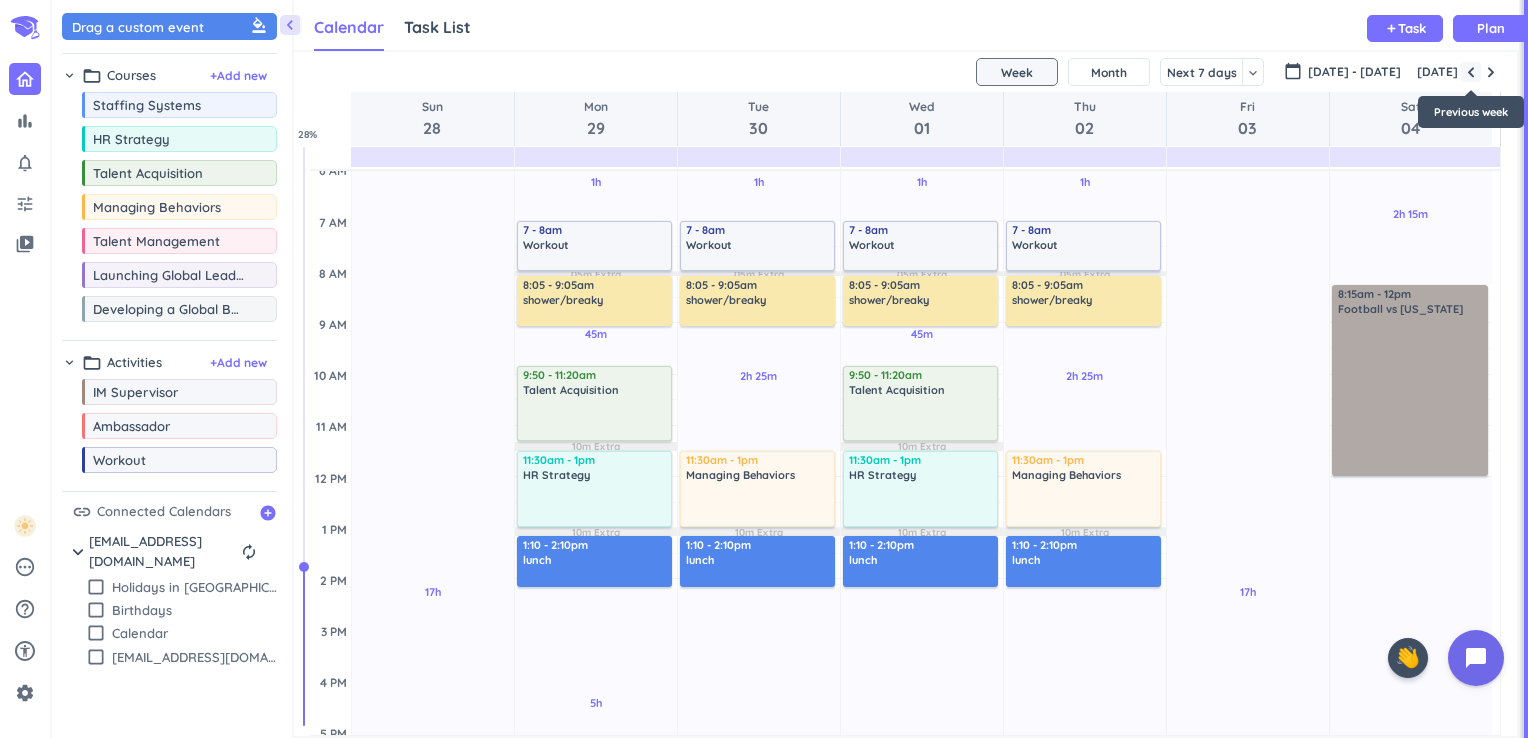 click at bounding box center [1471, 72] 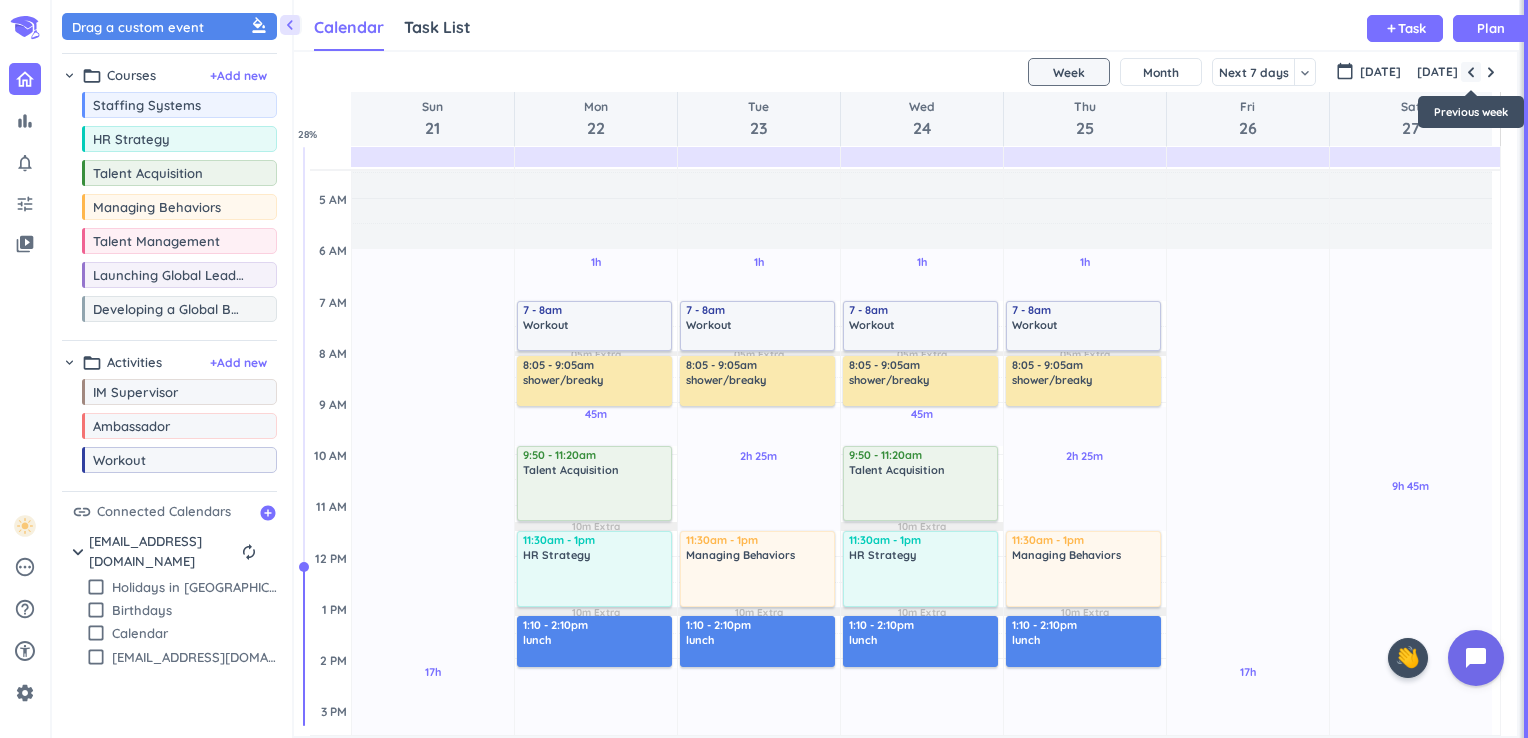 scroll, scrollTop: 22, scrollLeft: 0, axis: vertical 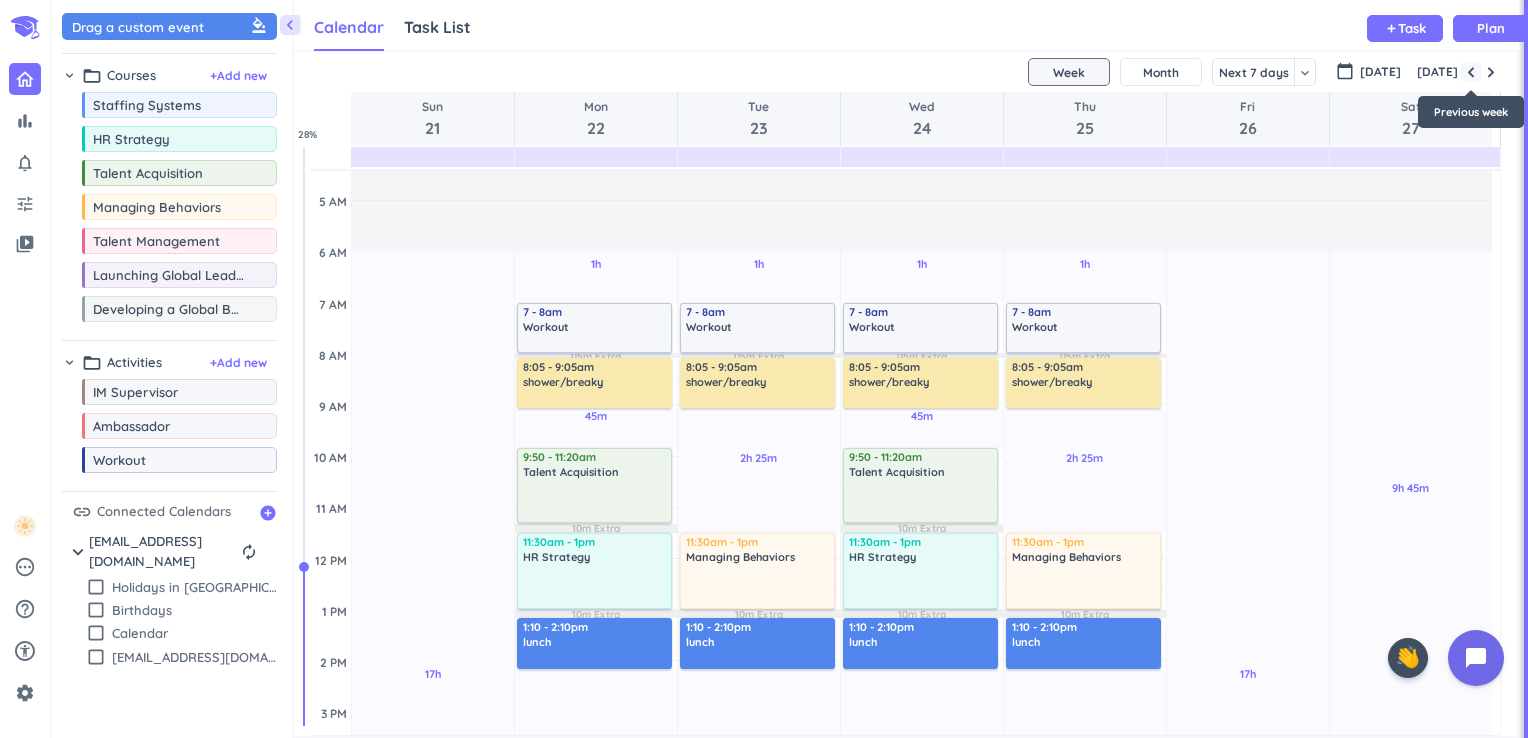 click at bounding box center (1471, 72) 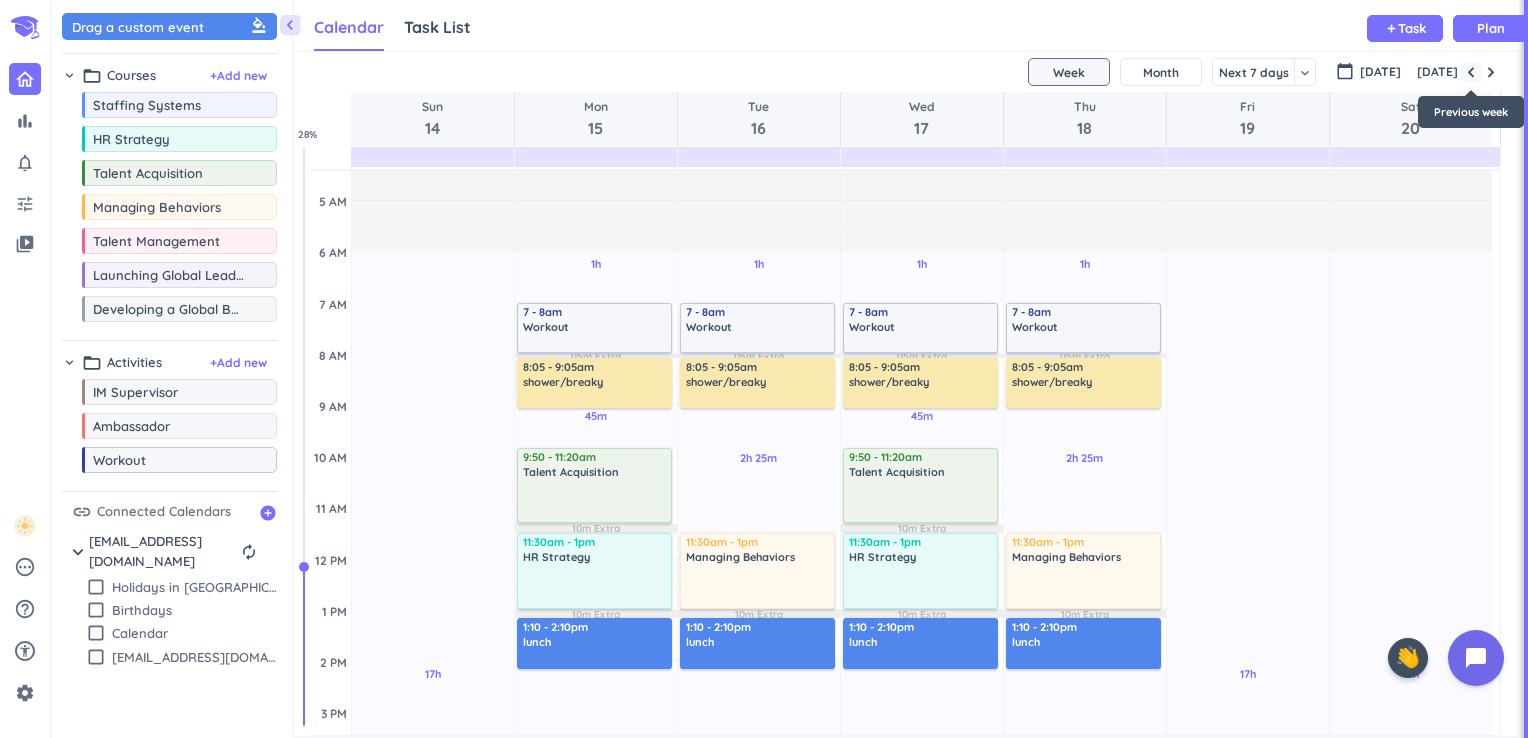 scroll, scrollTop: 104, scrollLeft: 0, axis: vertical 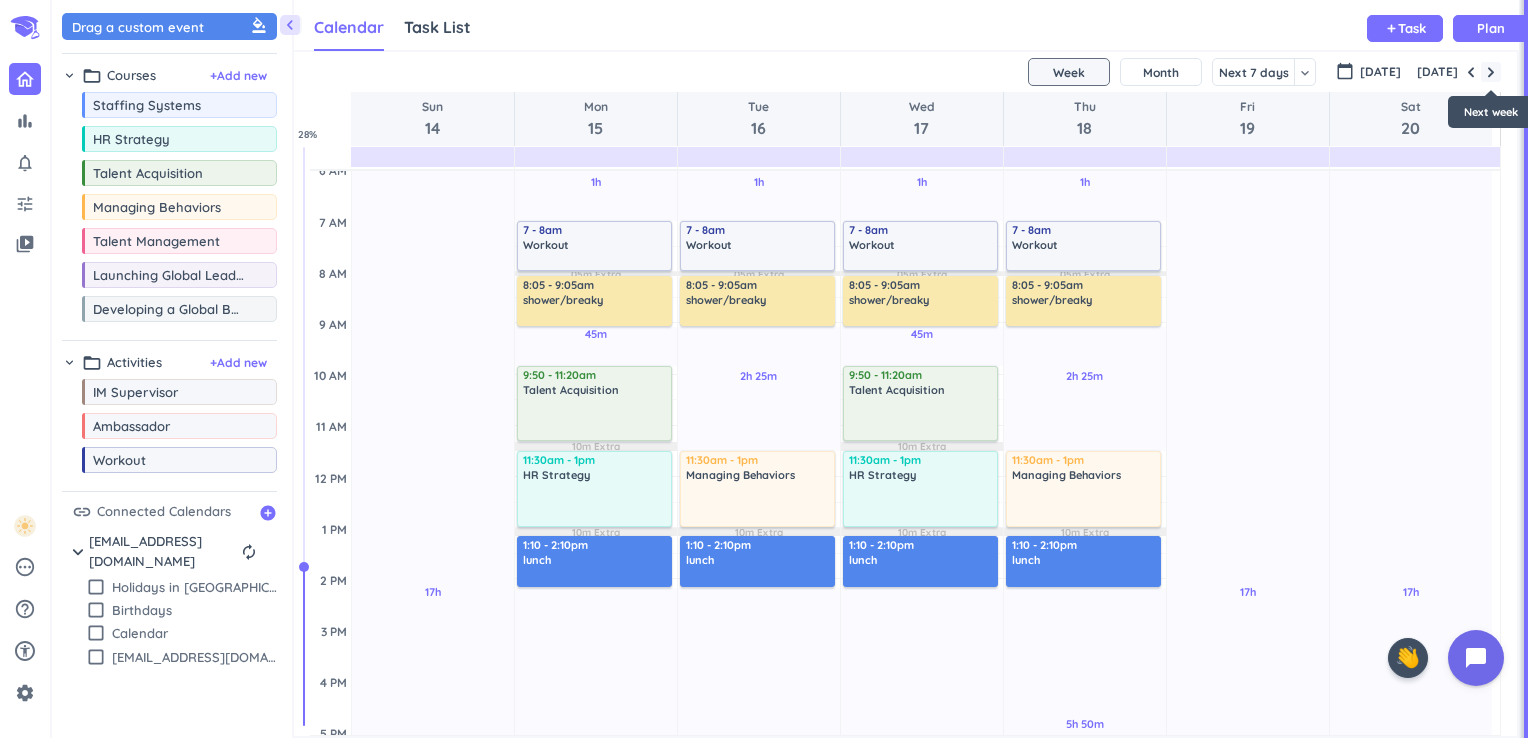 click at bounding box center (1491, 72) 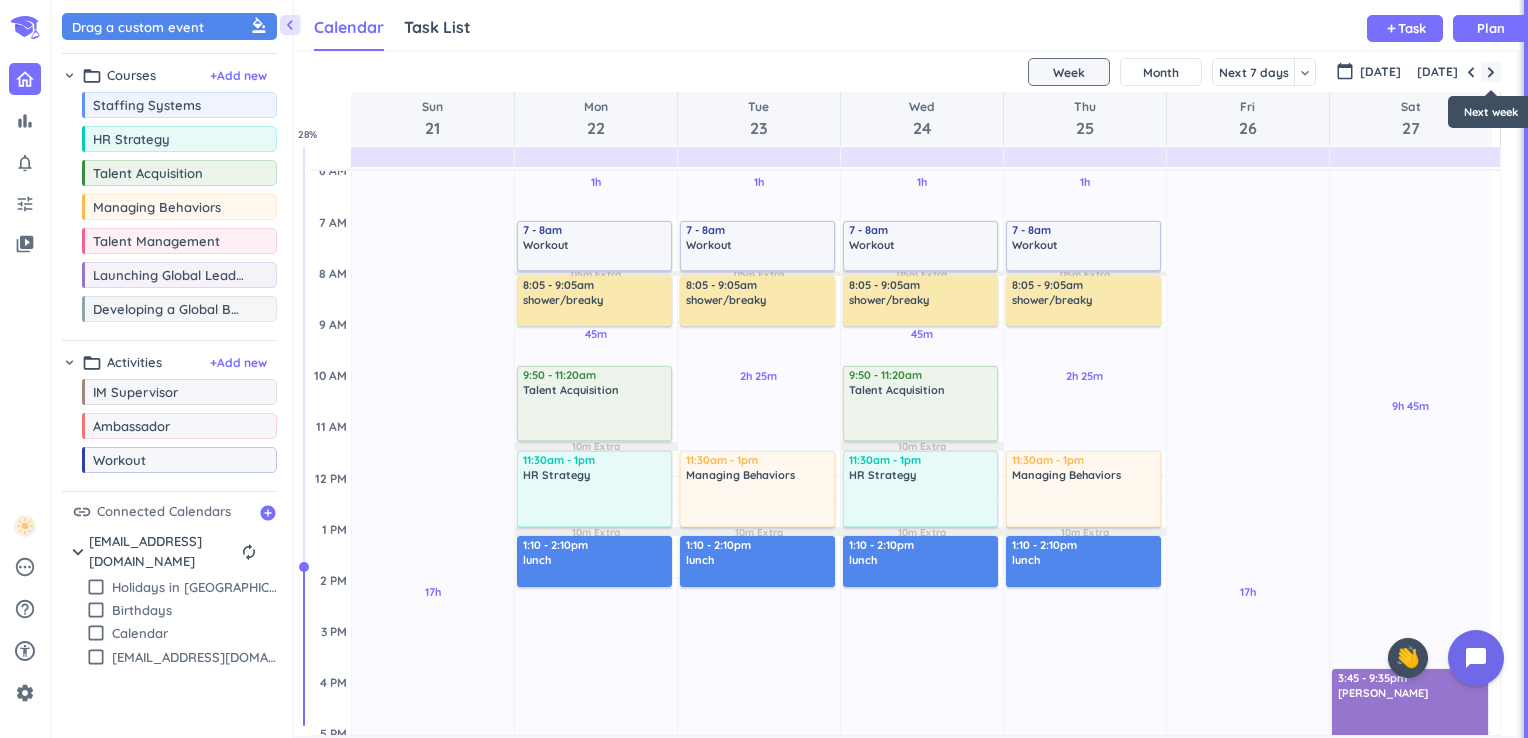 click at bounding box center [1491, 72] 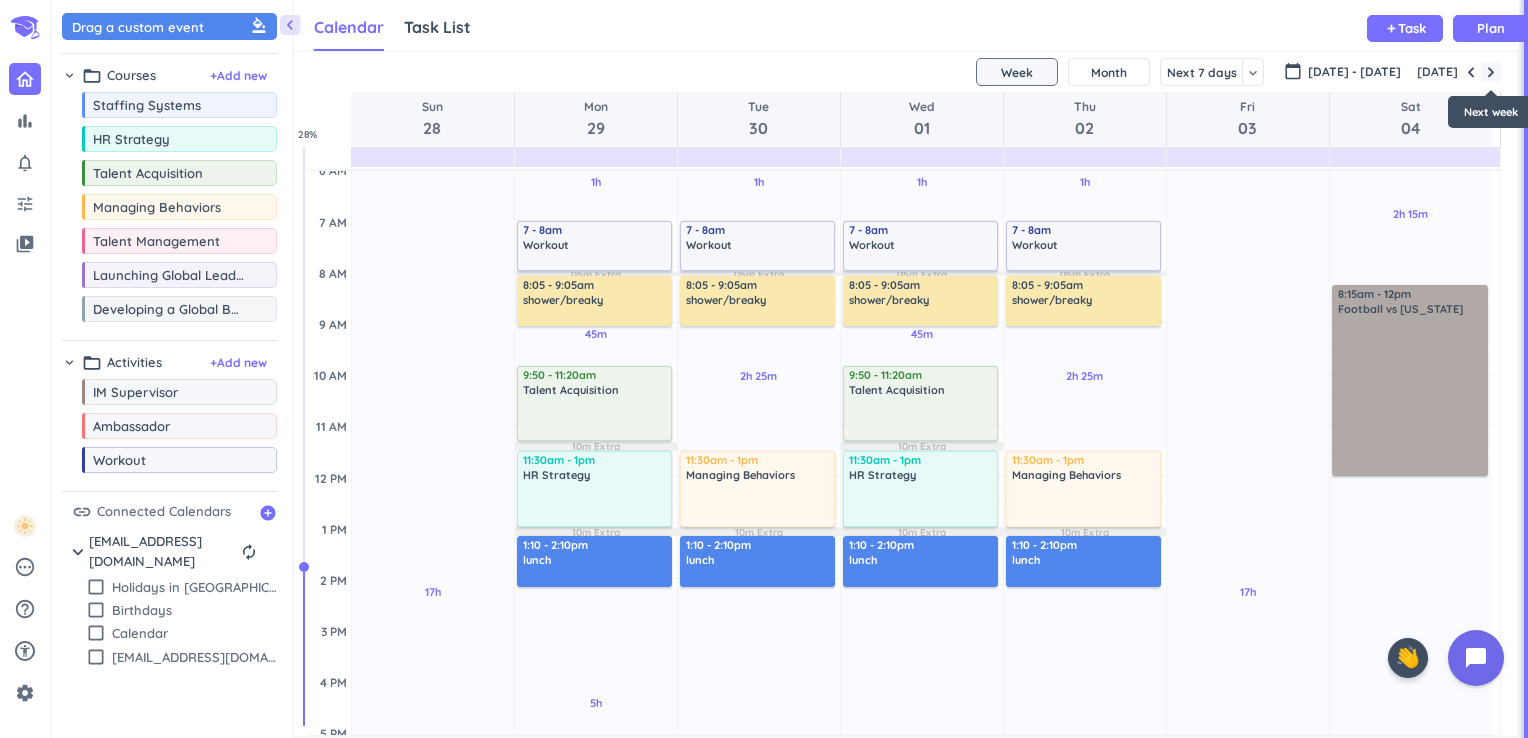 click at bounding box center (1491, 72) 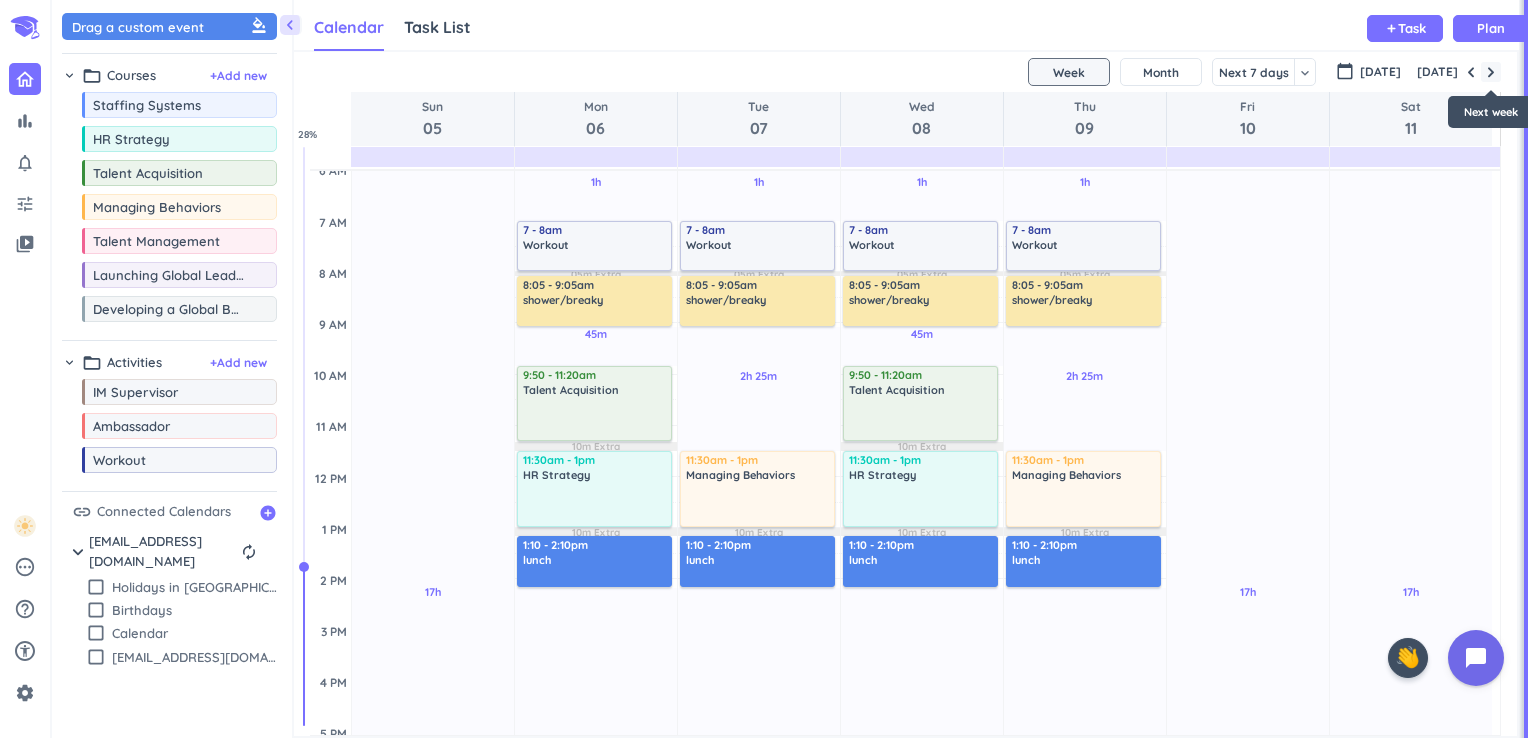 click at bounding box center (1491, 72) 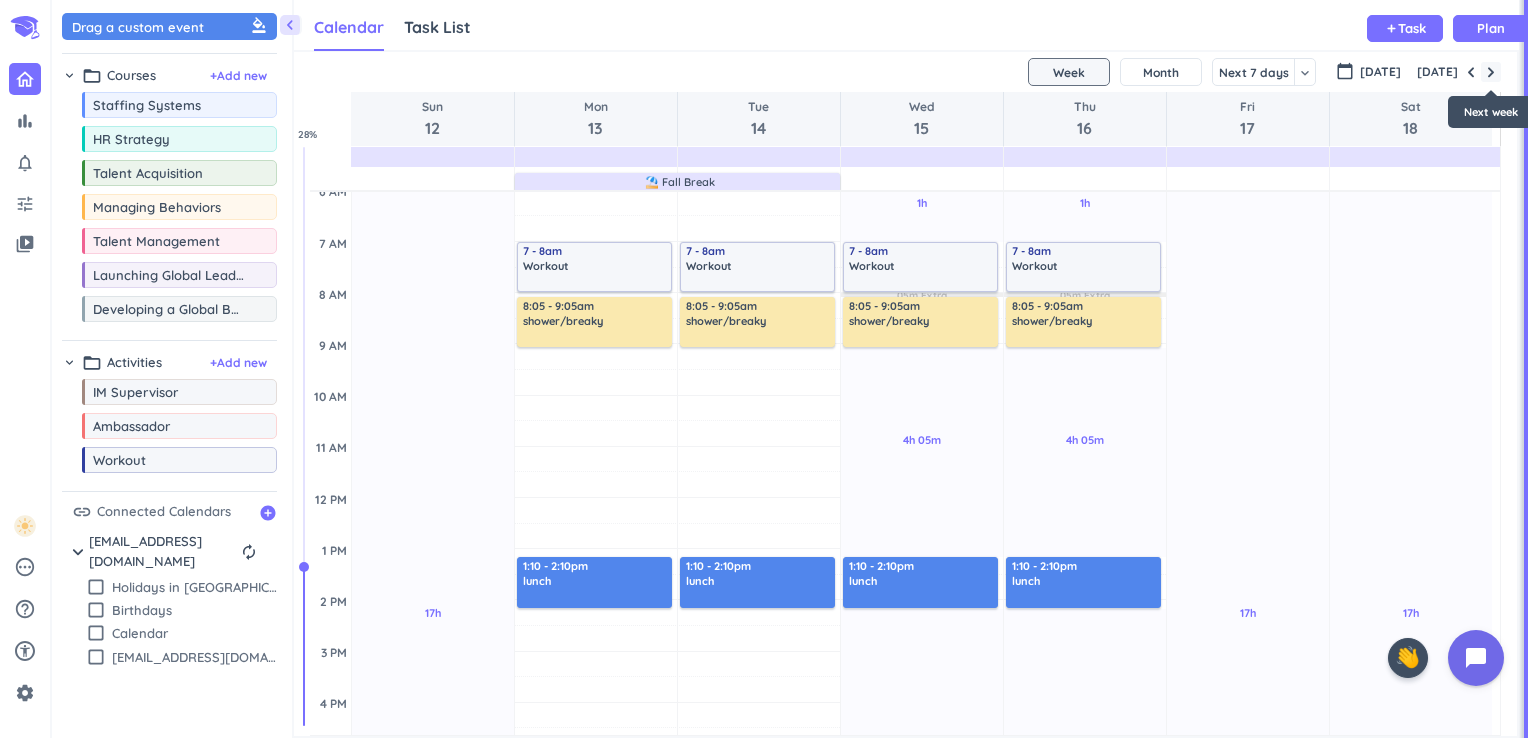 click at bounding box center [1491, 72] 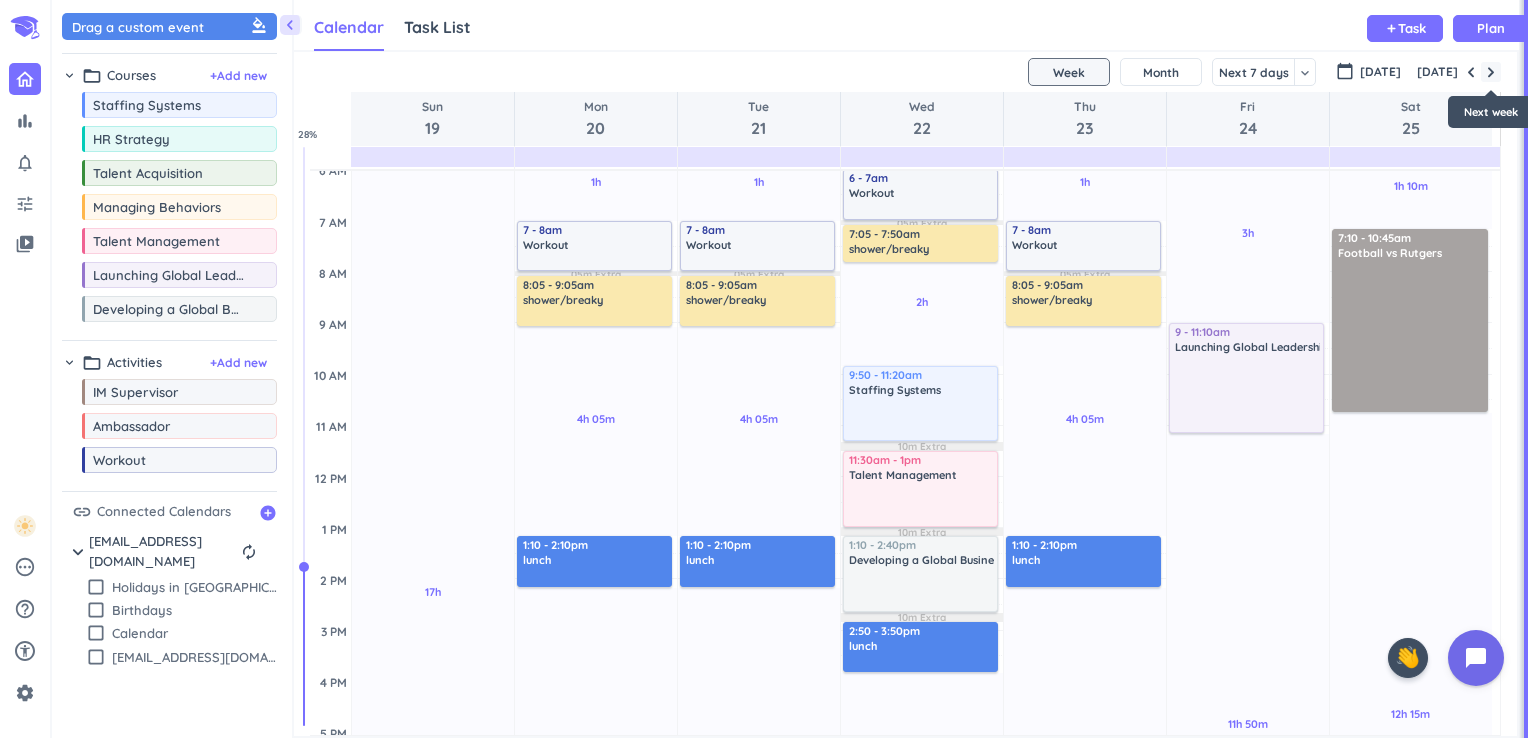 click at bounding box center [1491, 72] 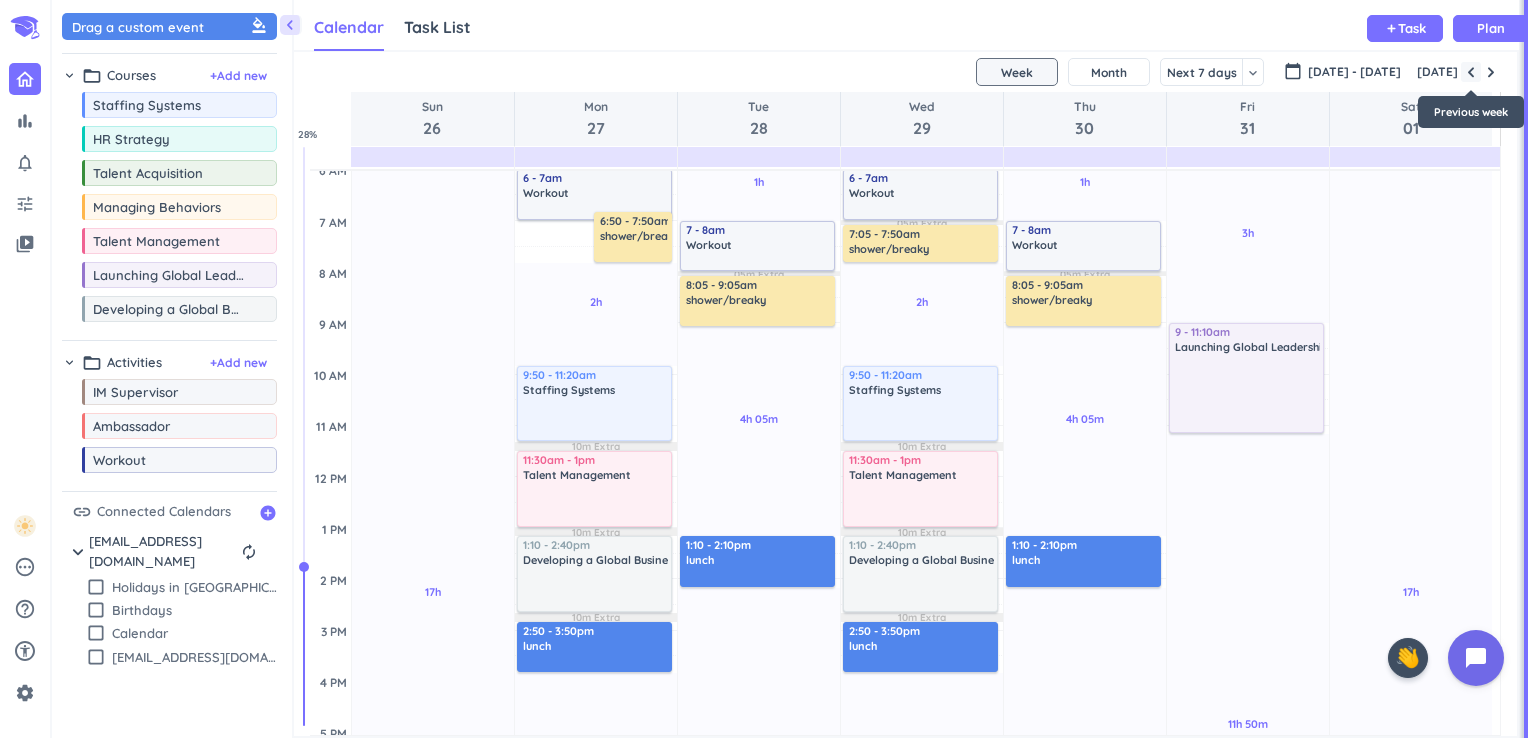 click at bounding box center [1471, 72] 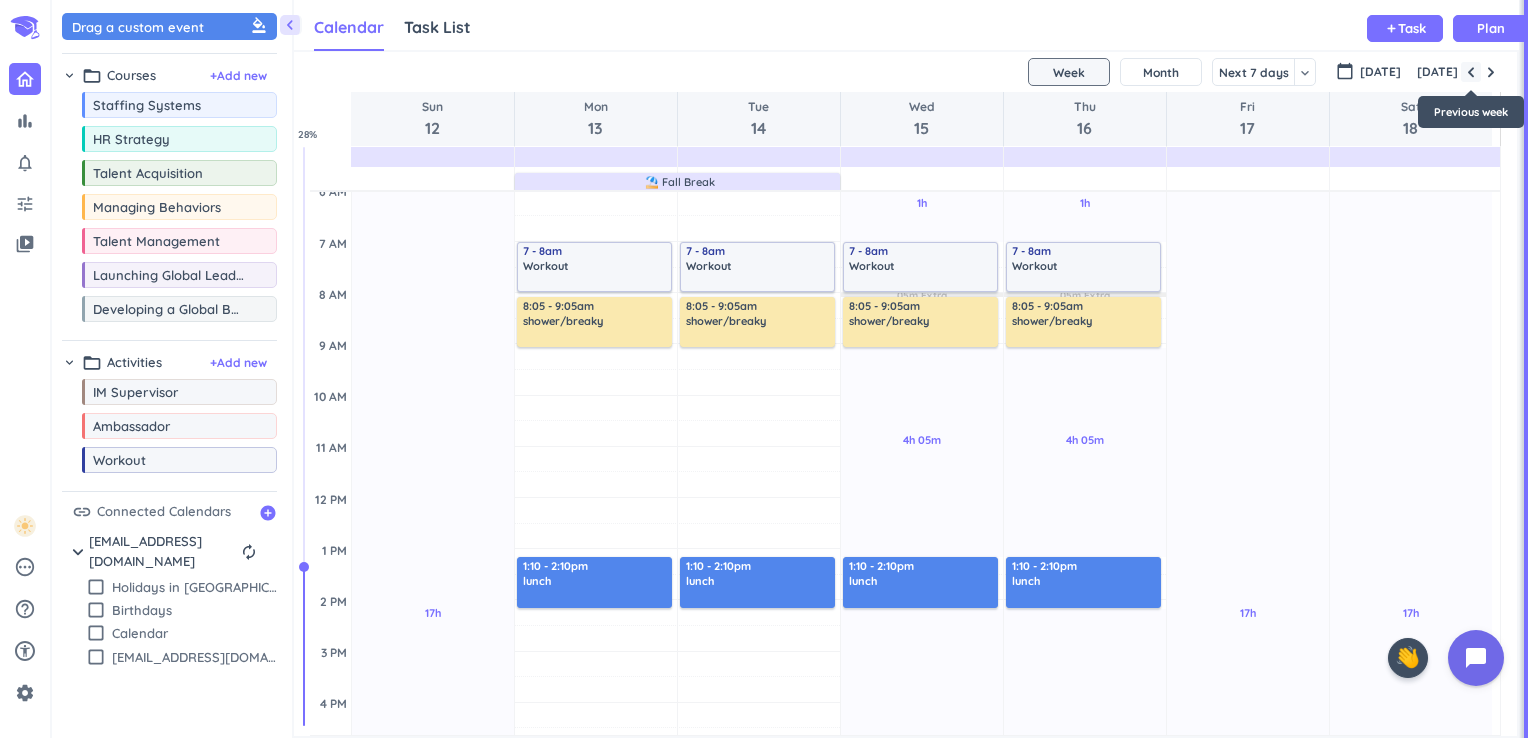 click at bounding box center [1471, 72] 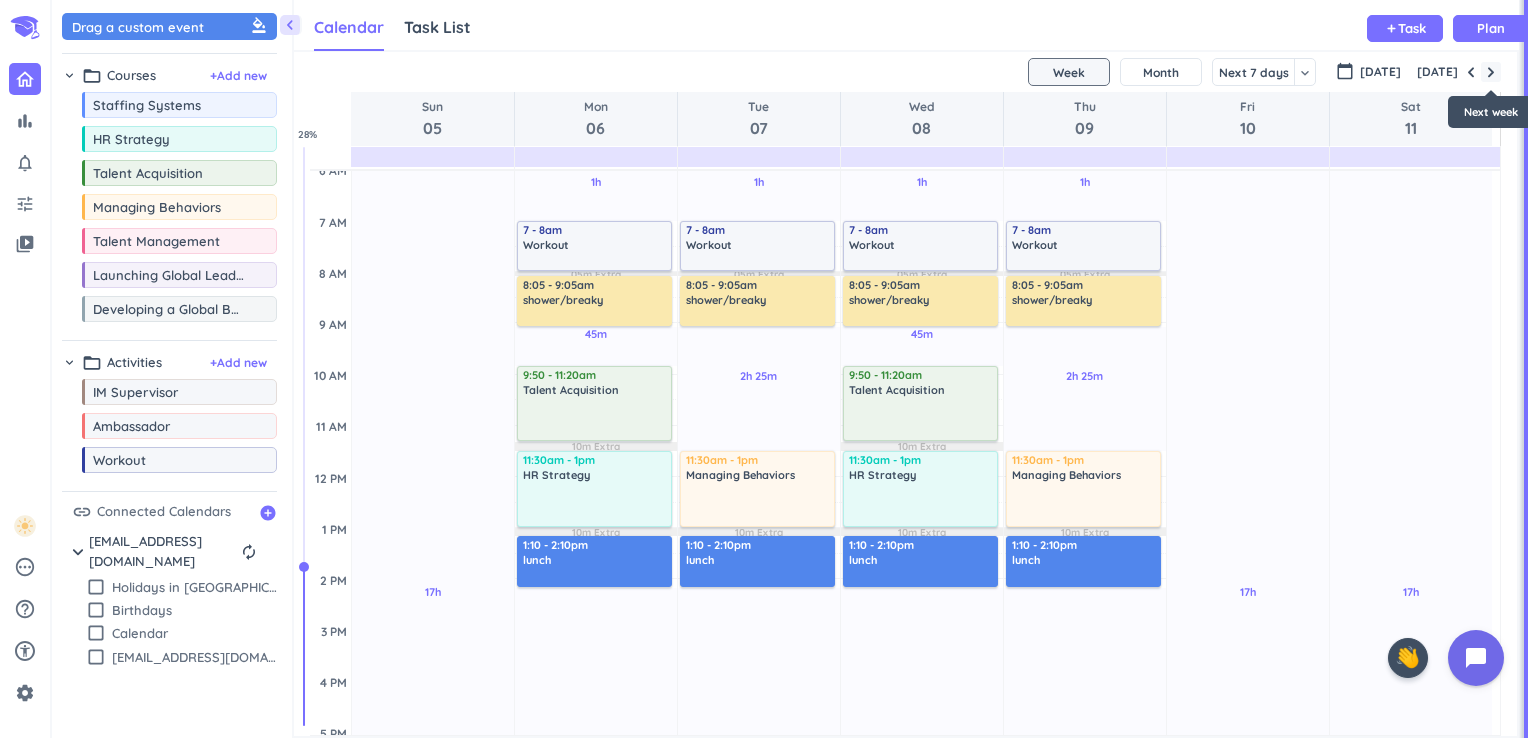 click at bounding box center [1491, 72] 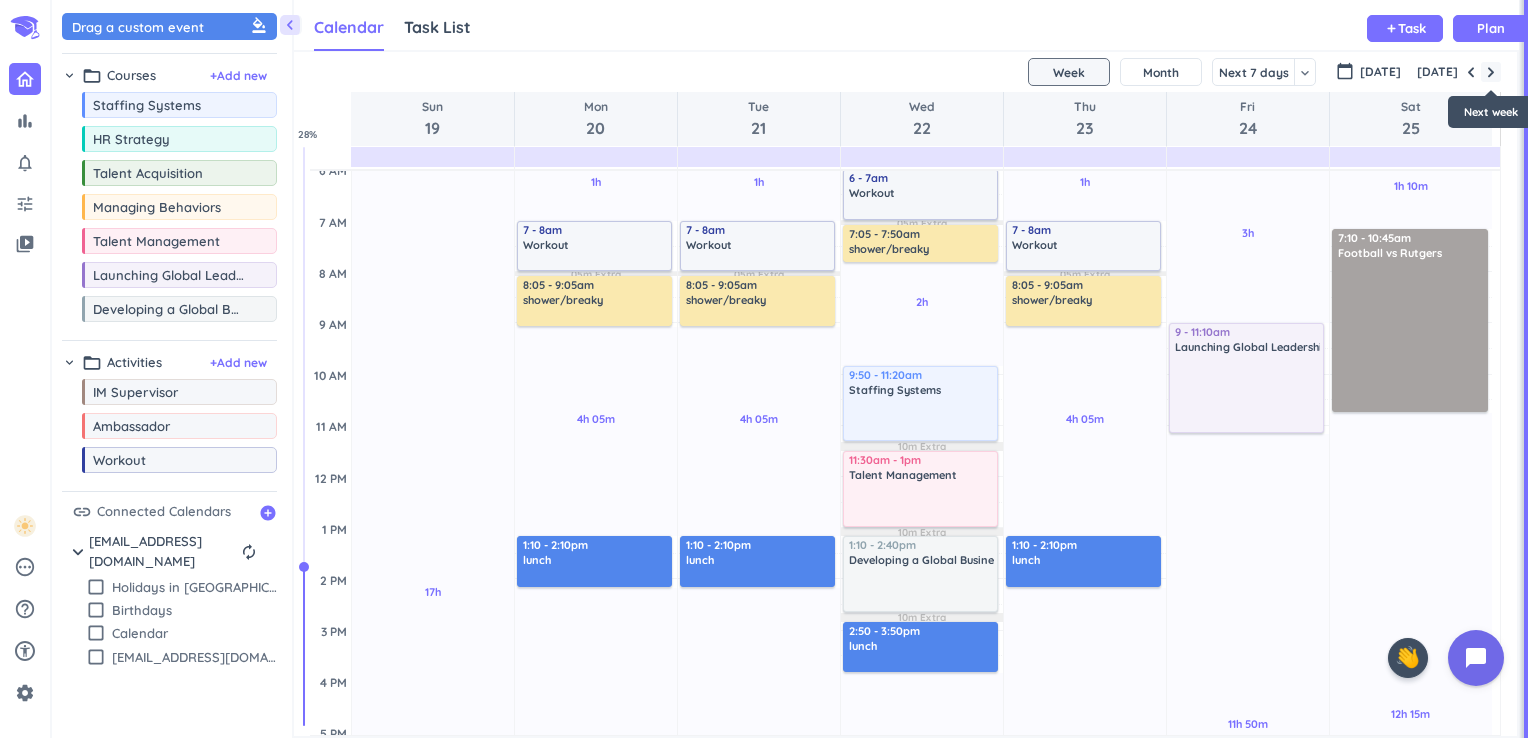 click at bounding box center [1491, 72] 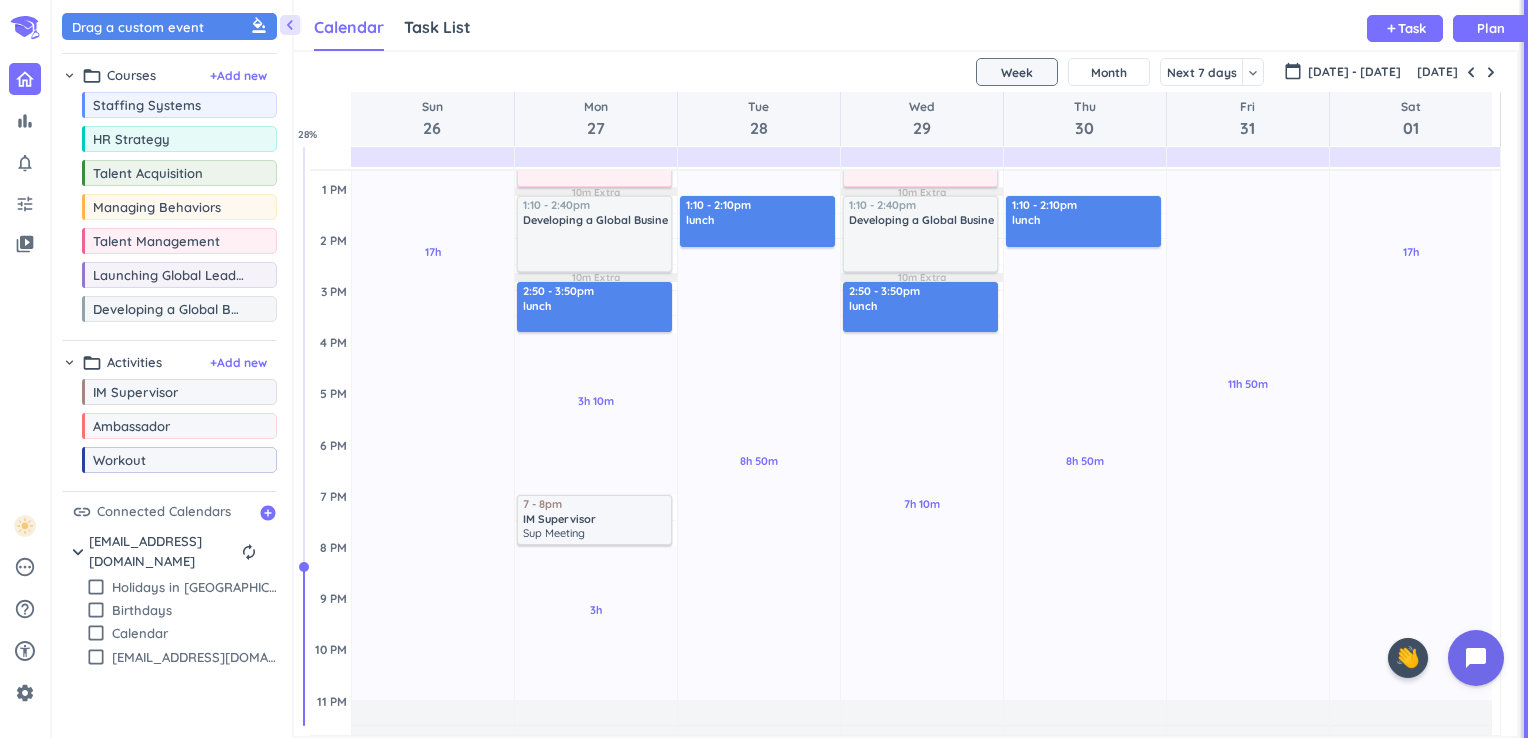 scroll, scrollTop: 414, scrollLeft: 0, axis: vertical 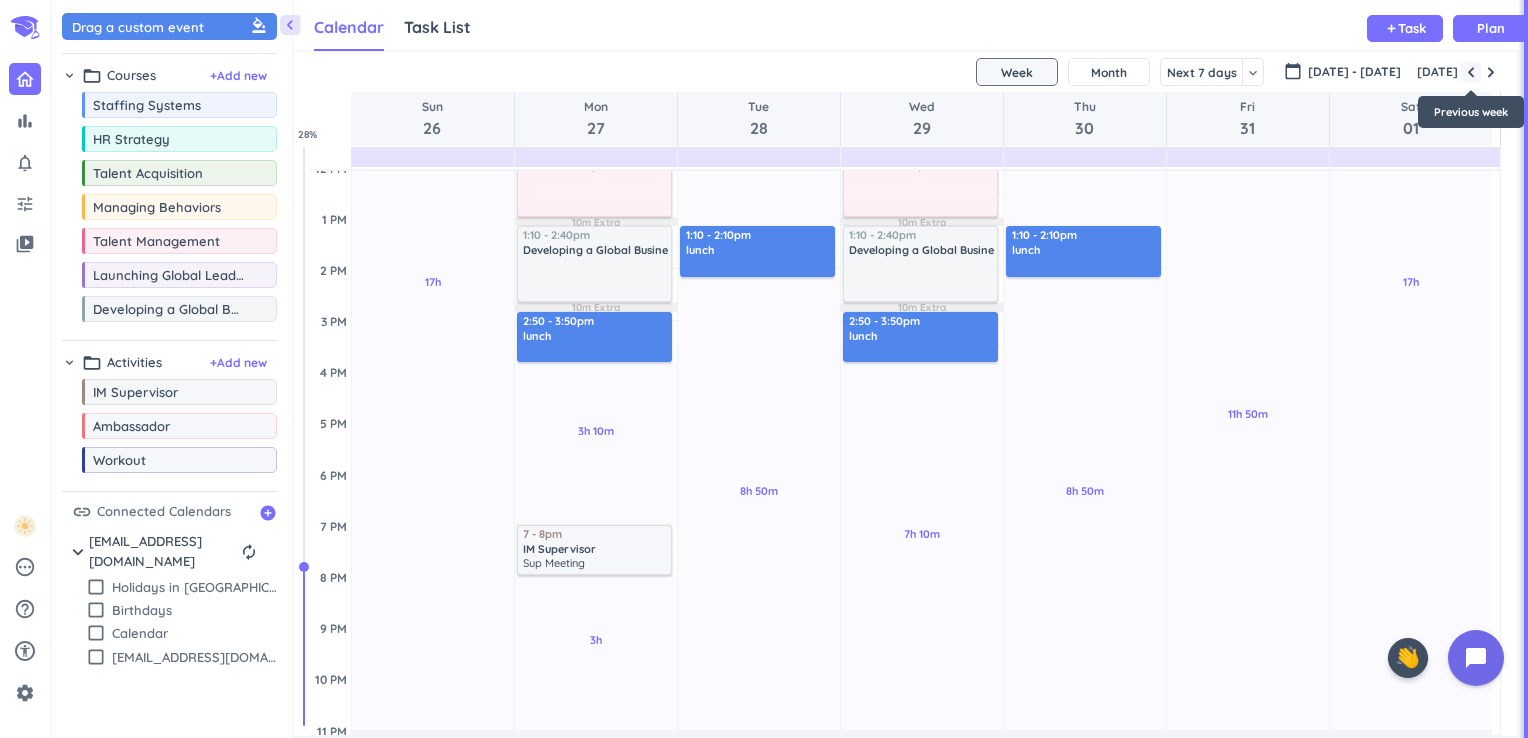 click at bounding box center [1471, 72] 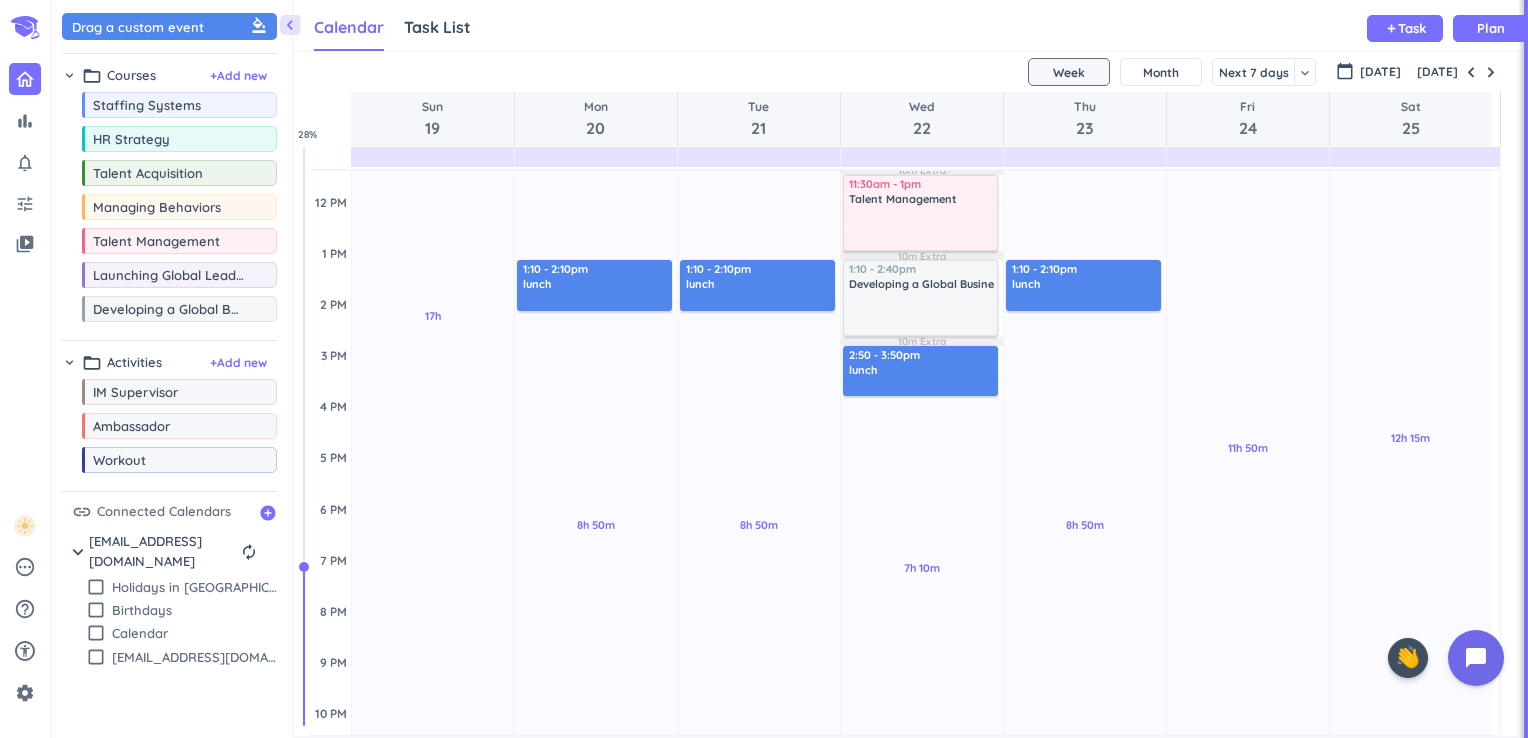 scroll, scrollTop: 375, scrollLeft: 0, axis: vertical 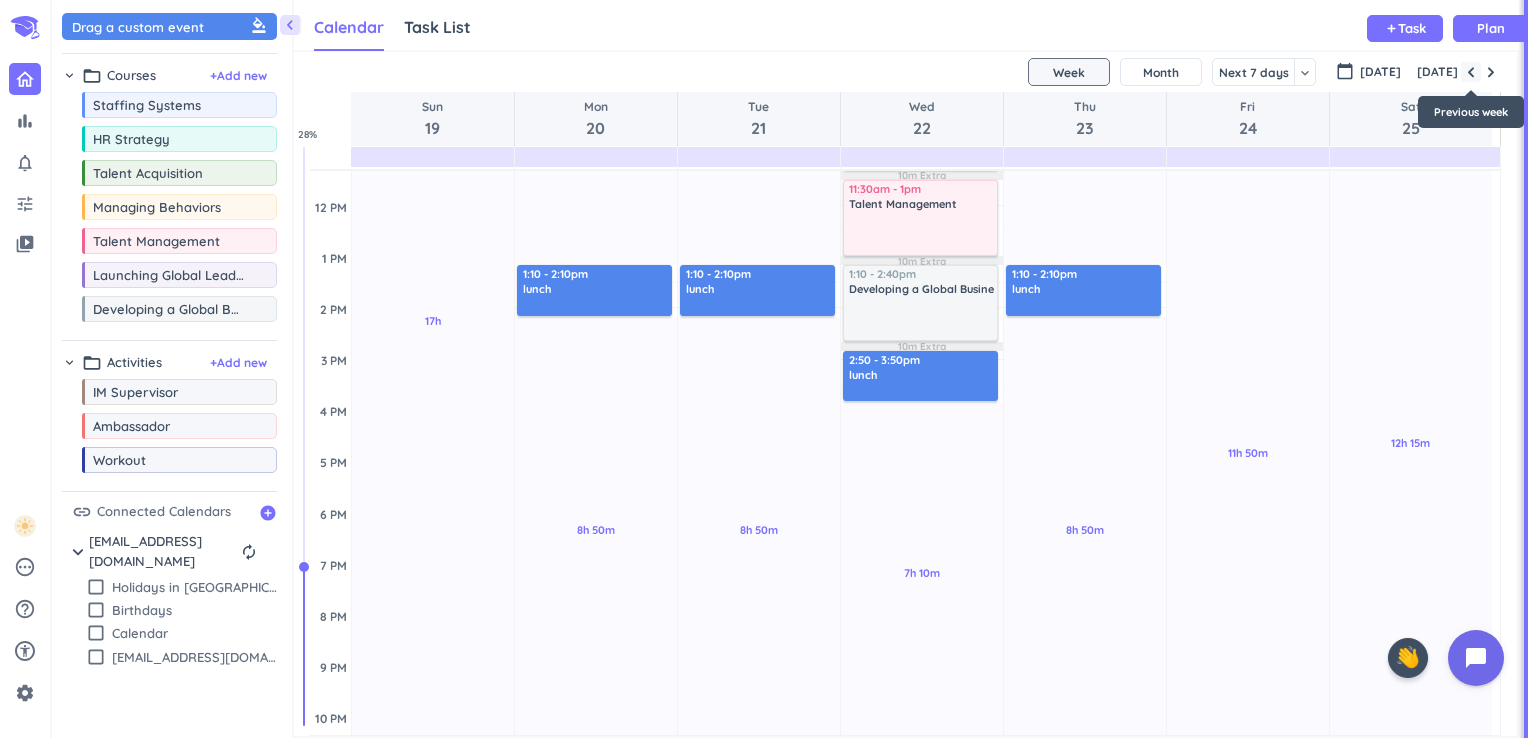 click at bounding box center [1471, 72] 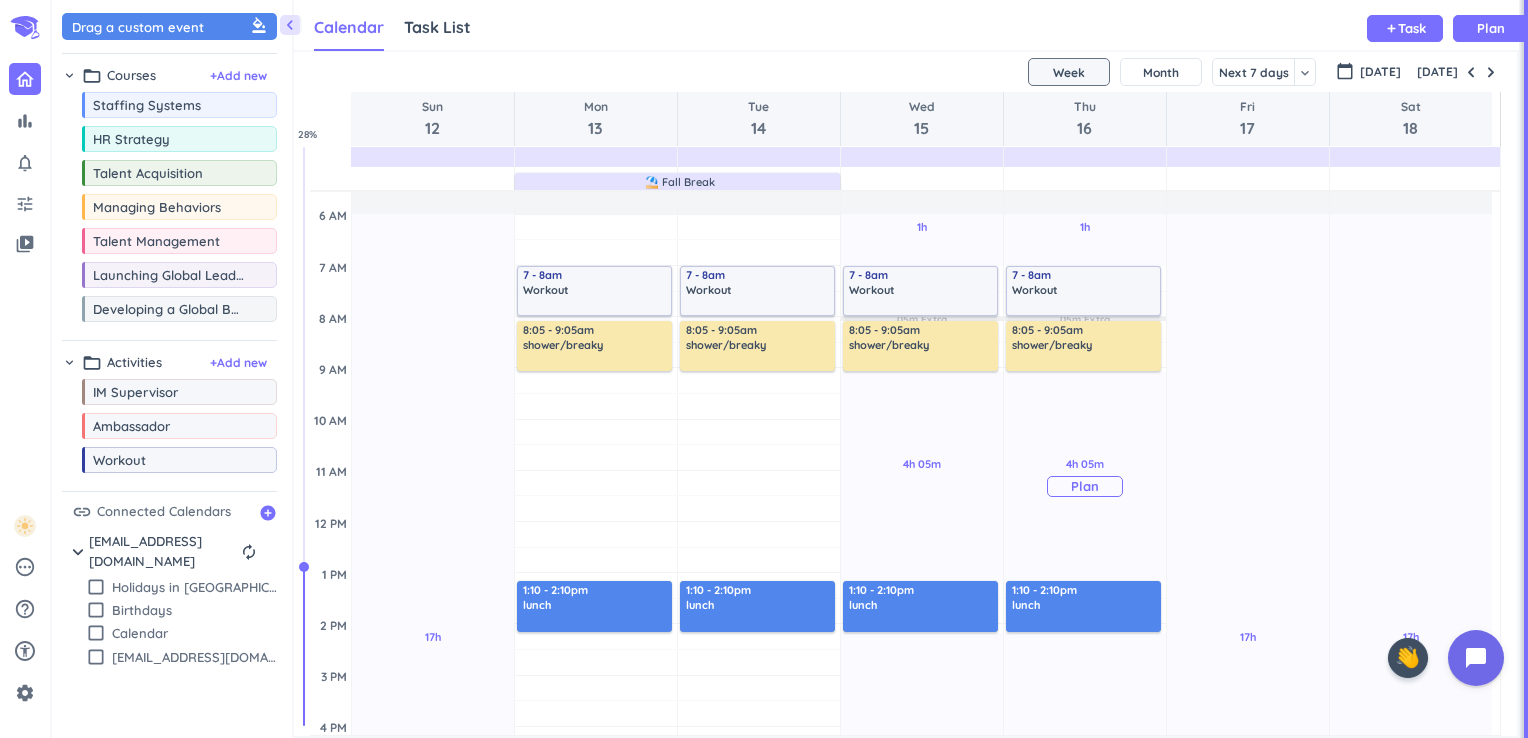 scroll, scrollTop: 68, scrollLeft: 0, axis: vertical 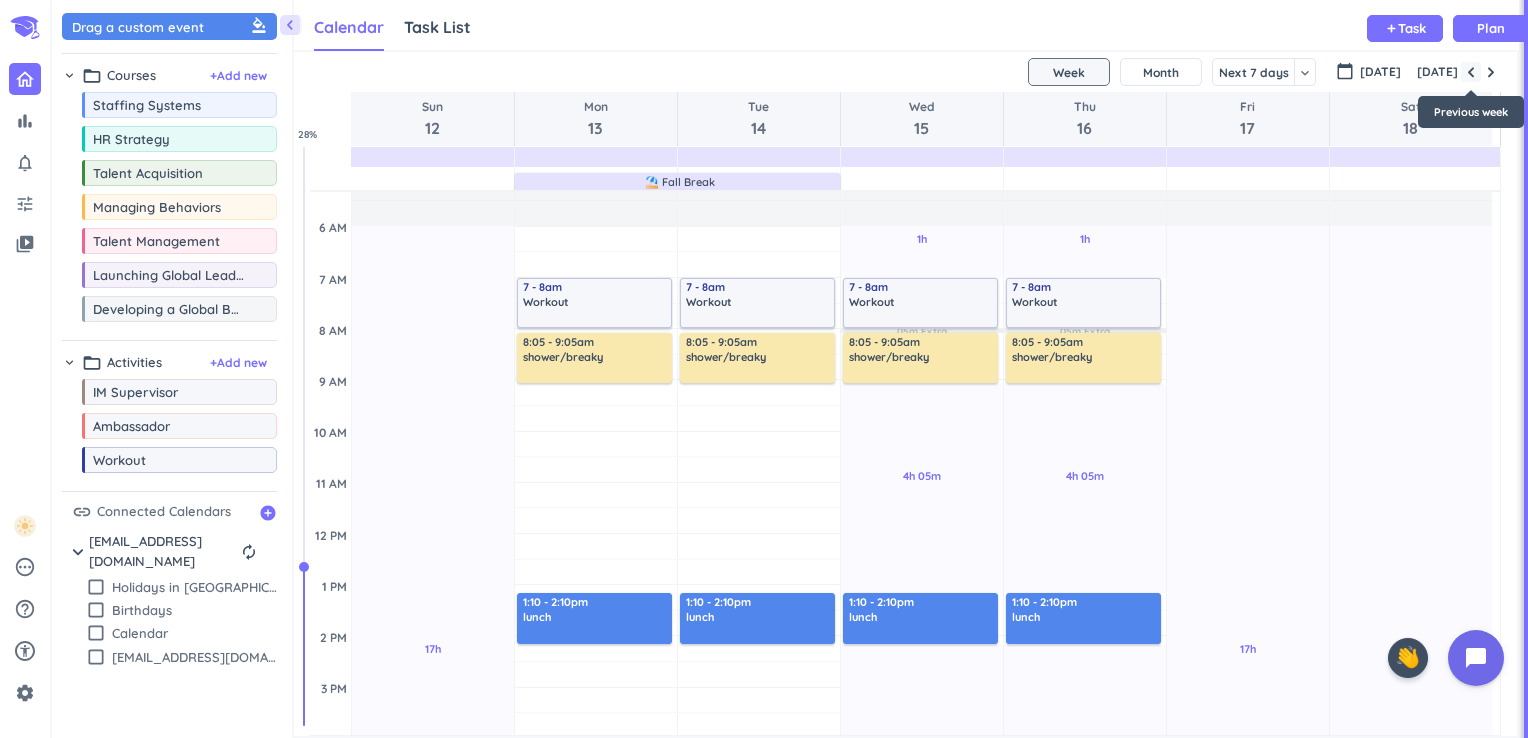 click at bounding box center [1471, 72] 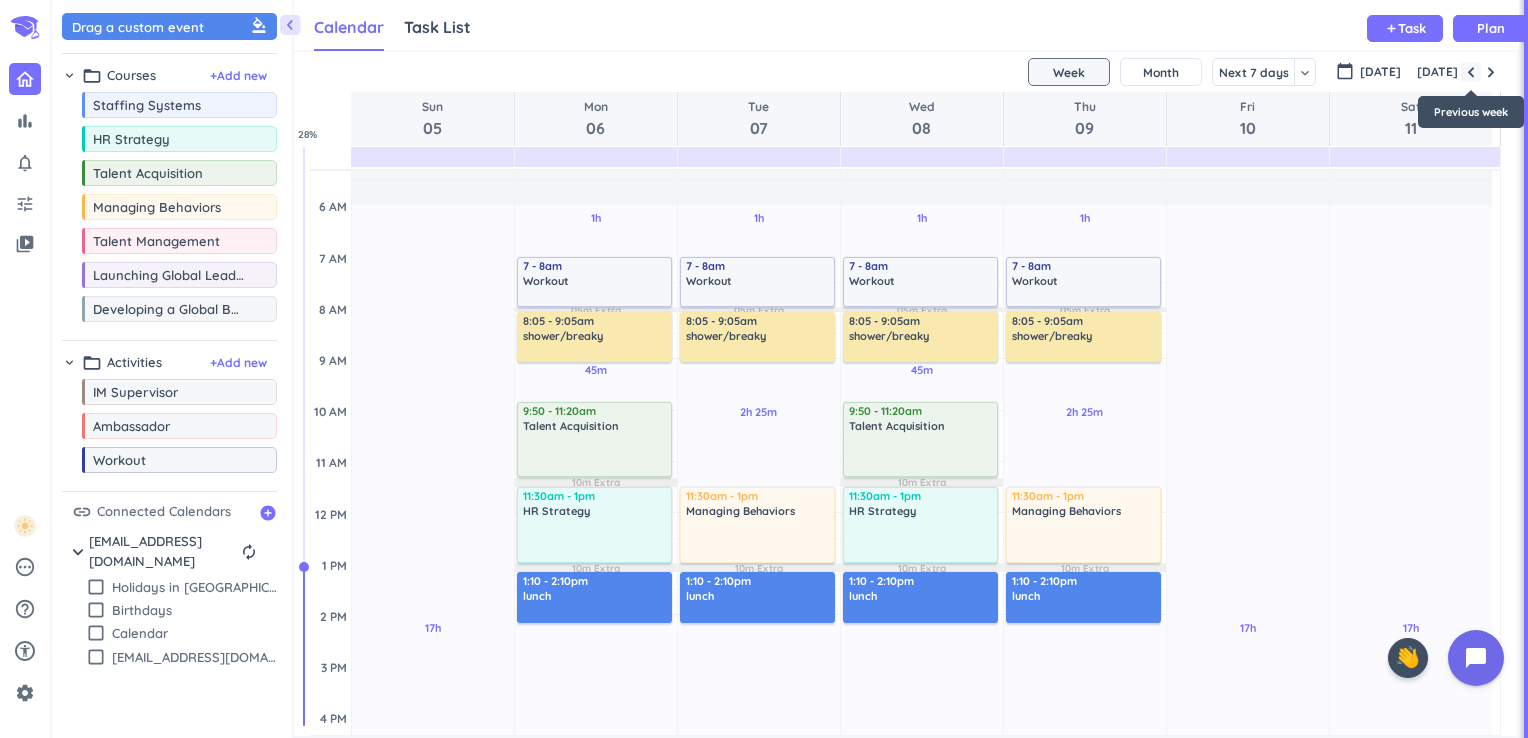 scroll, scrollTop: 104, scrollLeft: 0, axis: vertical 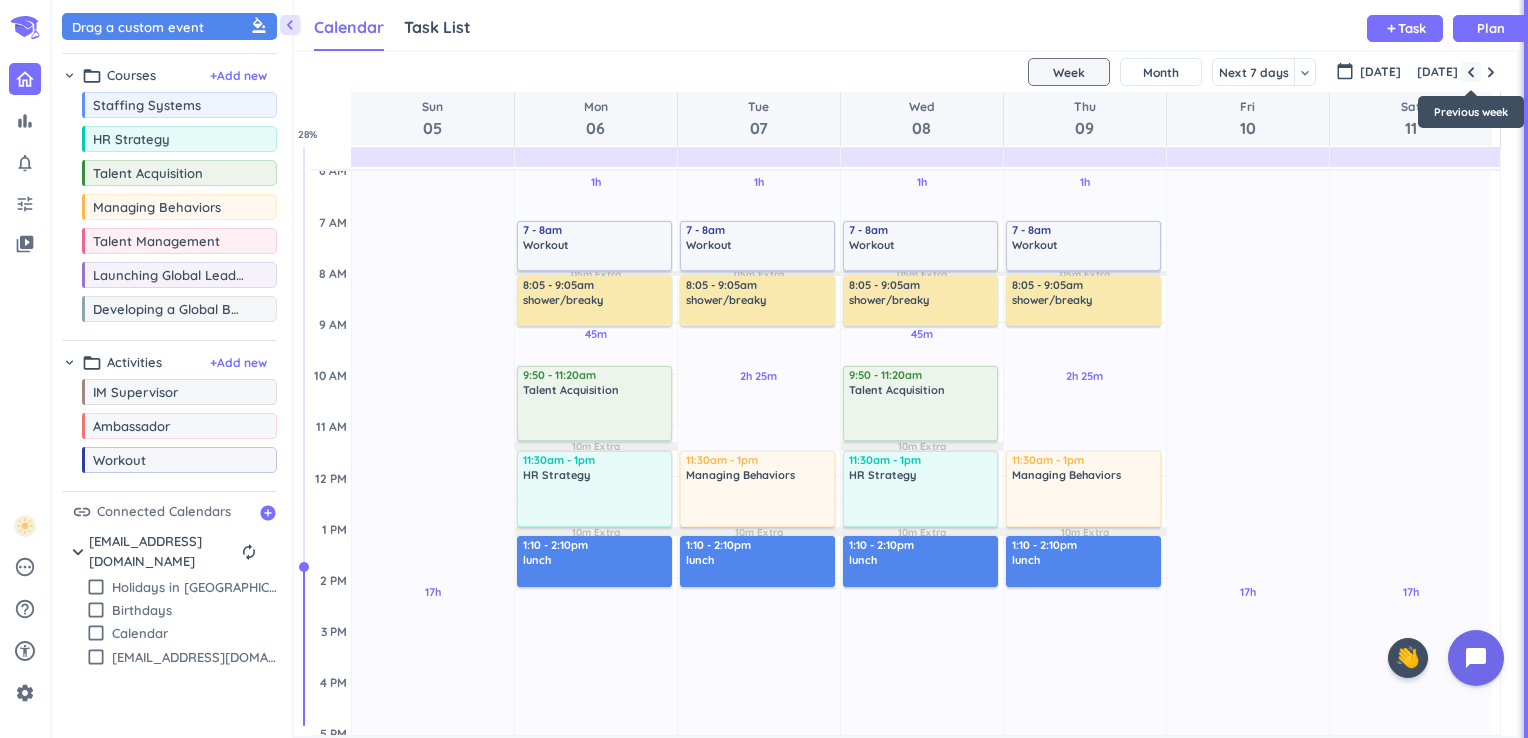 click at bounding box center (1471, 72) 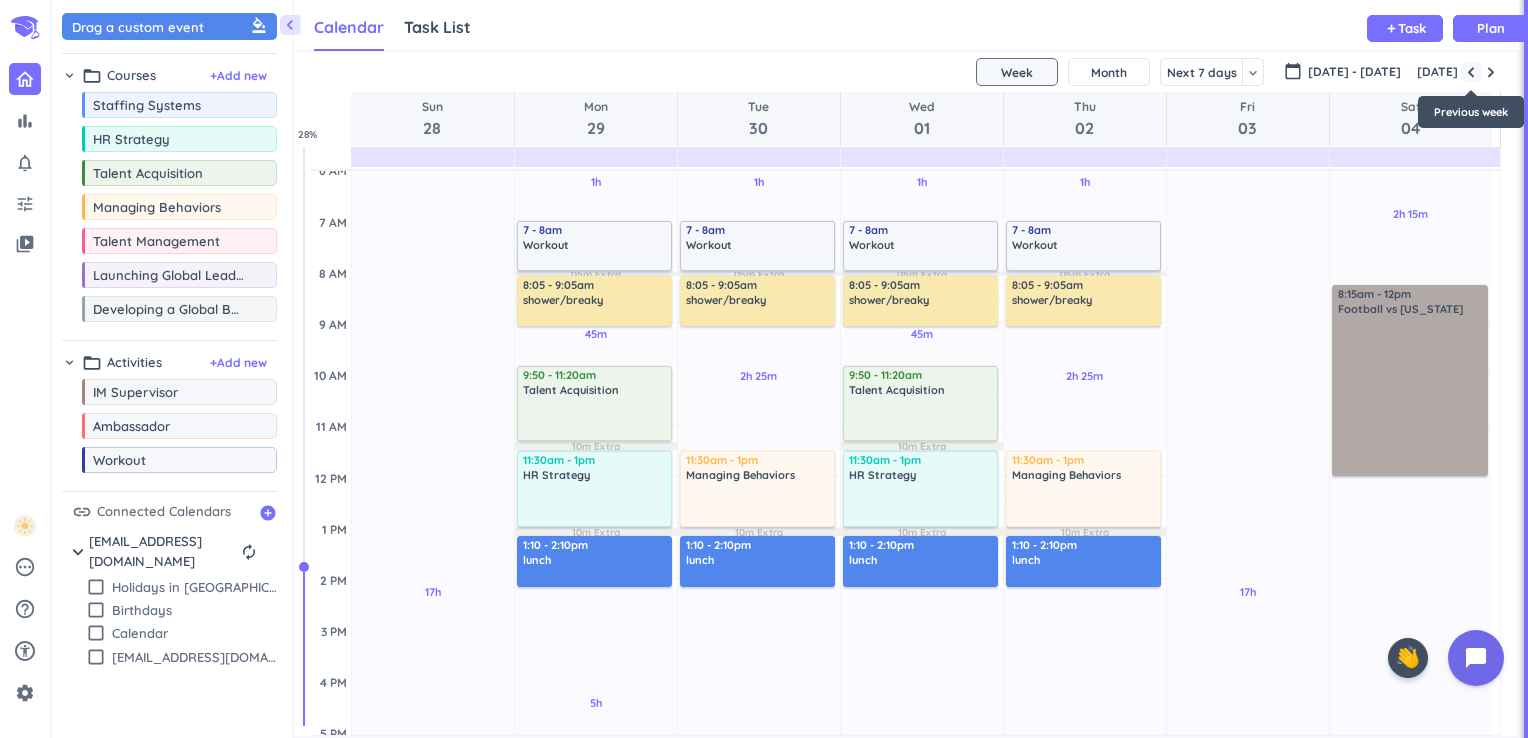click at bounding box center (1471, 72) 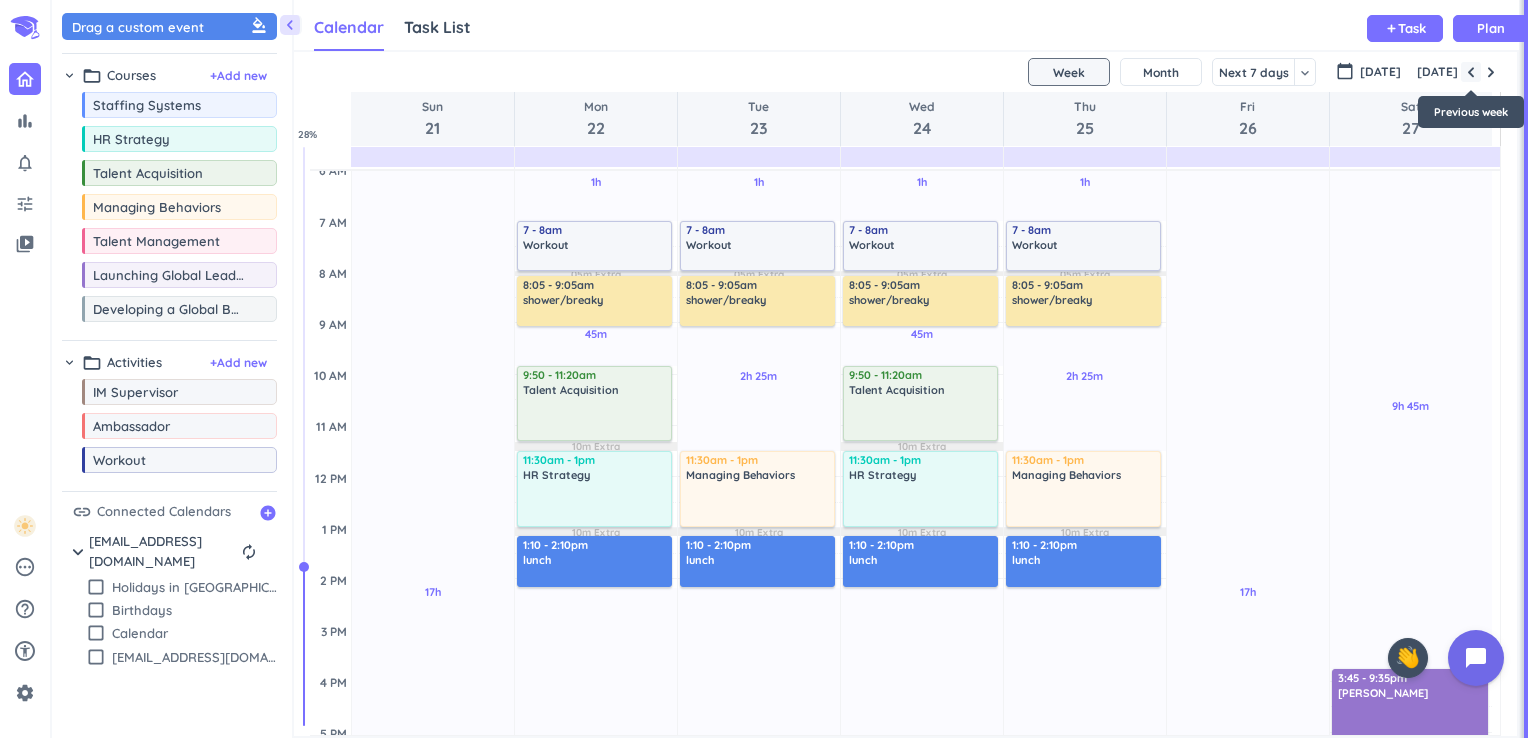 click at bounding box center [1471, 72] 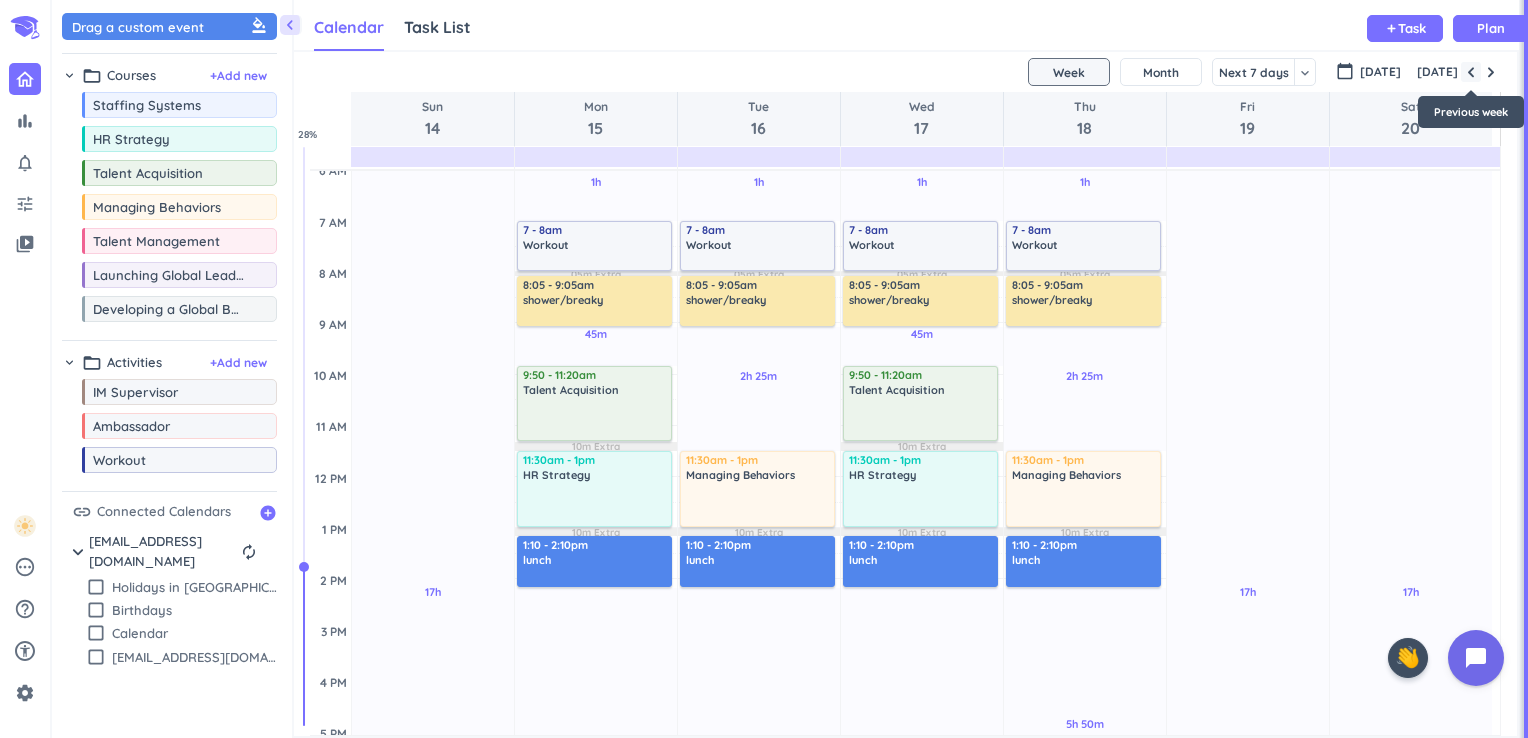click at bounding box center (1471, 72) 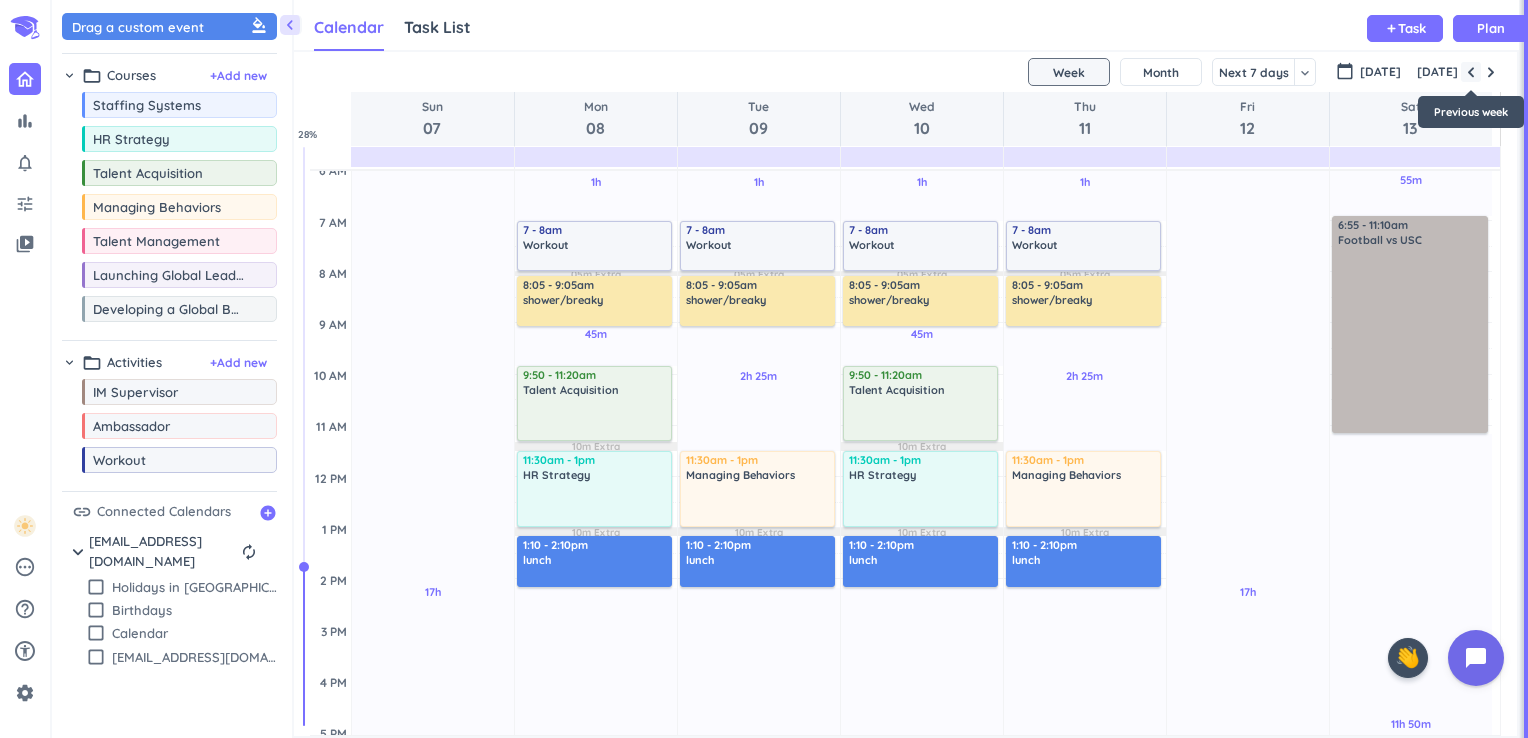 click at bounding box center [1471, 72] 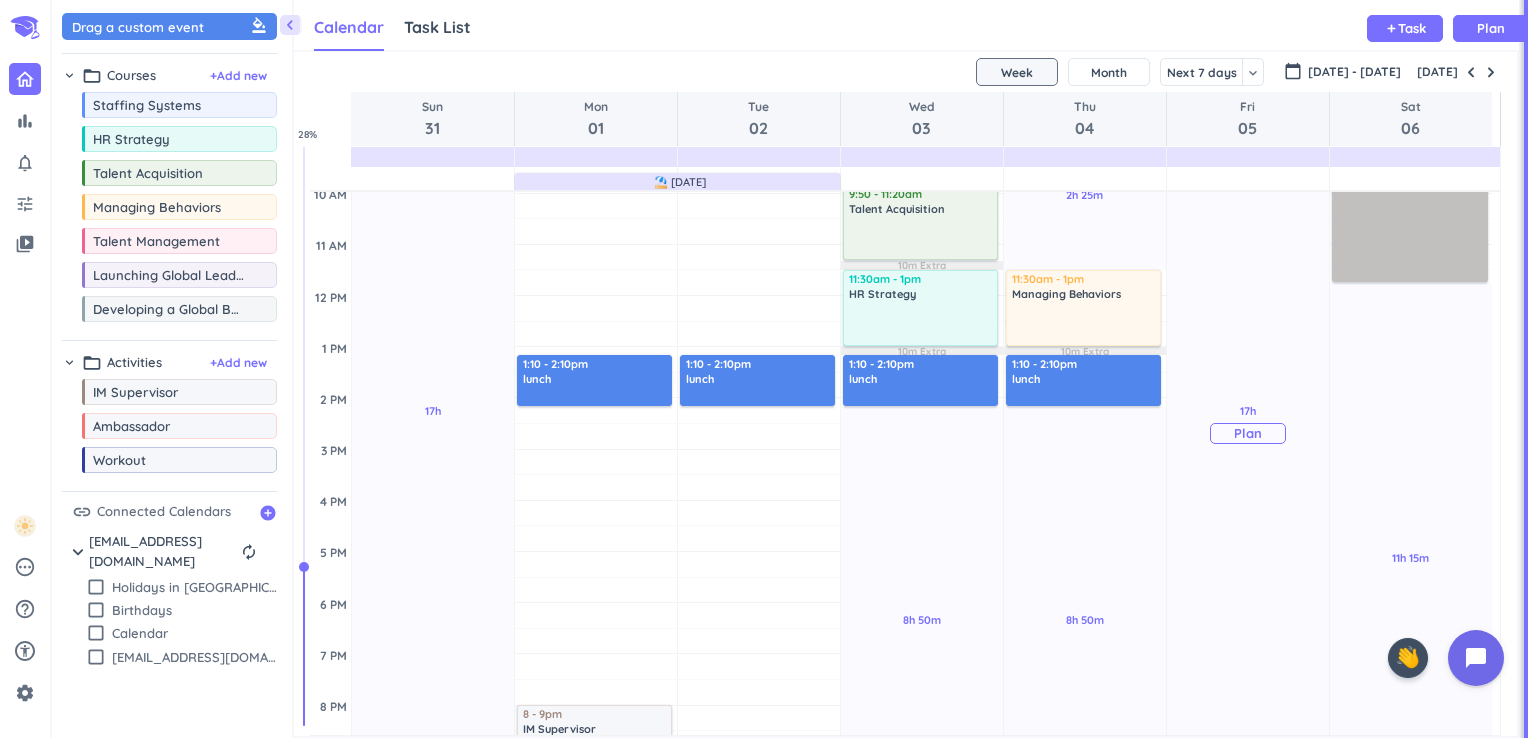 scroll, scrollTop: 260, scrollLeft: 0, axis: vertical 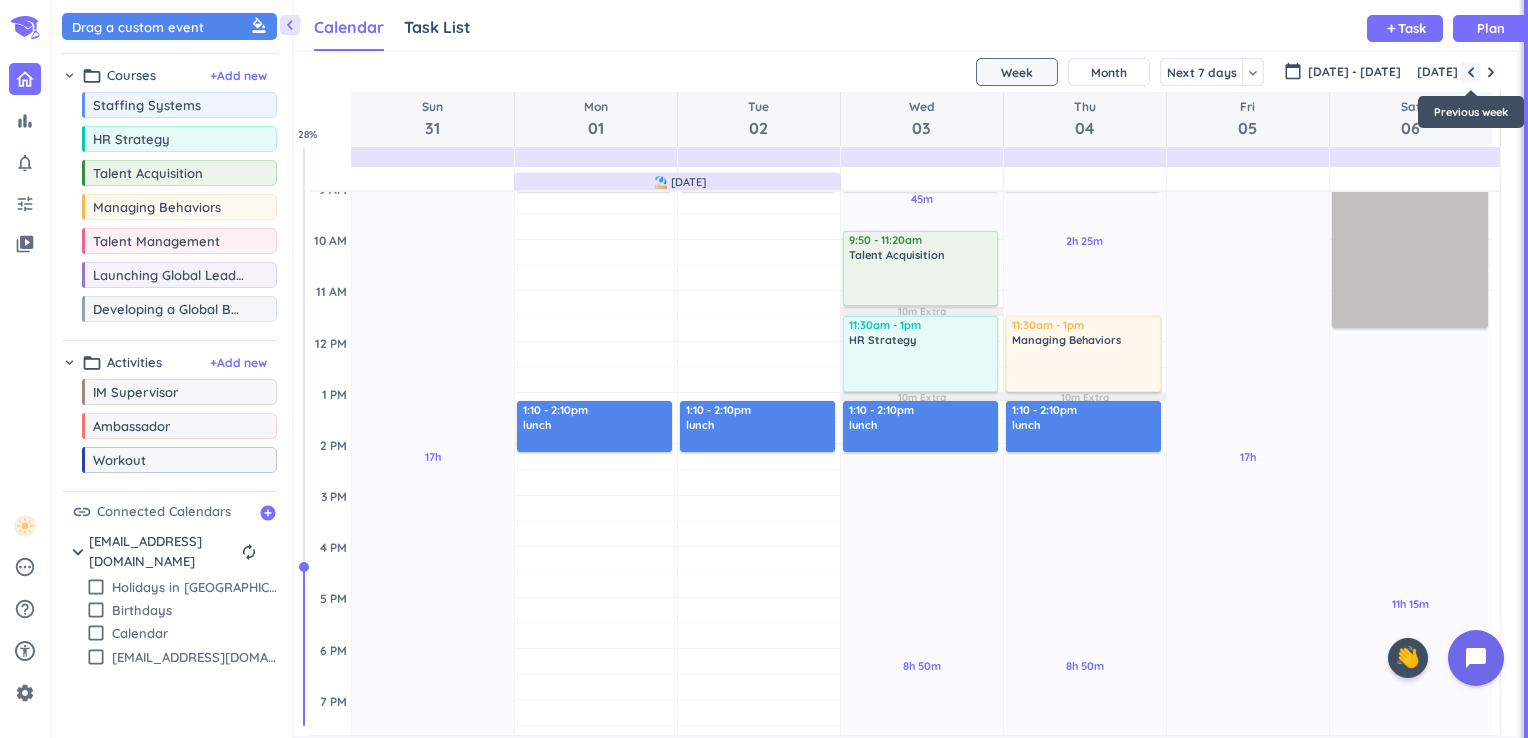 click at bounding box center [1471, 72] 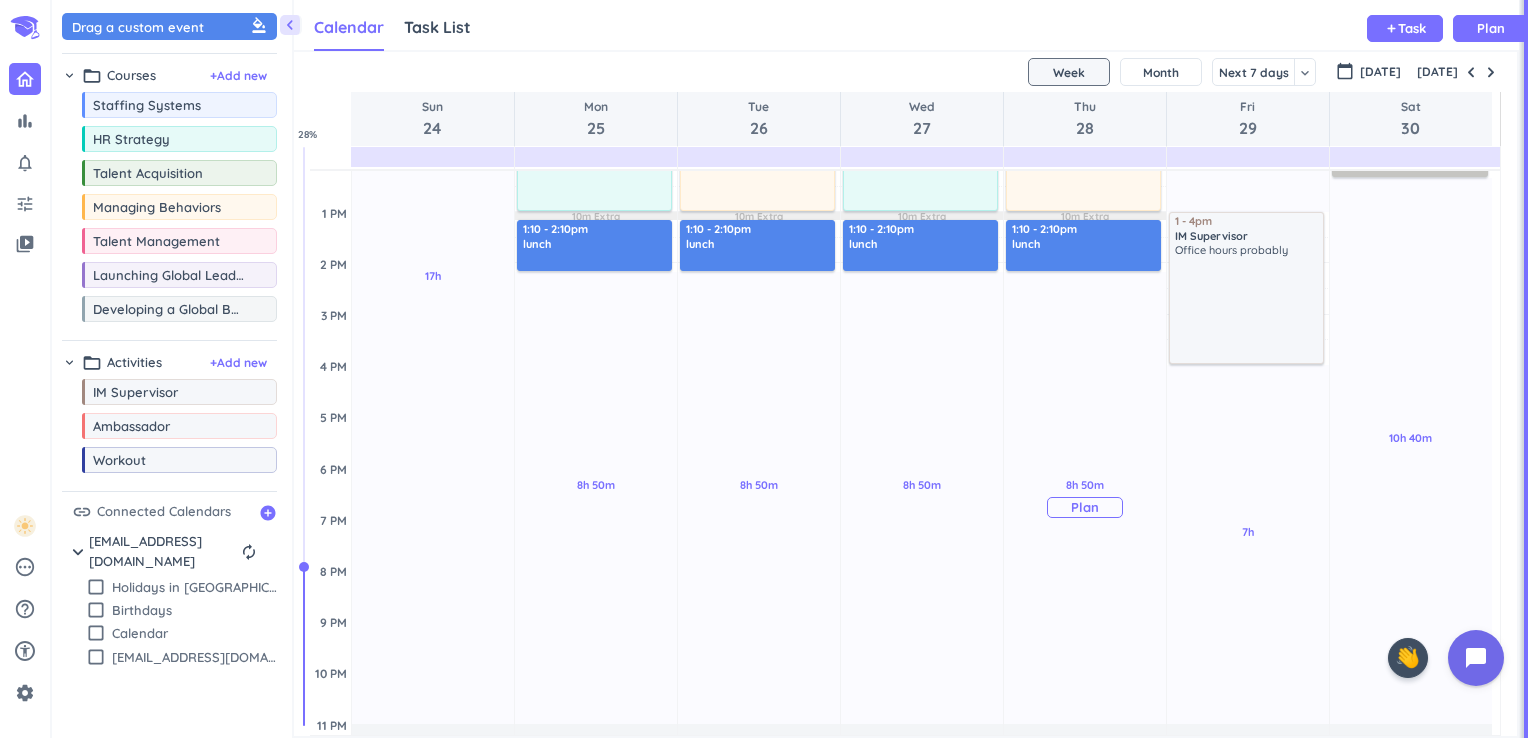 scroll, scrollTop: 239, scrollLeft: 0, axis: vertical 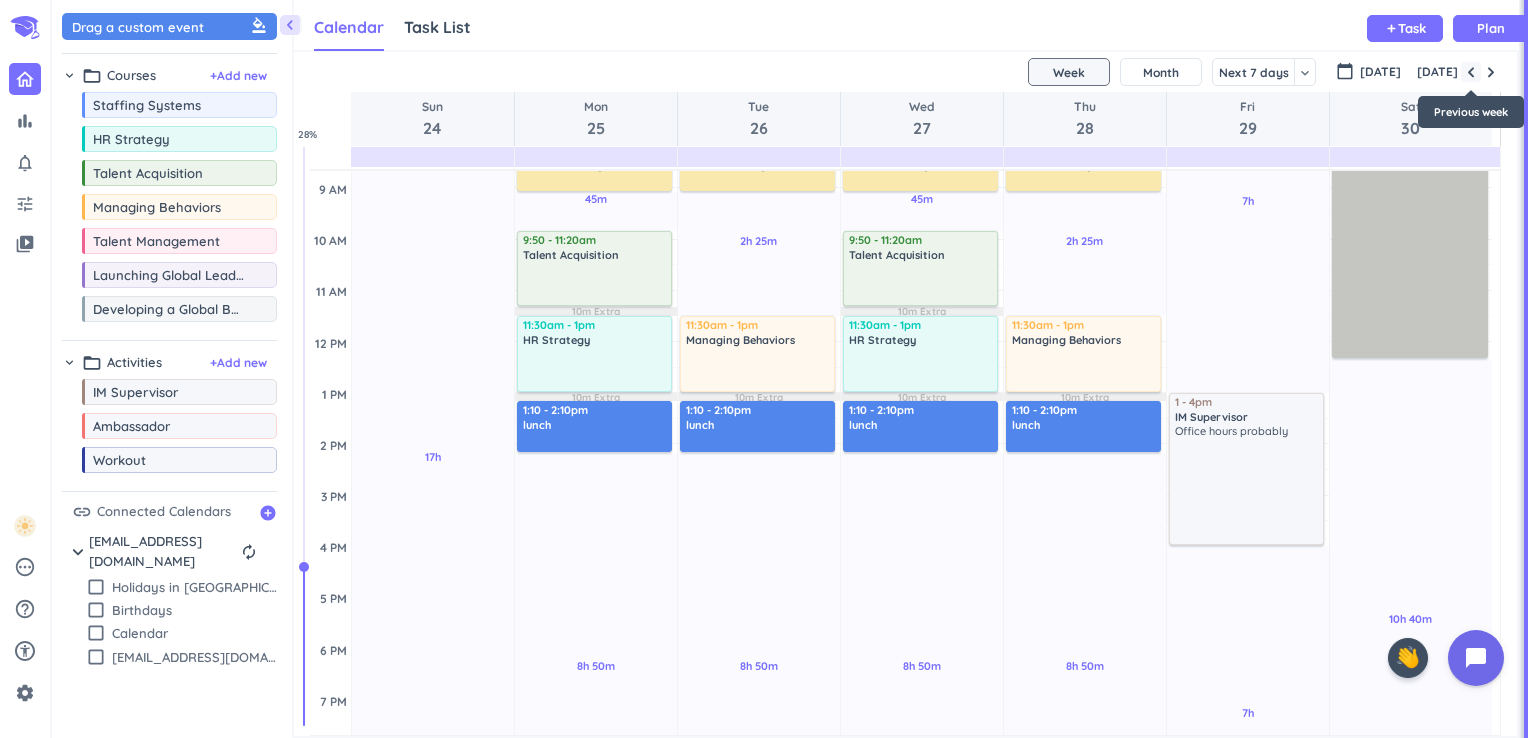 click at bounding box center (1471, 72) 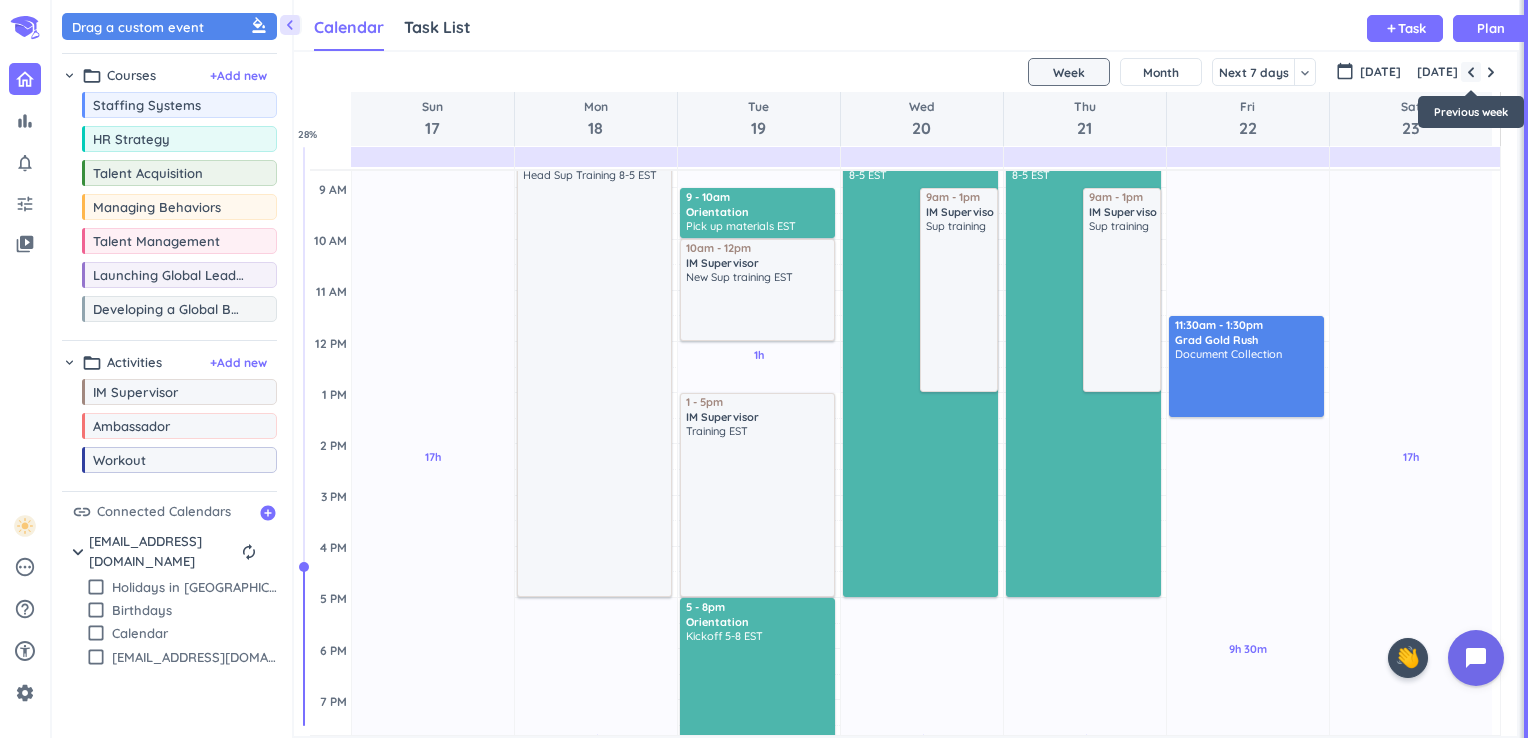 scroll, scrollTop: 104, scrollLeft: 0, axis: vertical 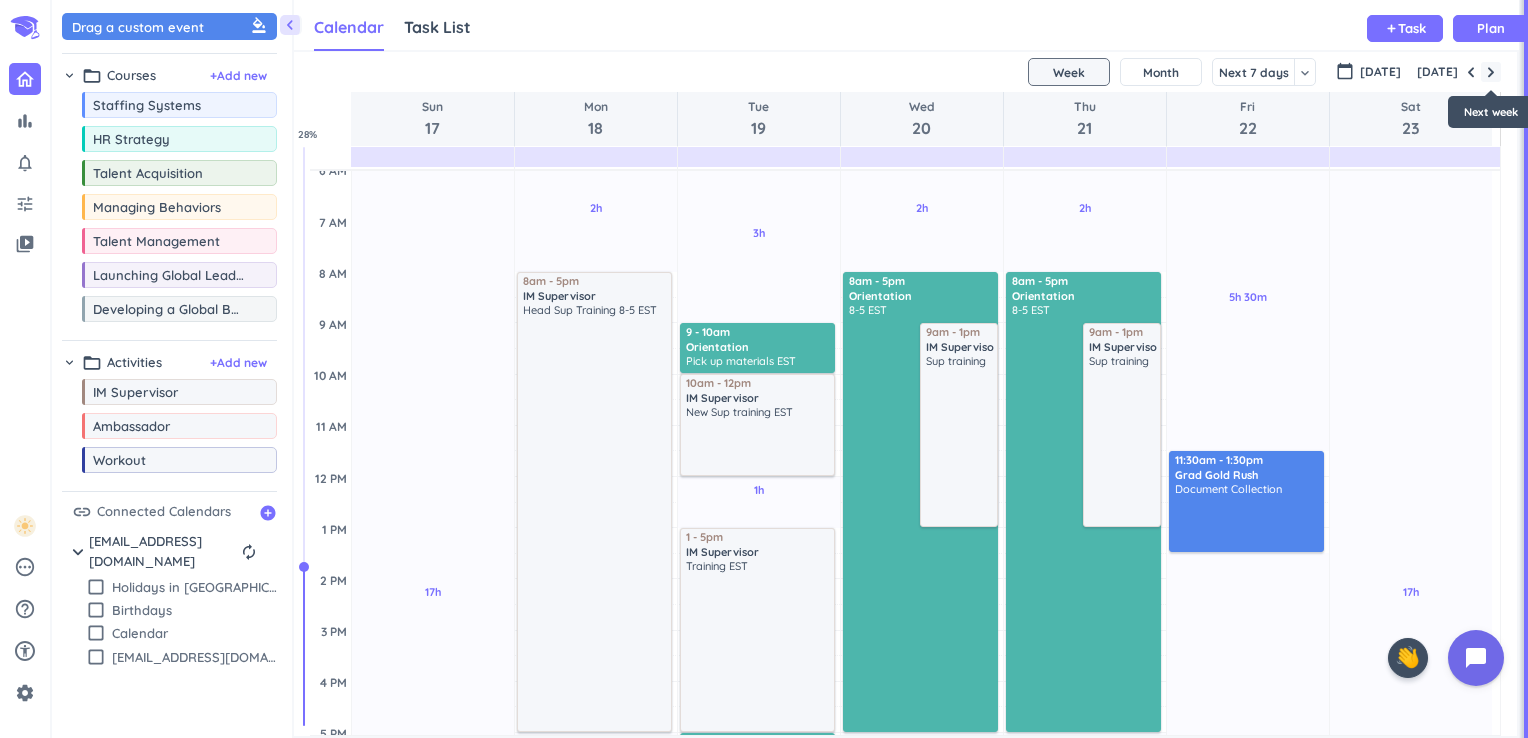 click at bounding box center (1491, 72) 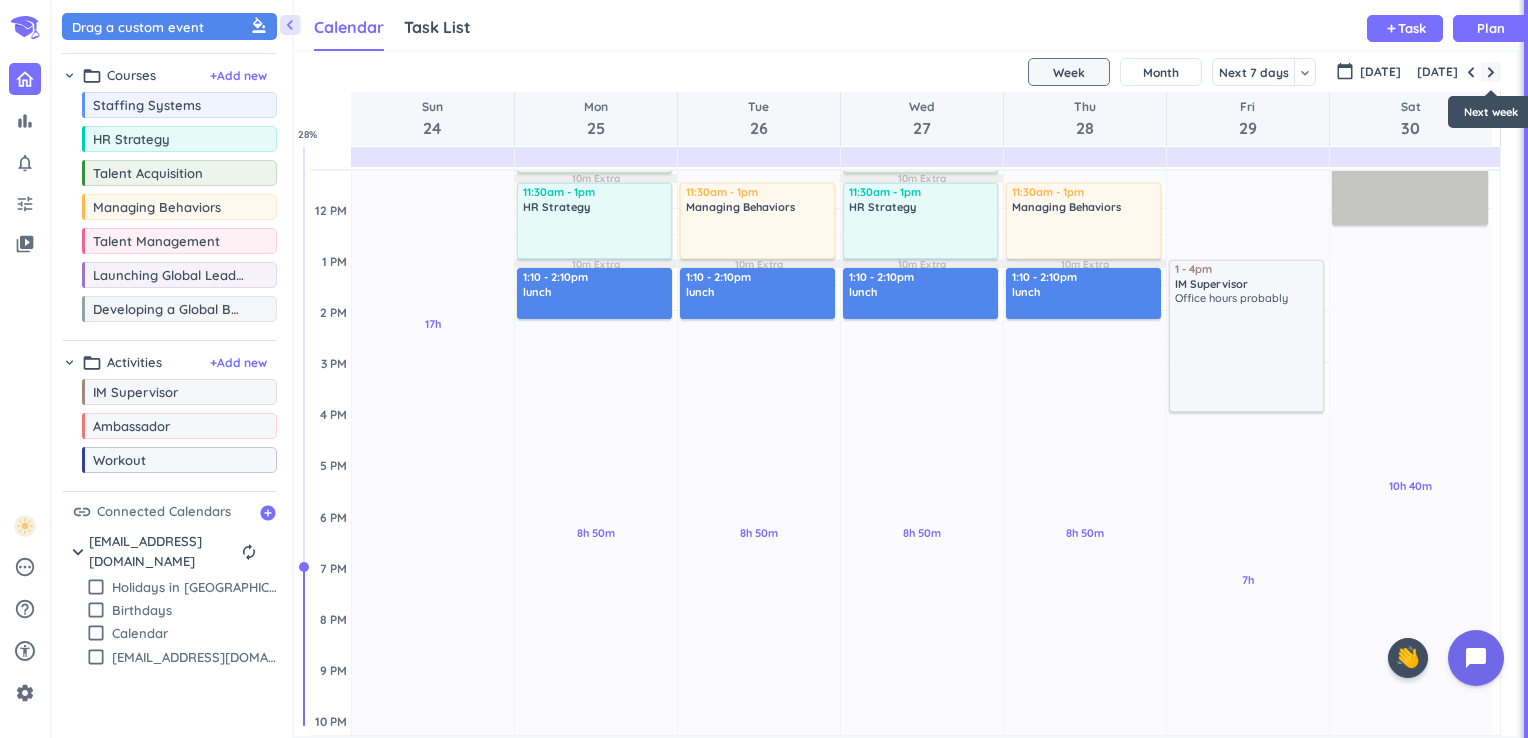 scroll, scrollTop: 373, scrollLeft: 0, axis: vertical 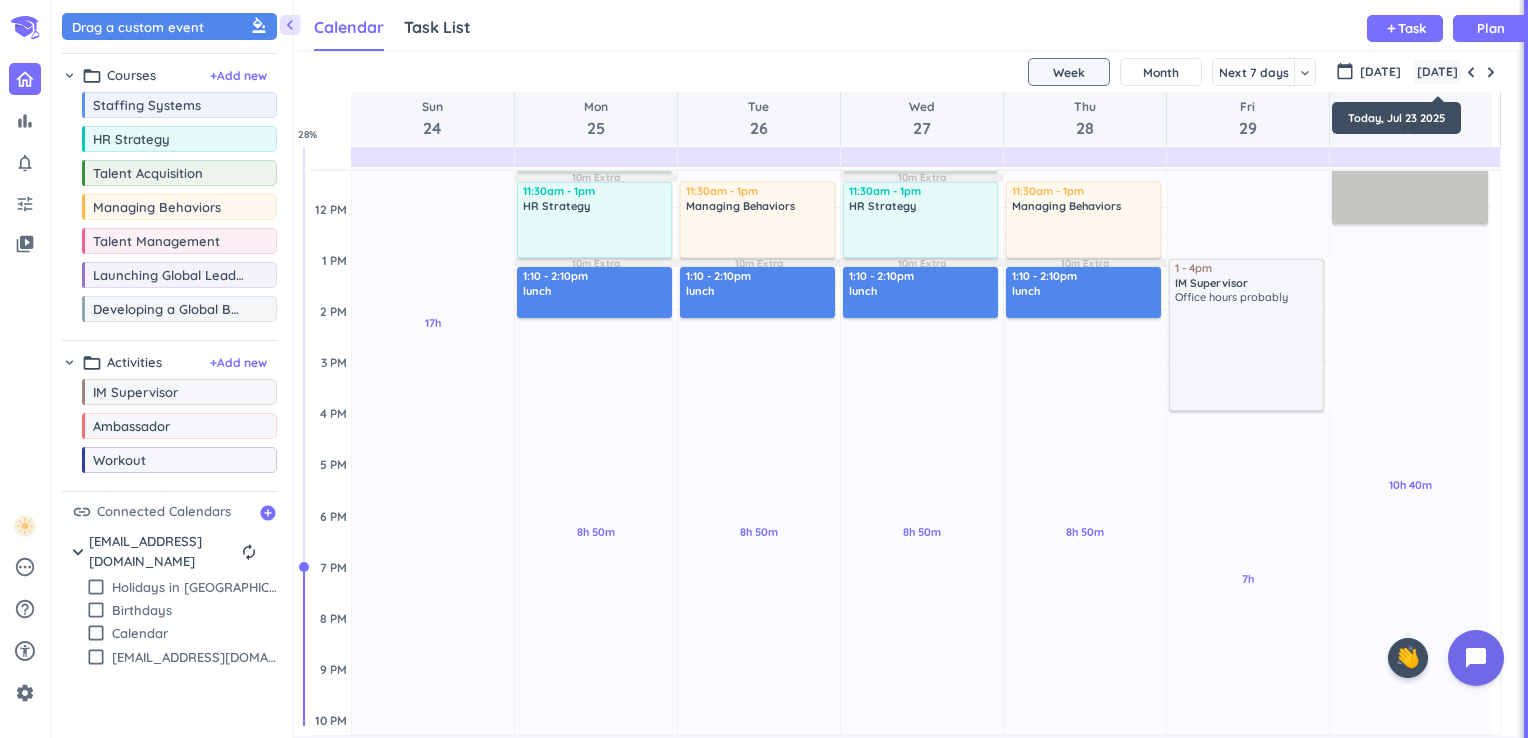 click on "[DATE]" at bounding box center (1437, 72) 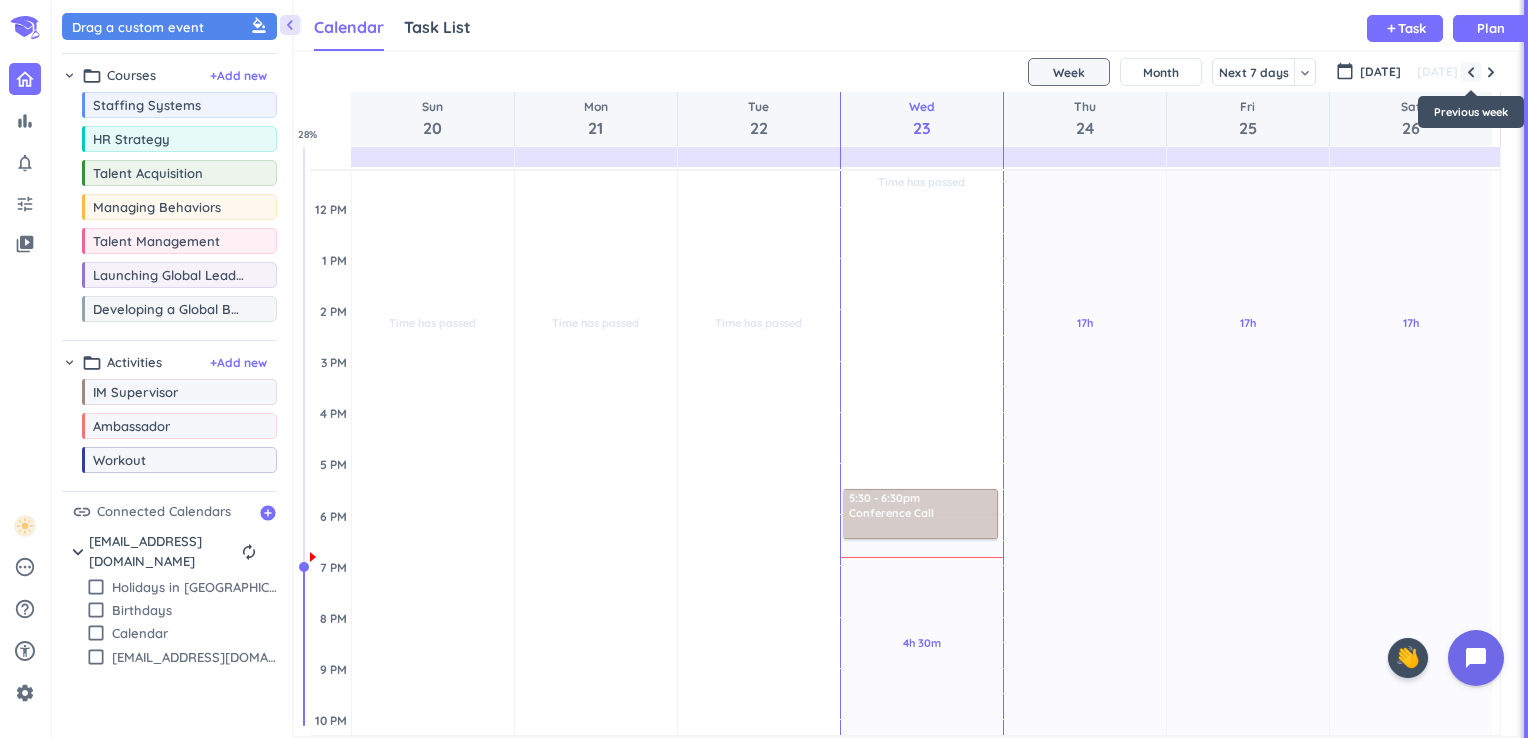 scroll, scrollTop: 104, scrollLeft: 0, axis: vertical 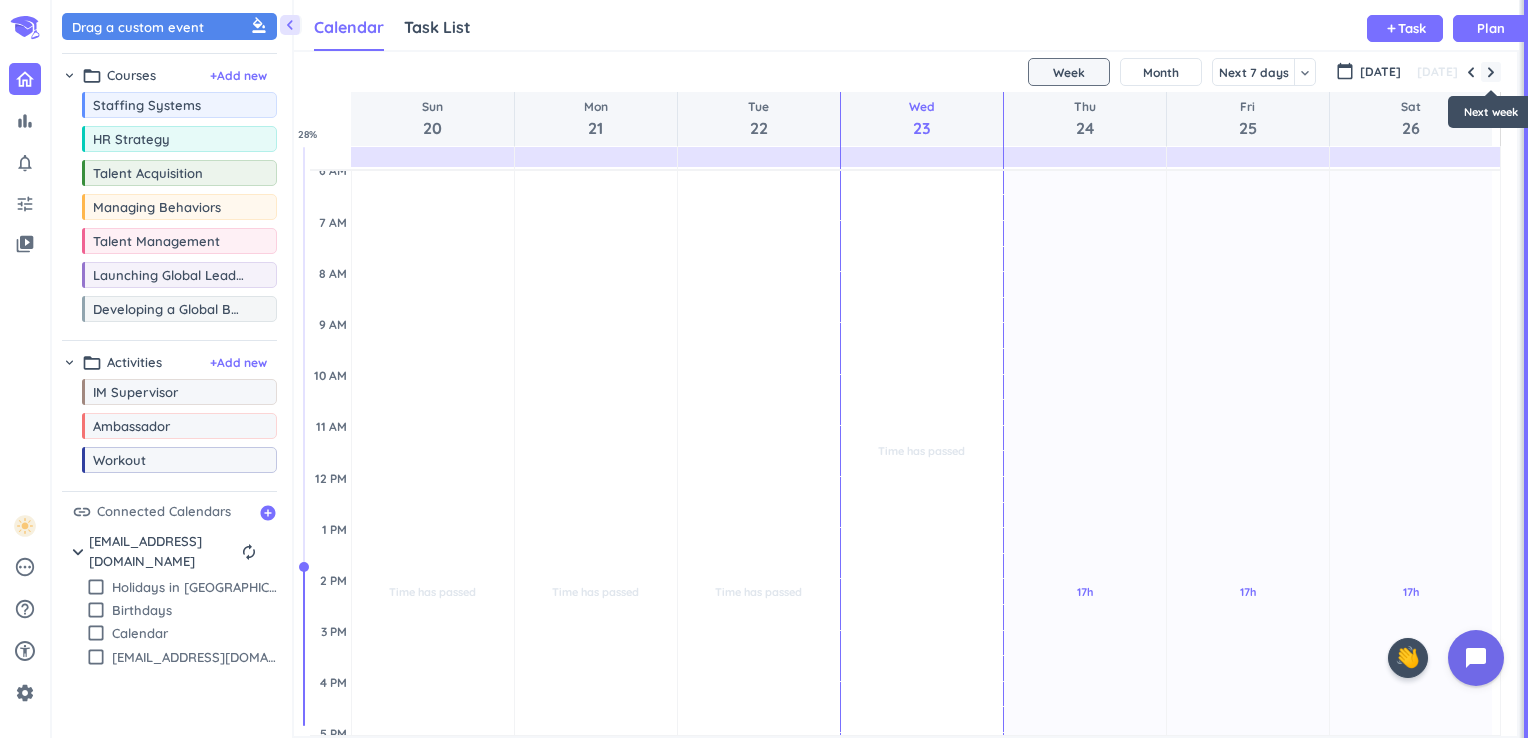 click at bounding box center (1491, 72) 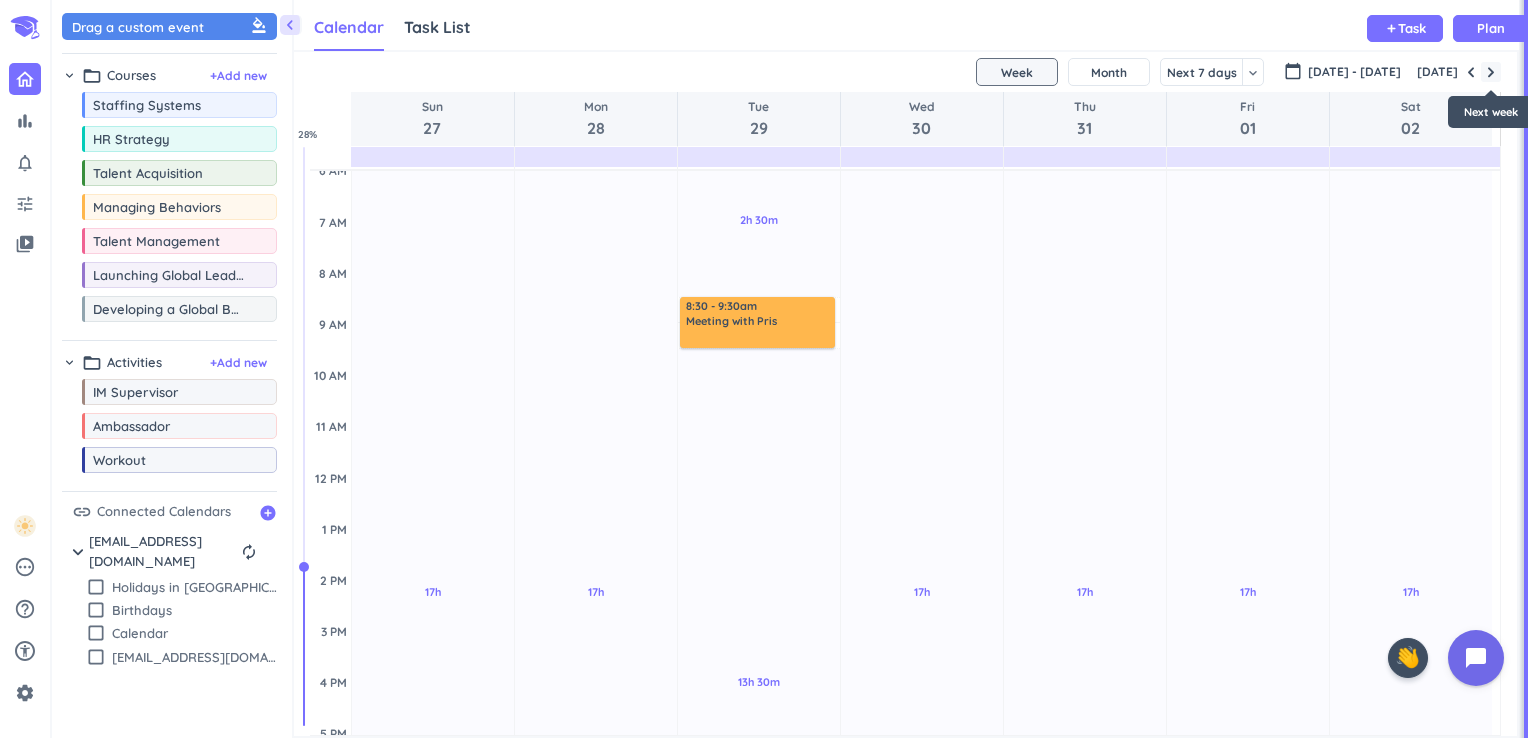 click at bounding box center (1491, 72) 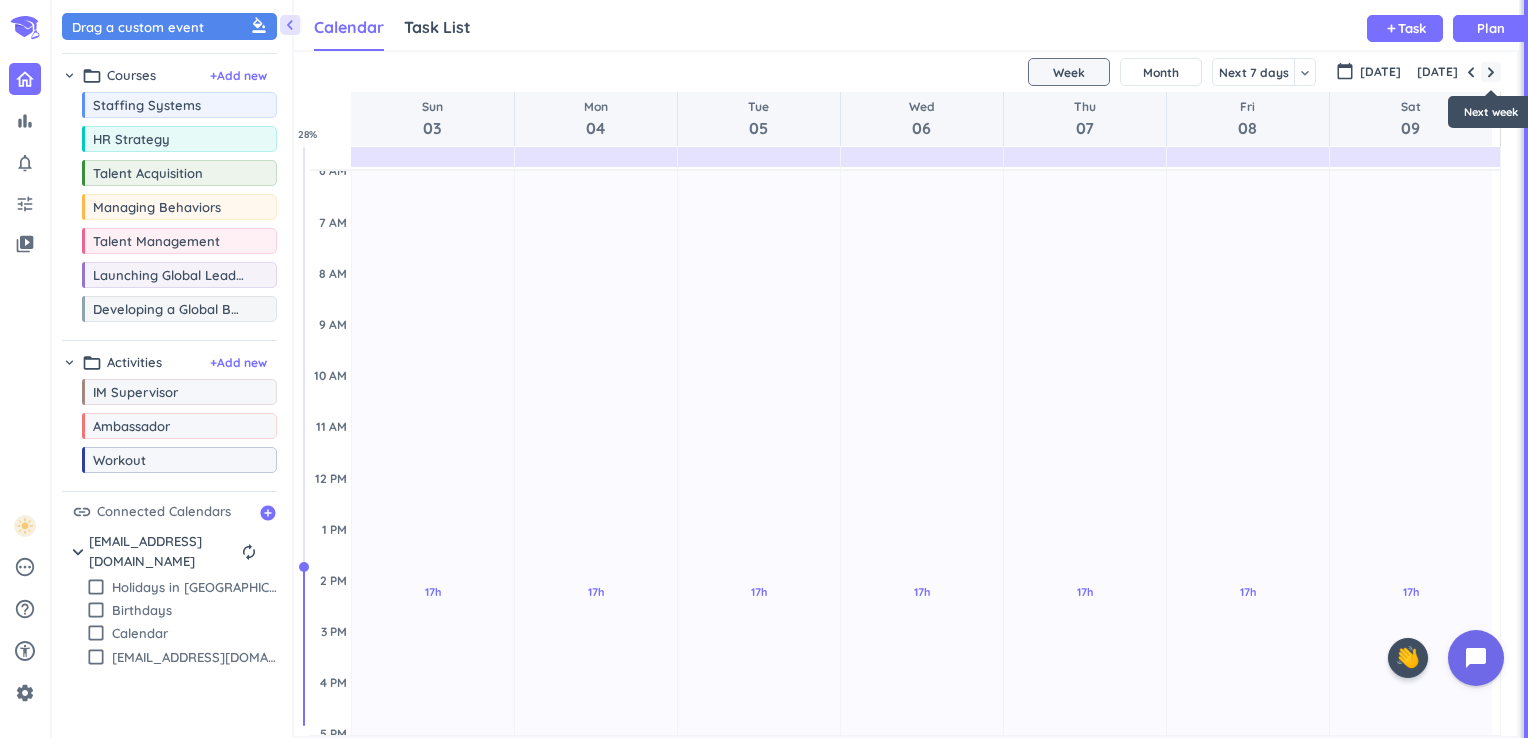 click at bounding box center (1491, 72) 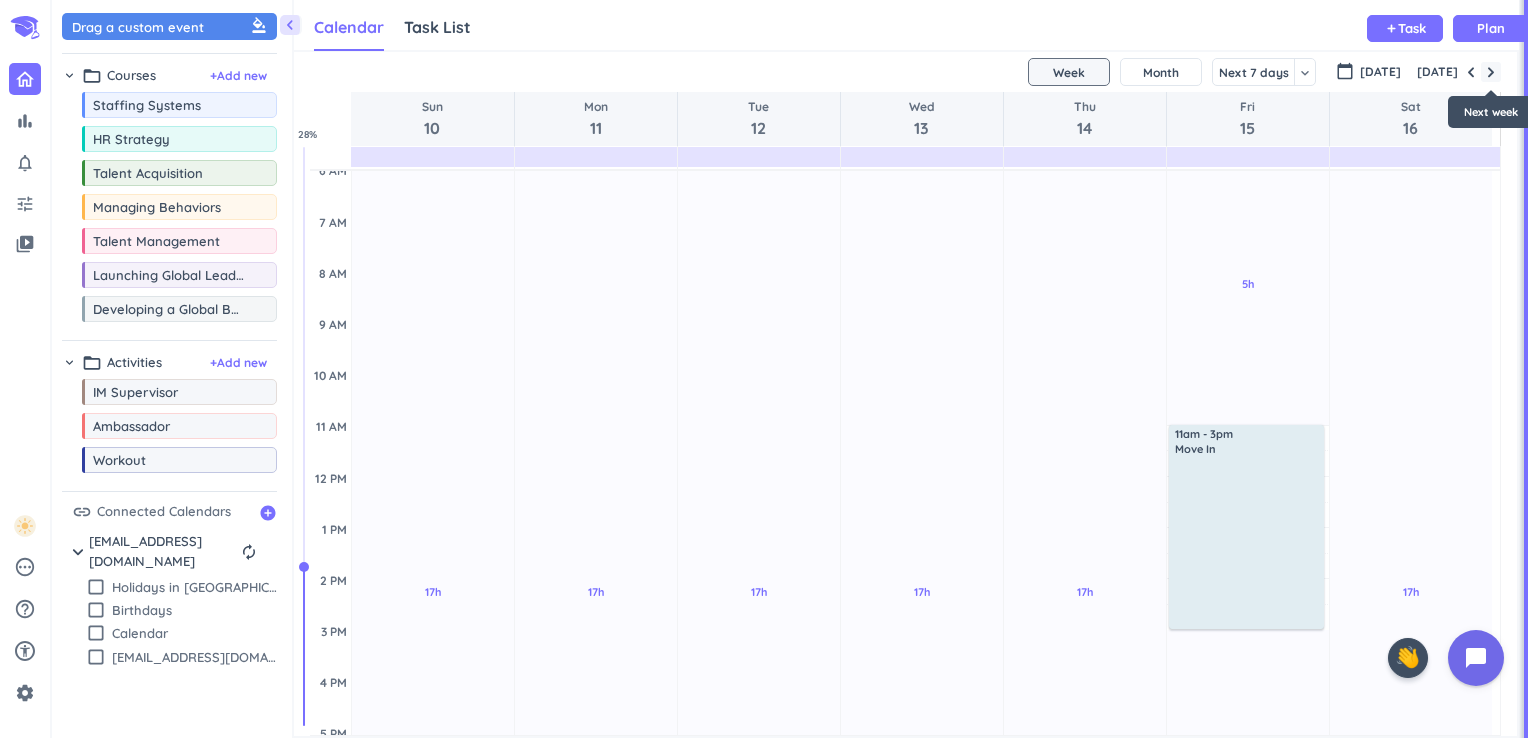 click at bounding box center [1491, 72] 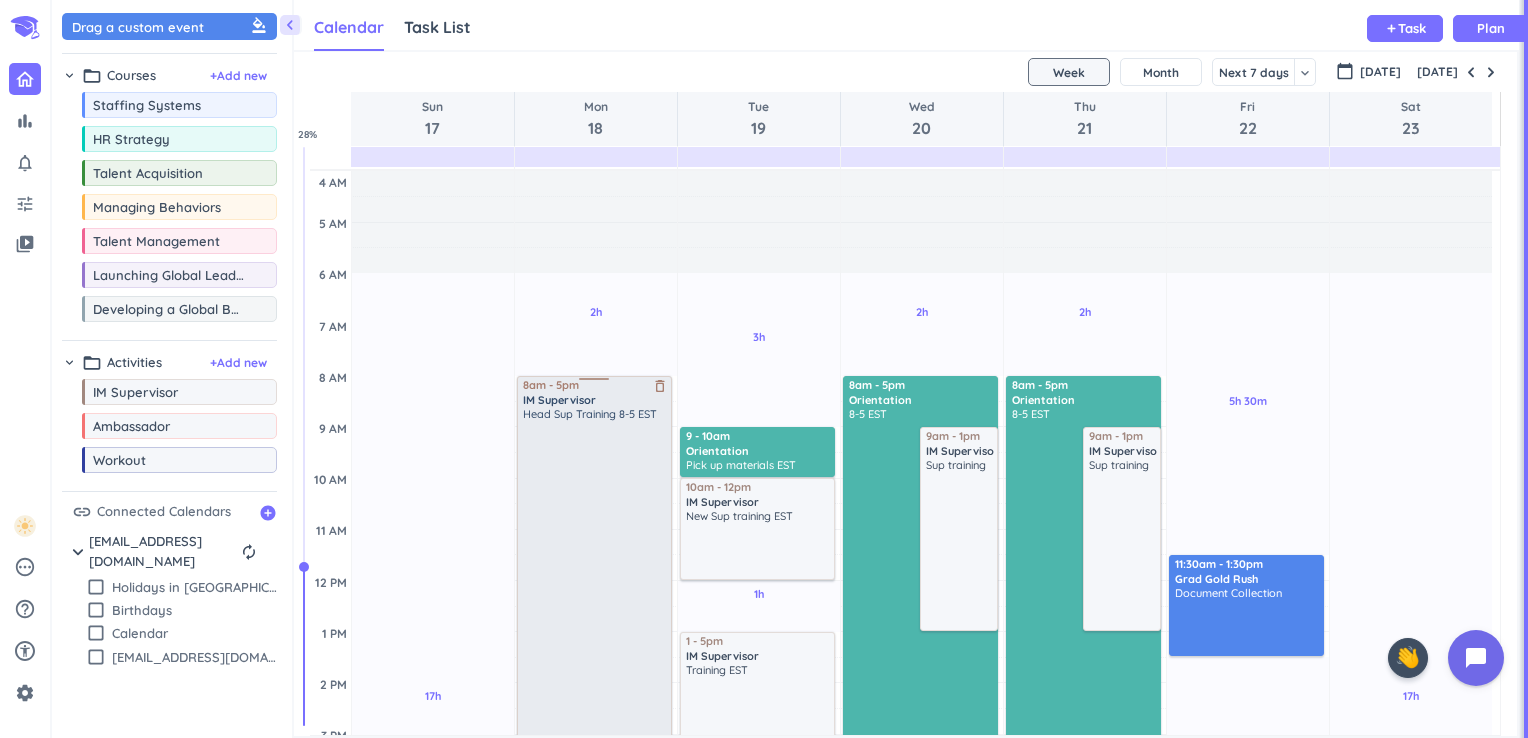 scroll, scrollTop: 2, scrollLeft: 0, axis: vertical 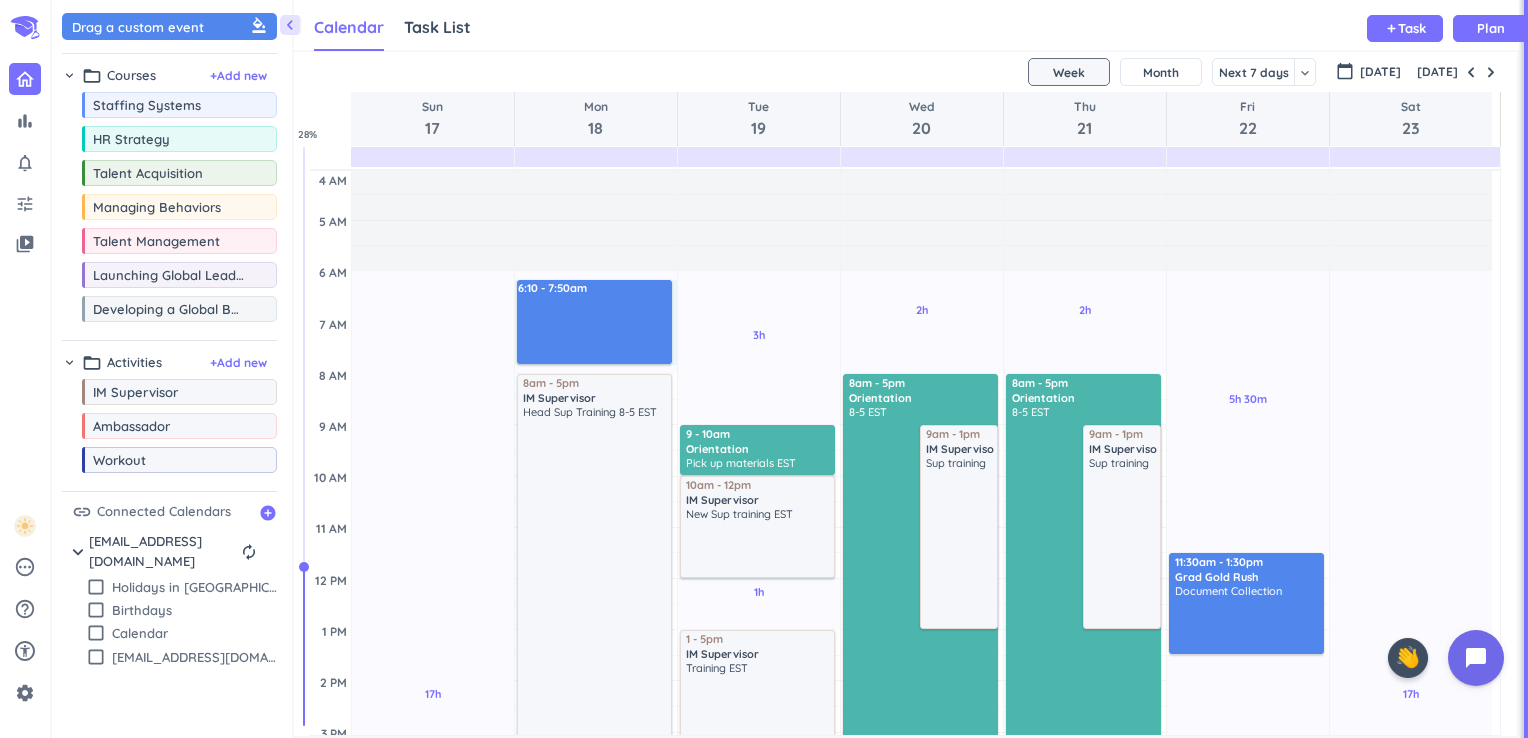 drag, startPoint x: 568, startPoint y: 282, endPoint x: 583, endPoint y: 361, distance: 80.411446 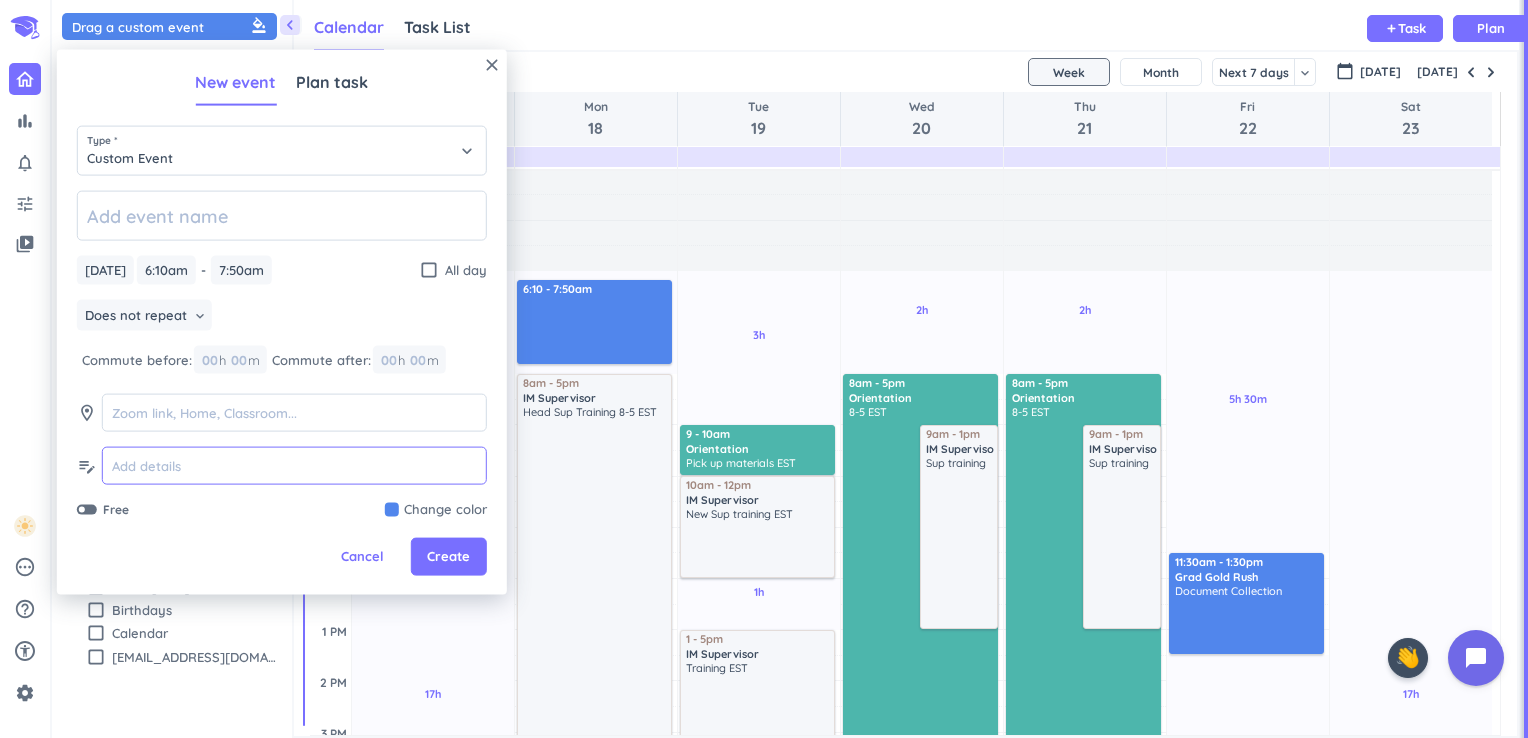 click at bounding box center (294, 466) 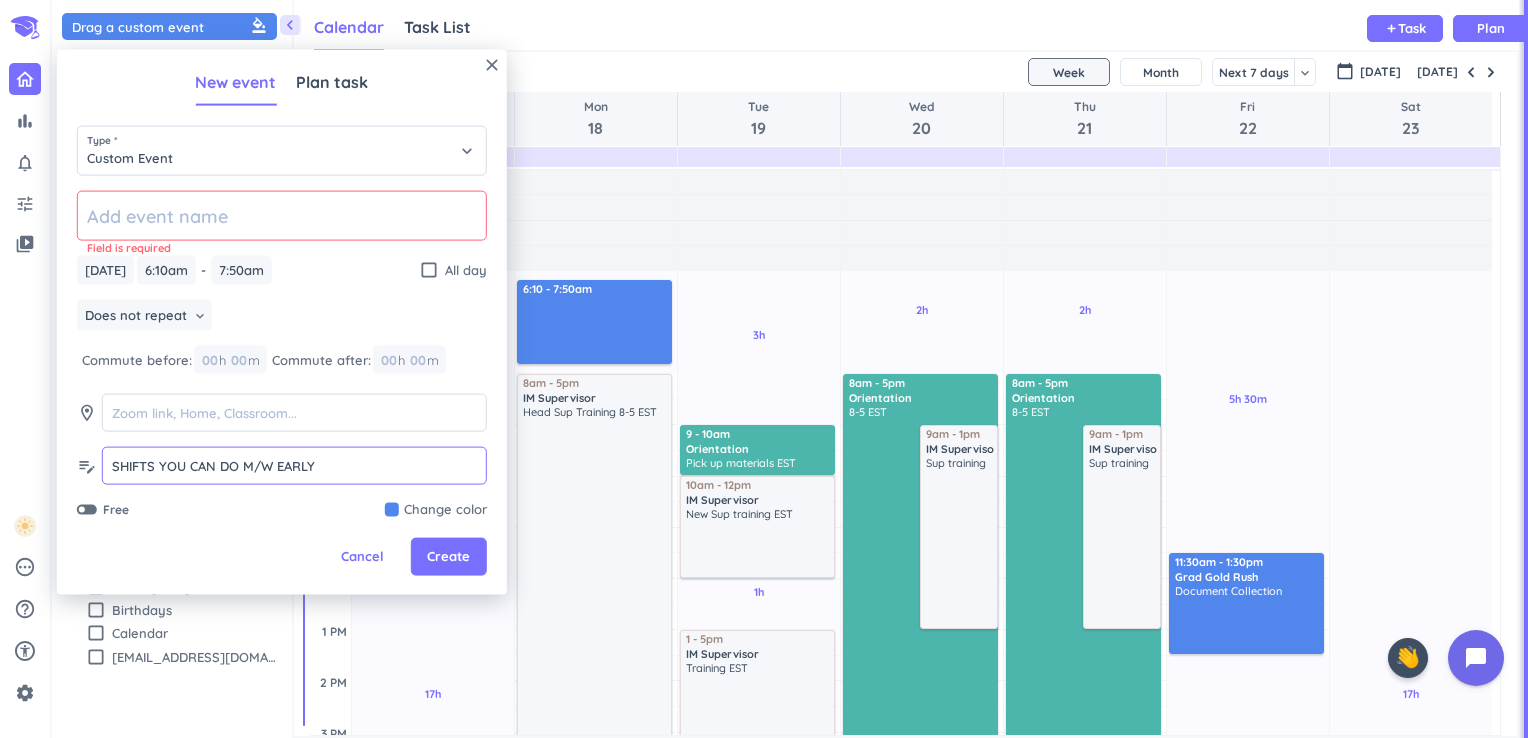 type on "SHIFTS YOU CAN DO M/W EARLY" 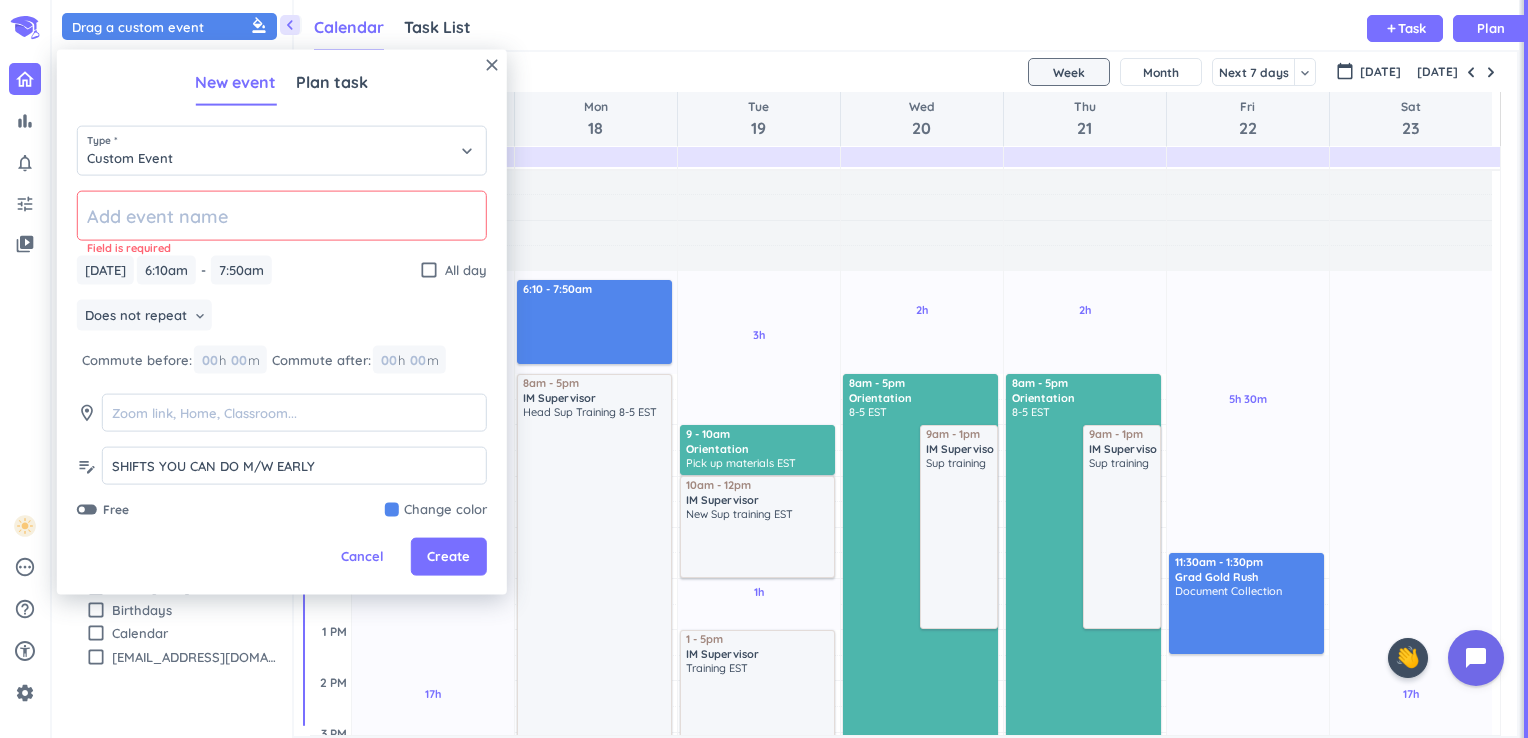 click at bounding box center [436, 509] 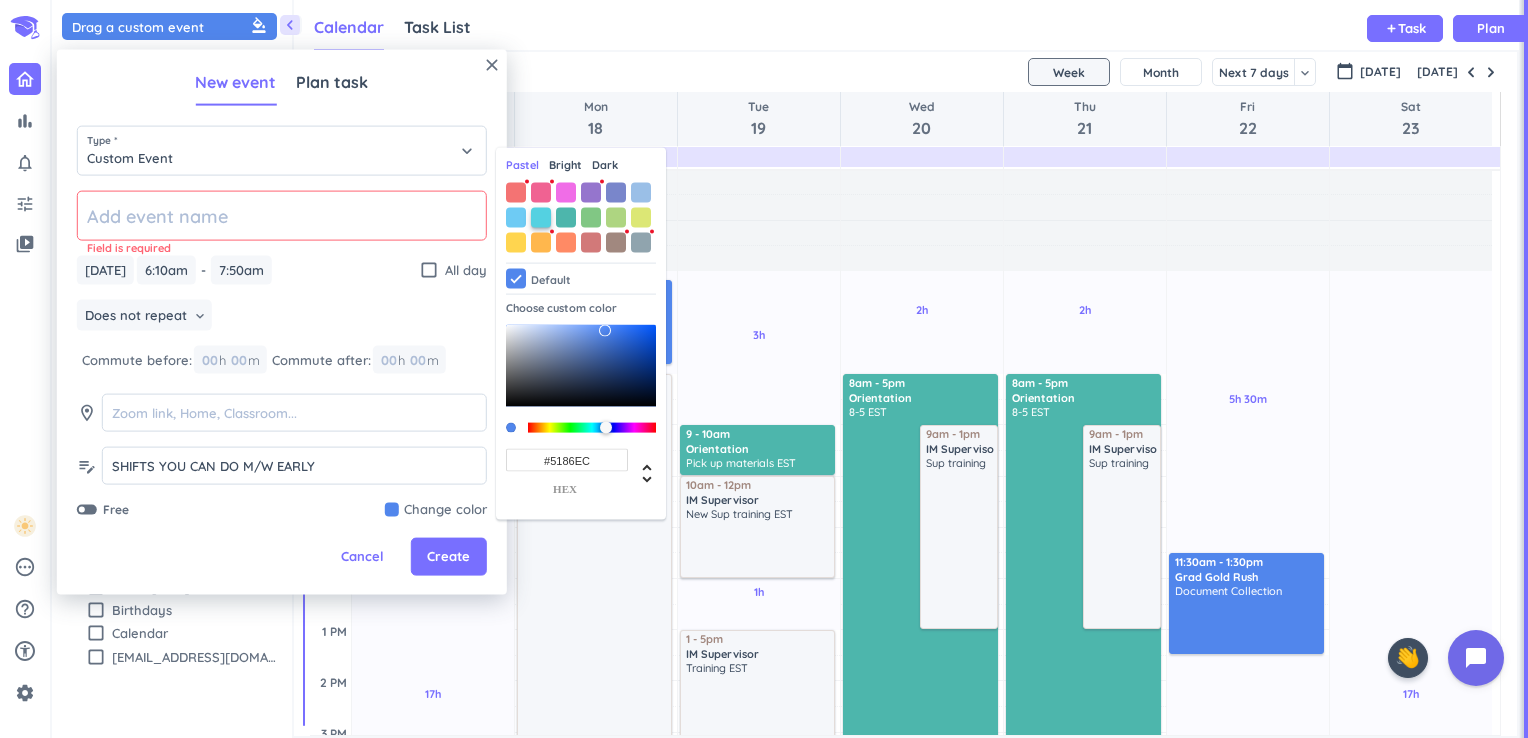 click at bounding box center [541, 217] 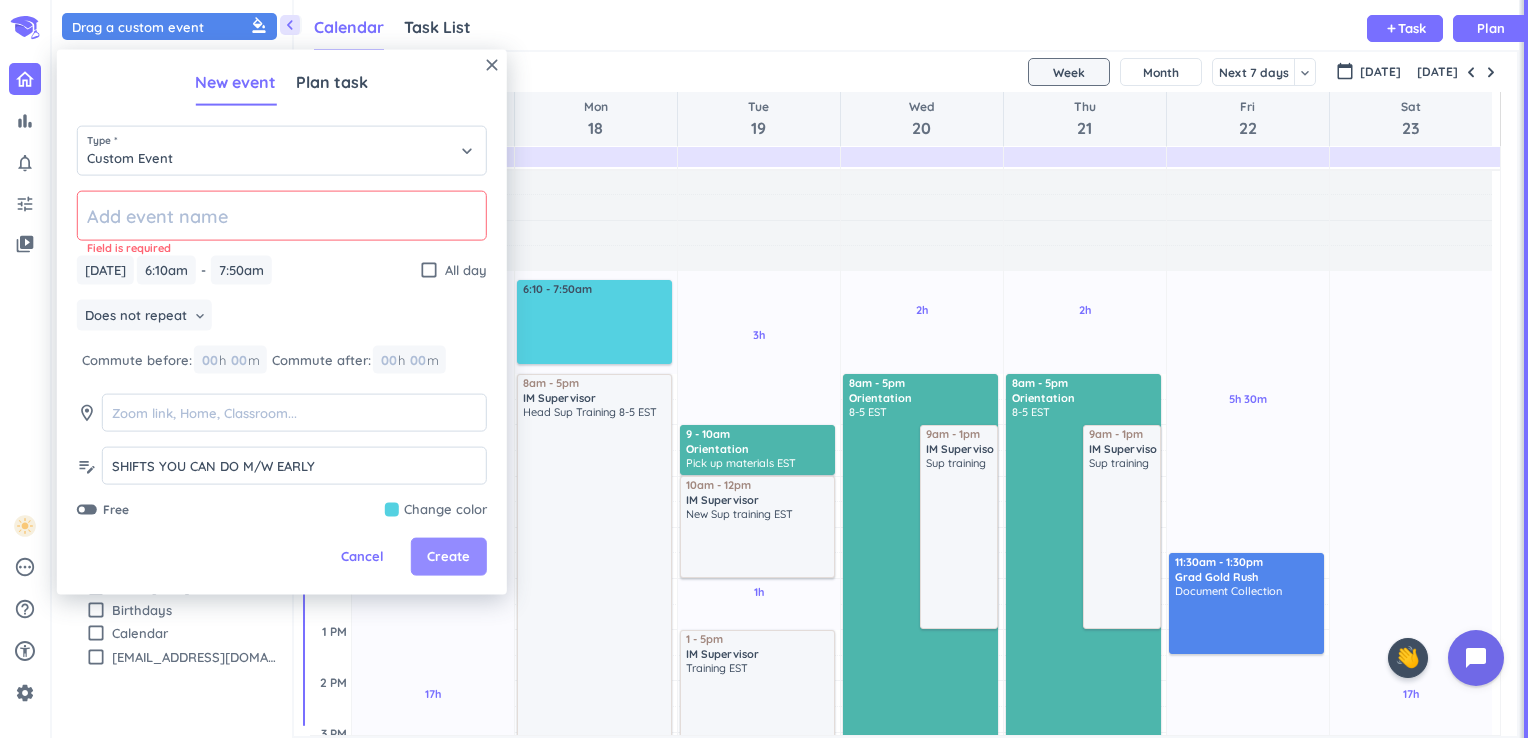 click on "Create" at bounding box center [448, 557] 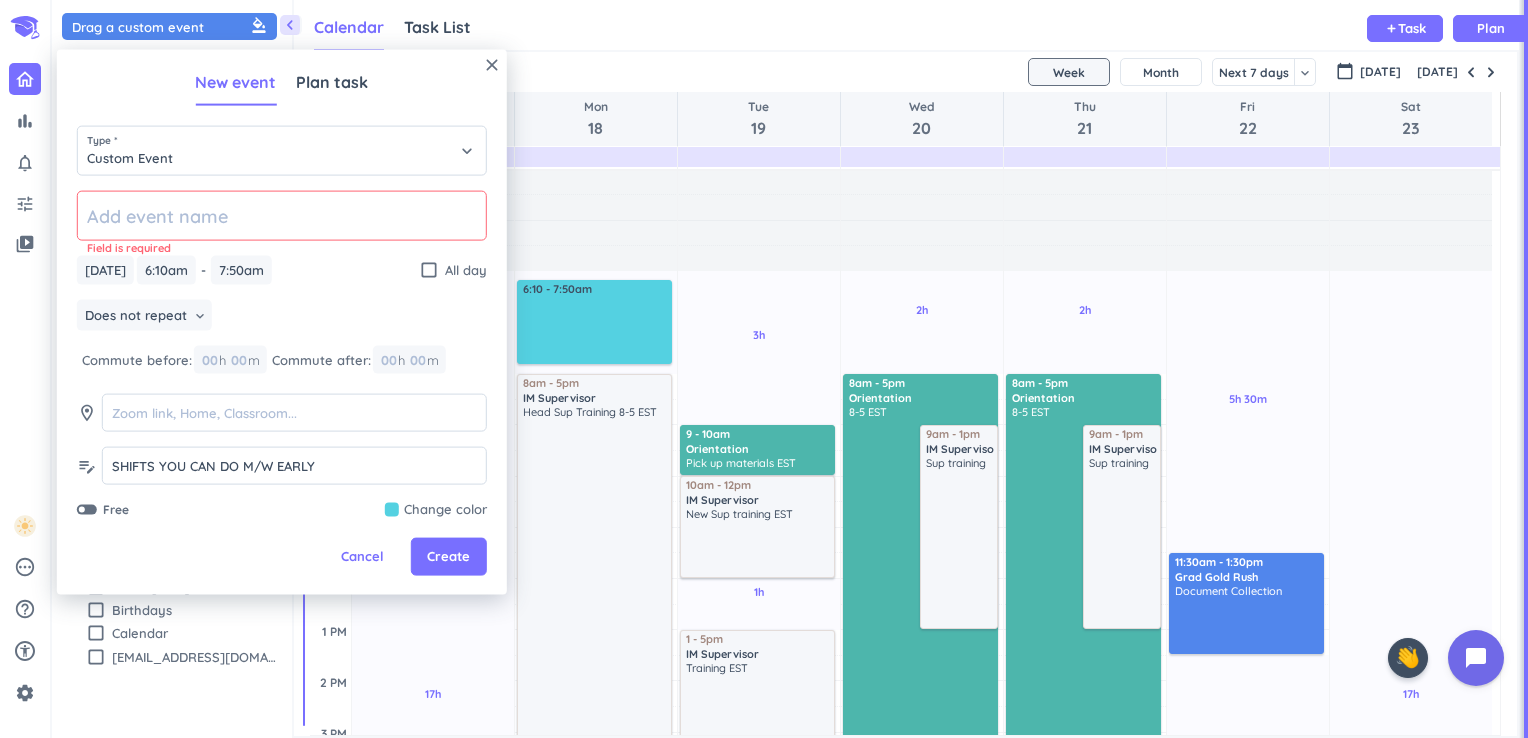 click 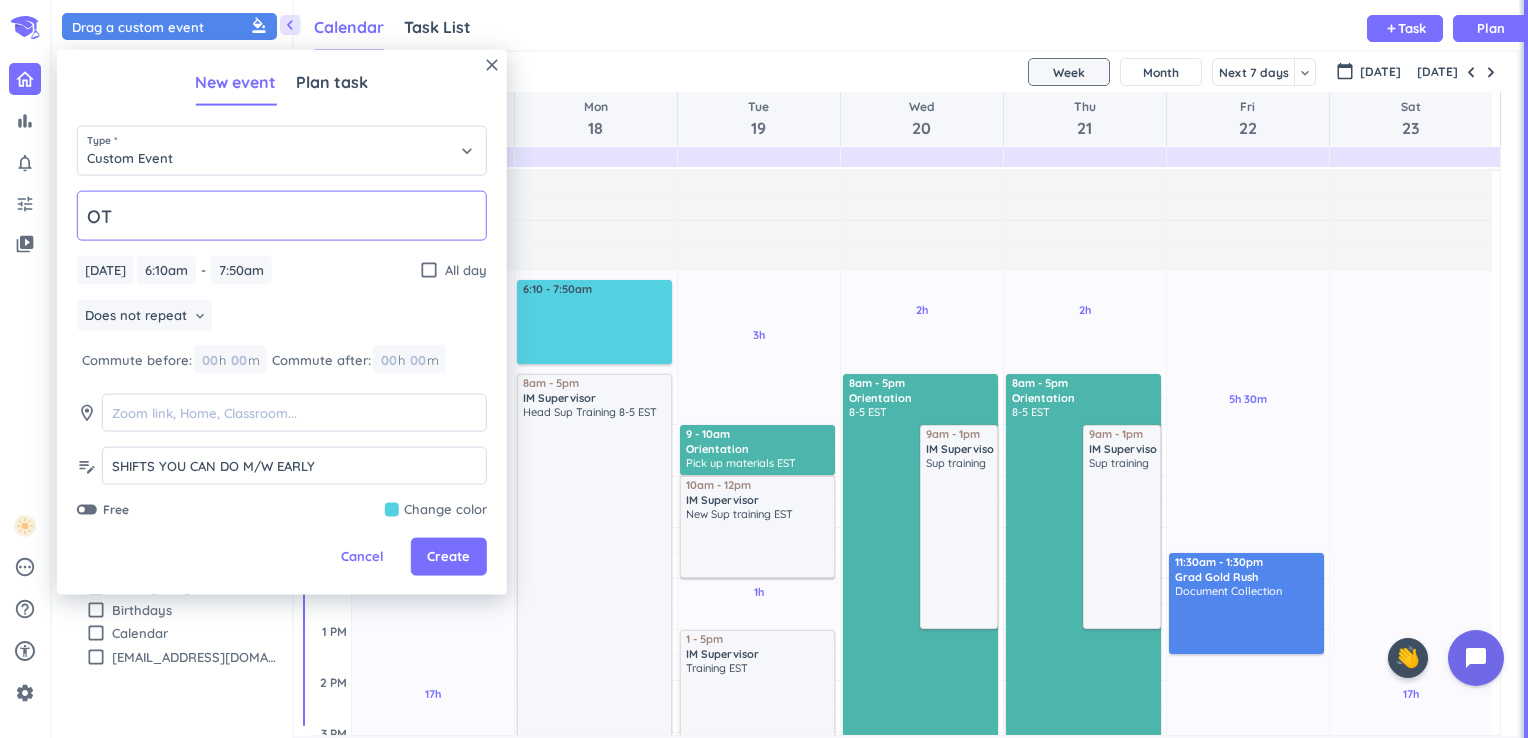 type on "O" 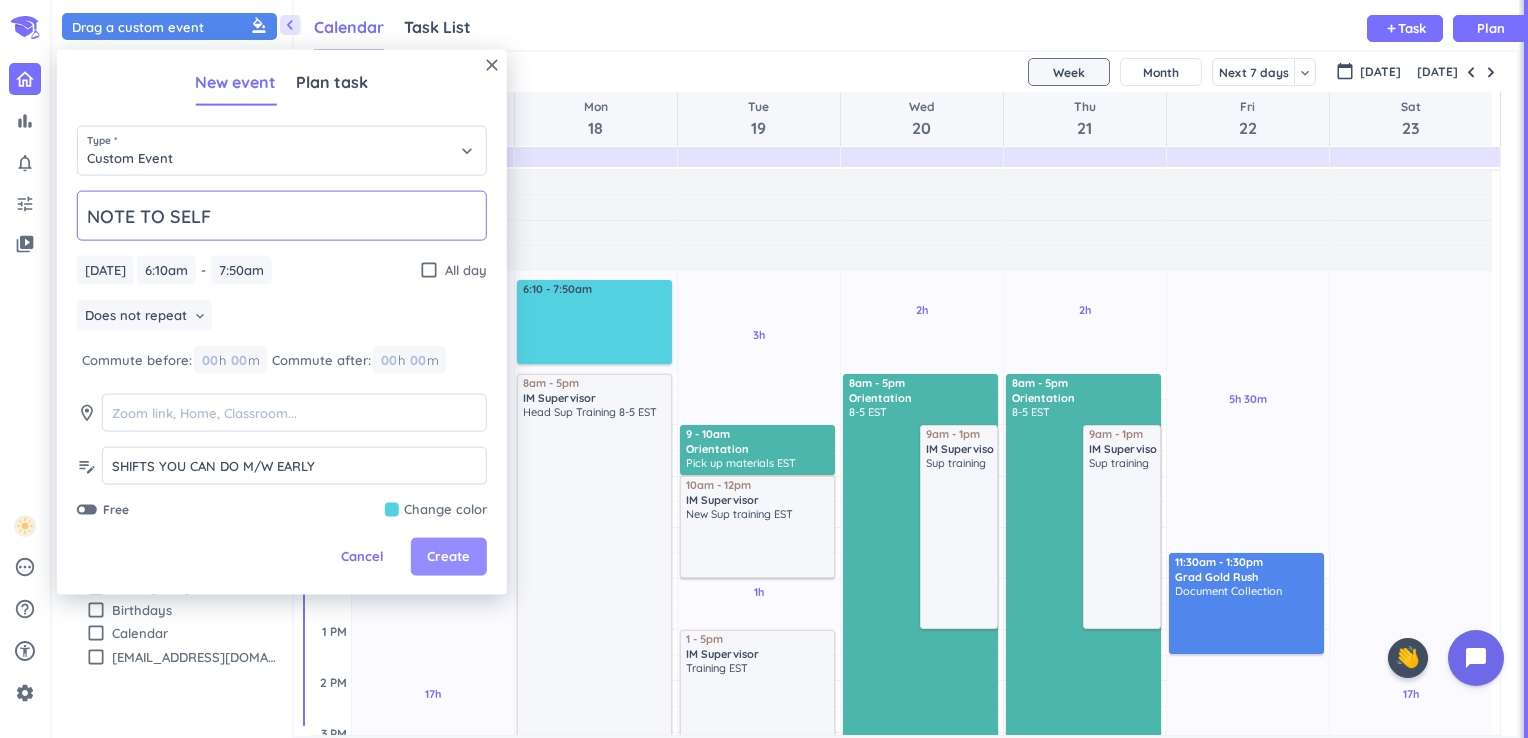 type on "NOTE TO SELF" 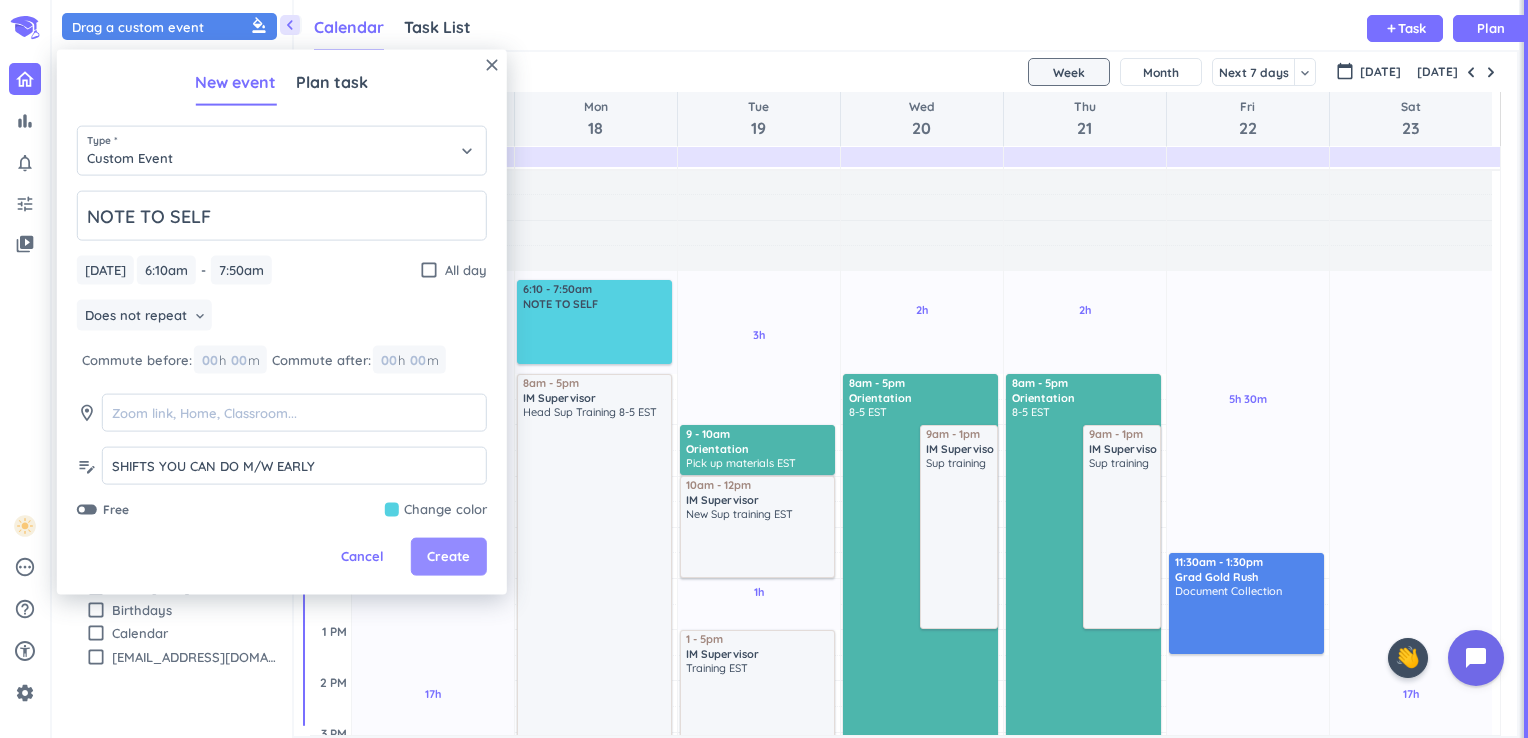 click on "Create" at bounding box center (449, 557) 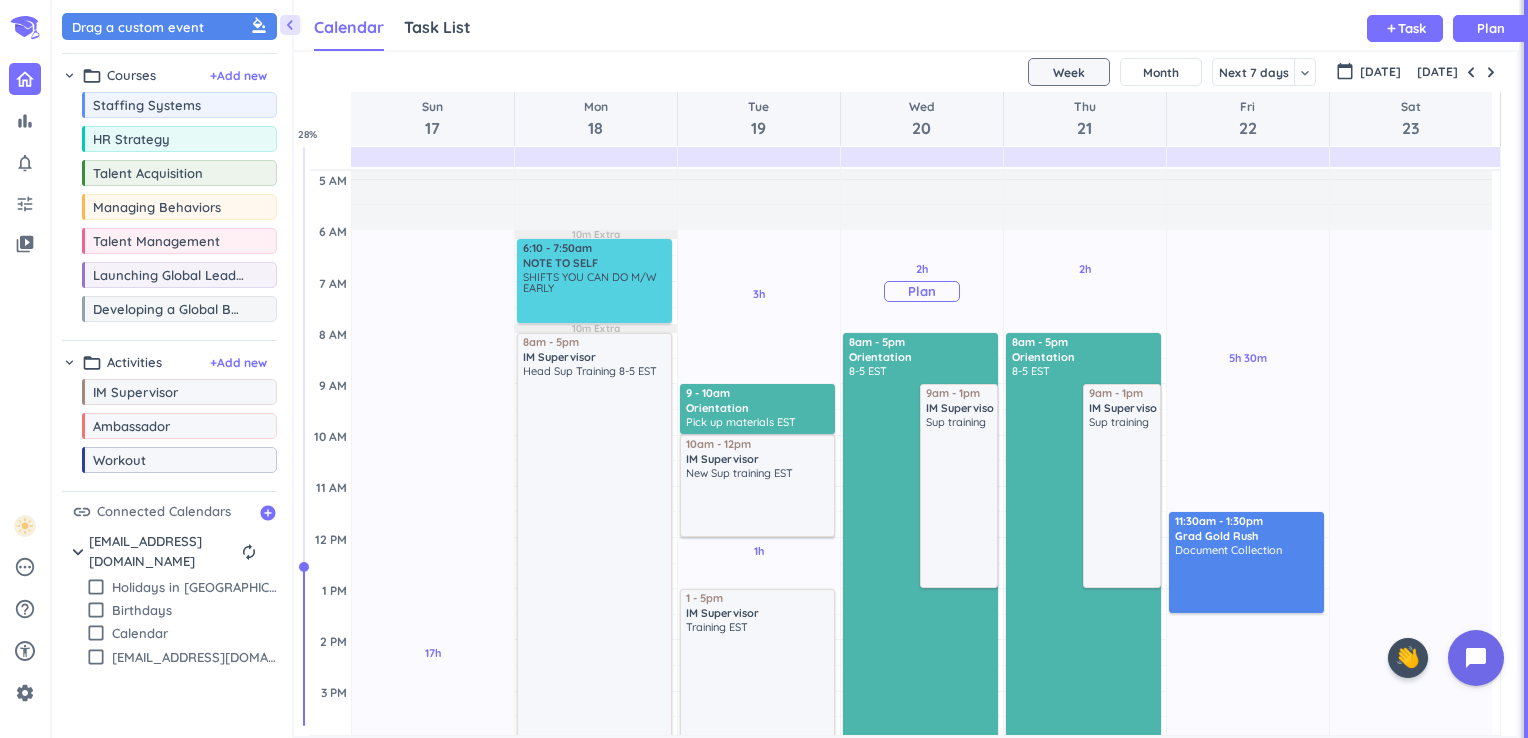 scroll, scrollTop: 56, scrollLeft: 0, axis: vertical 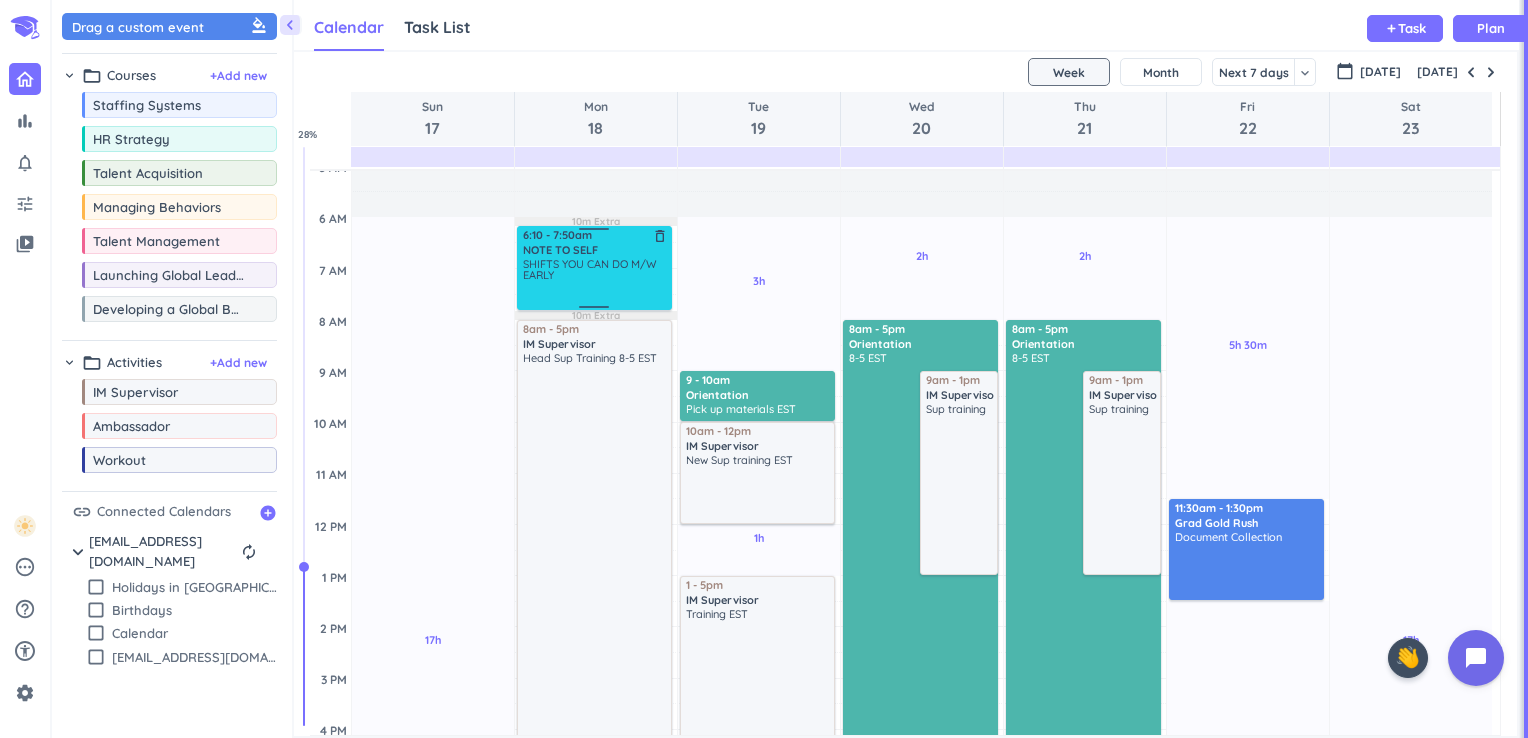 click on "NOTE TO SELF" at bounding box center (596, 250) 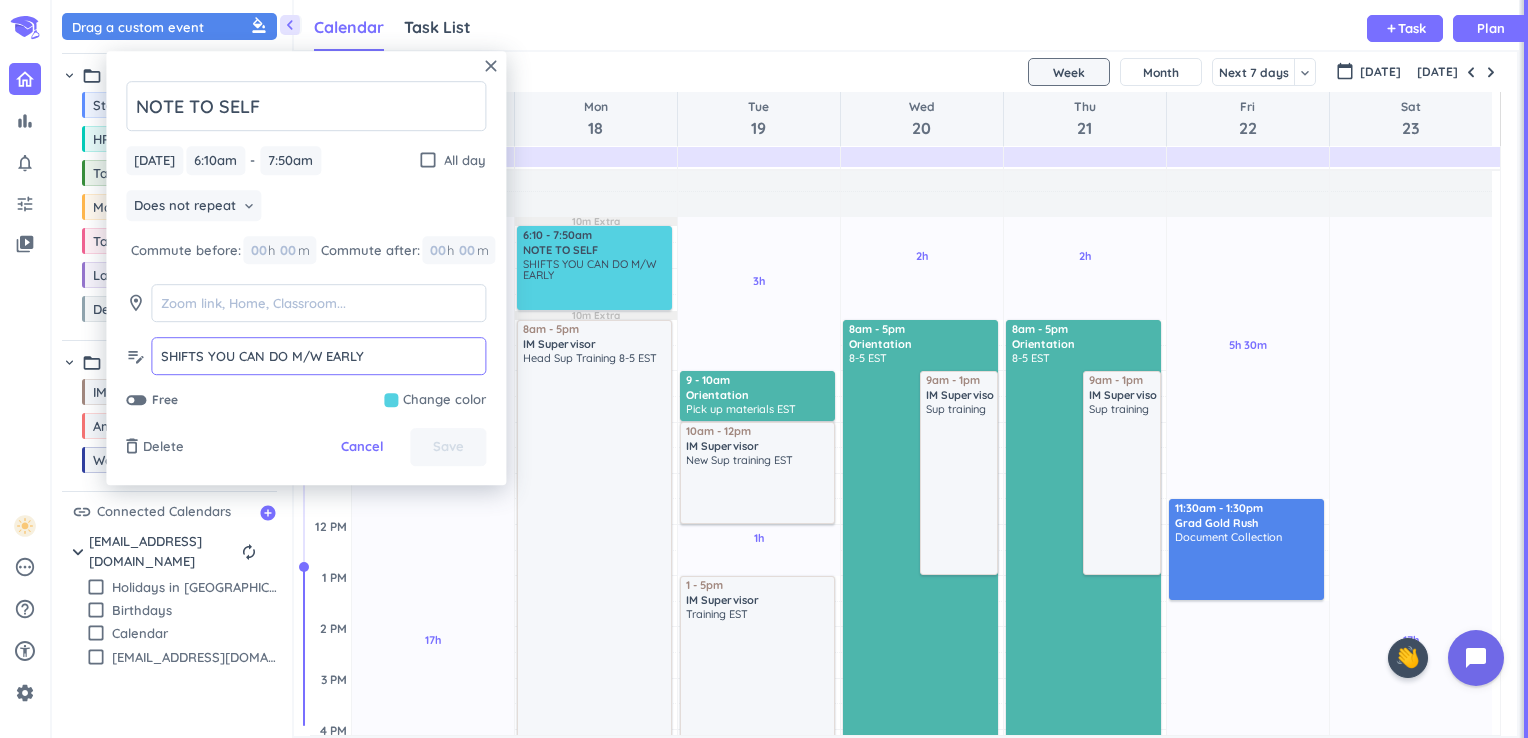 click on "SHIFTS YOU CAN DO M/W EARLY" at bounding box center [318, 357] 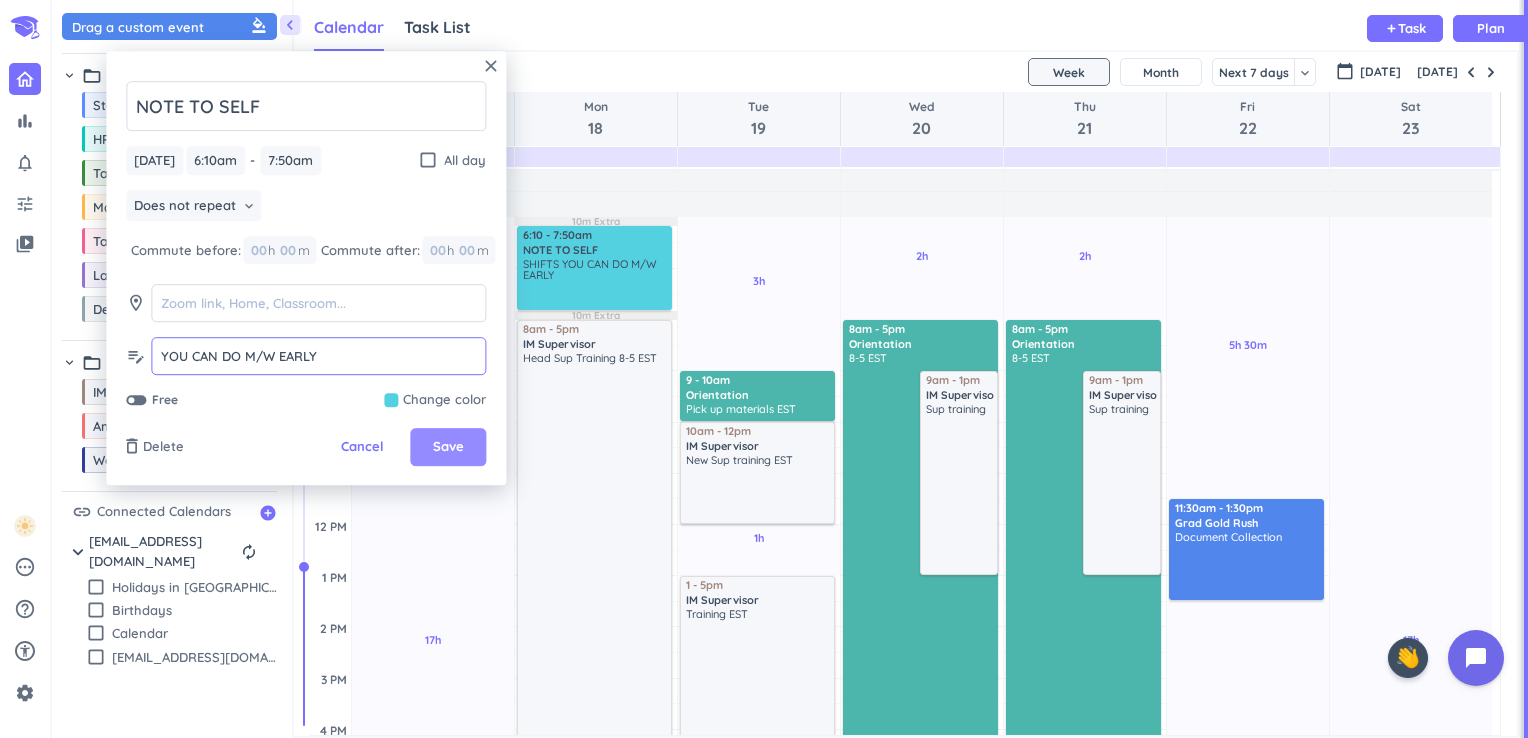type on "YOU CAN DO M/W EARLY" 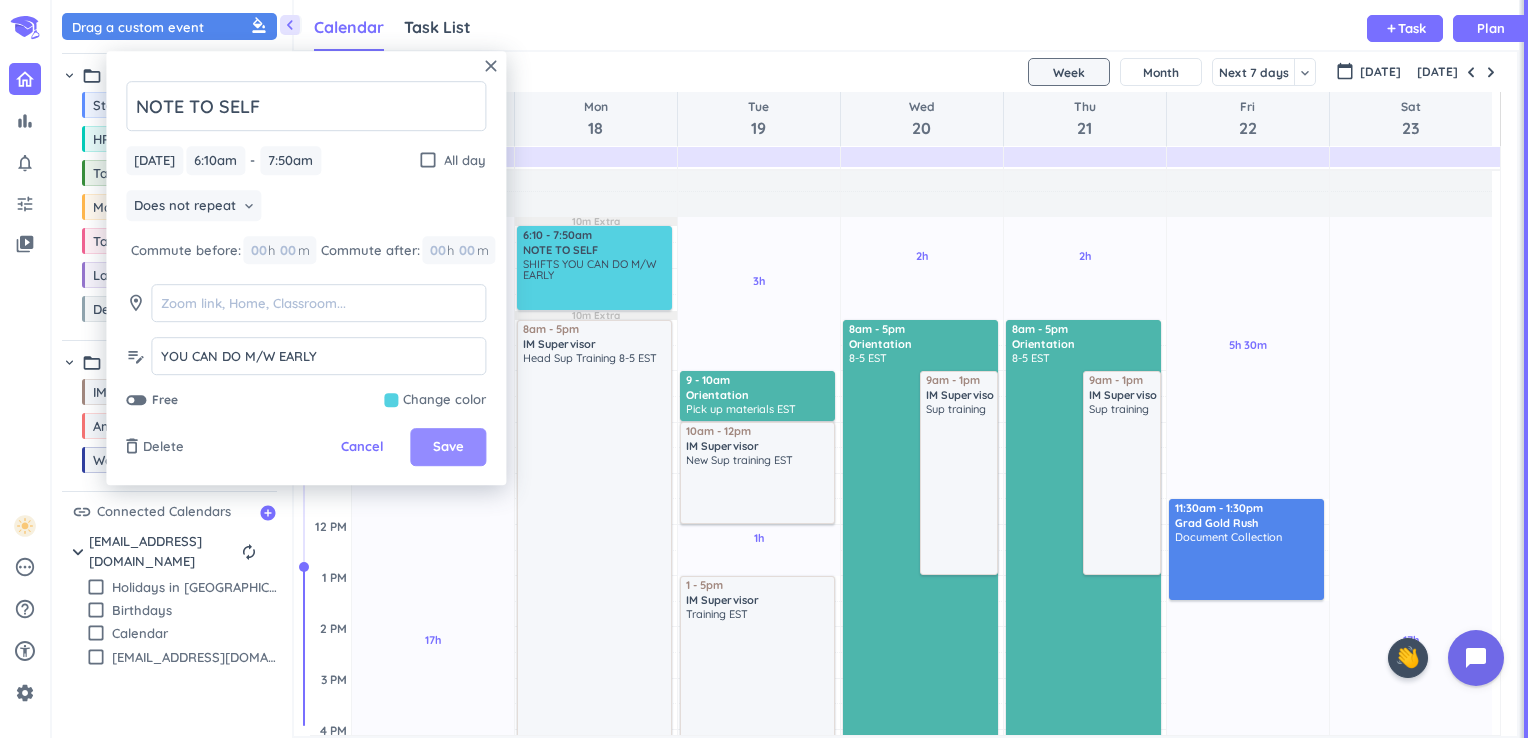 click on "Save" at bounding box center (448, 448) 